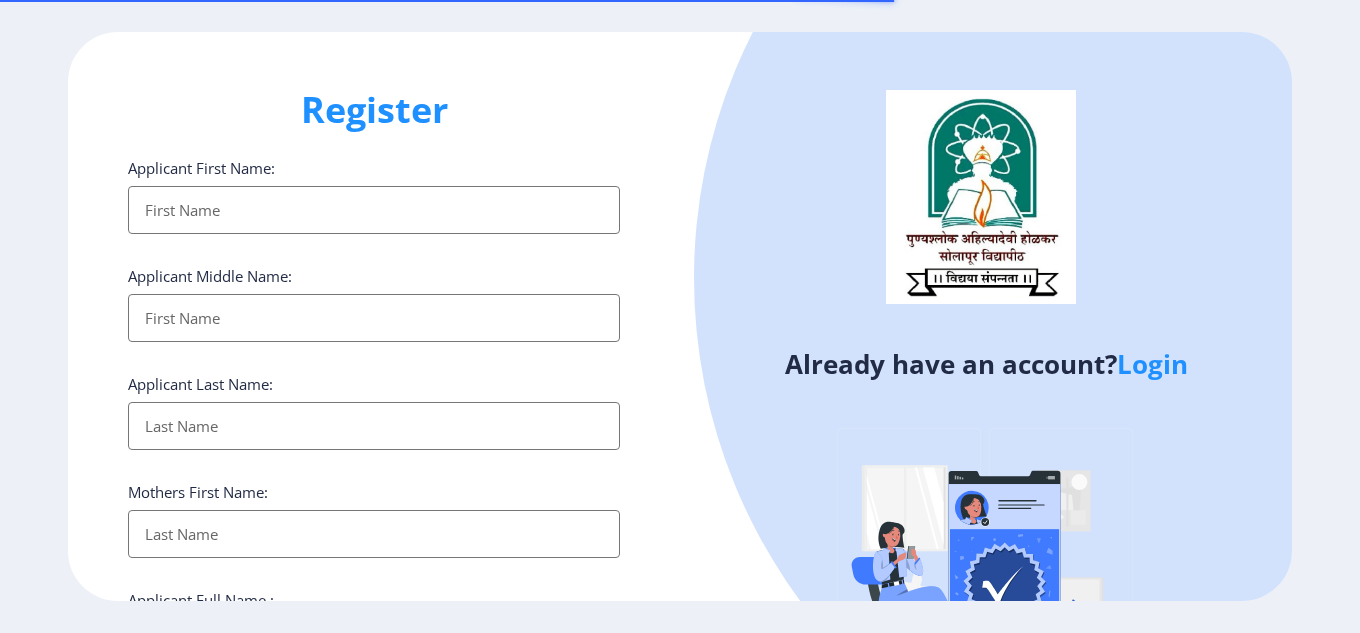 select 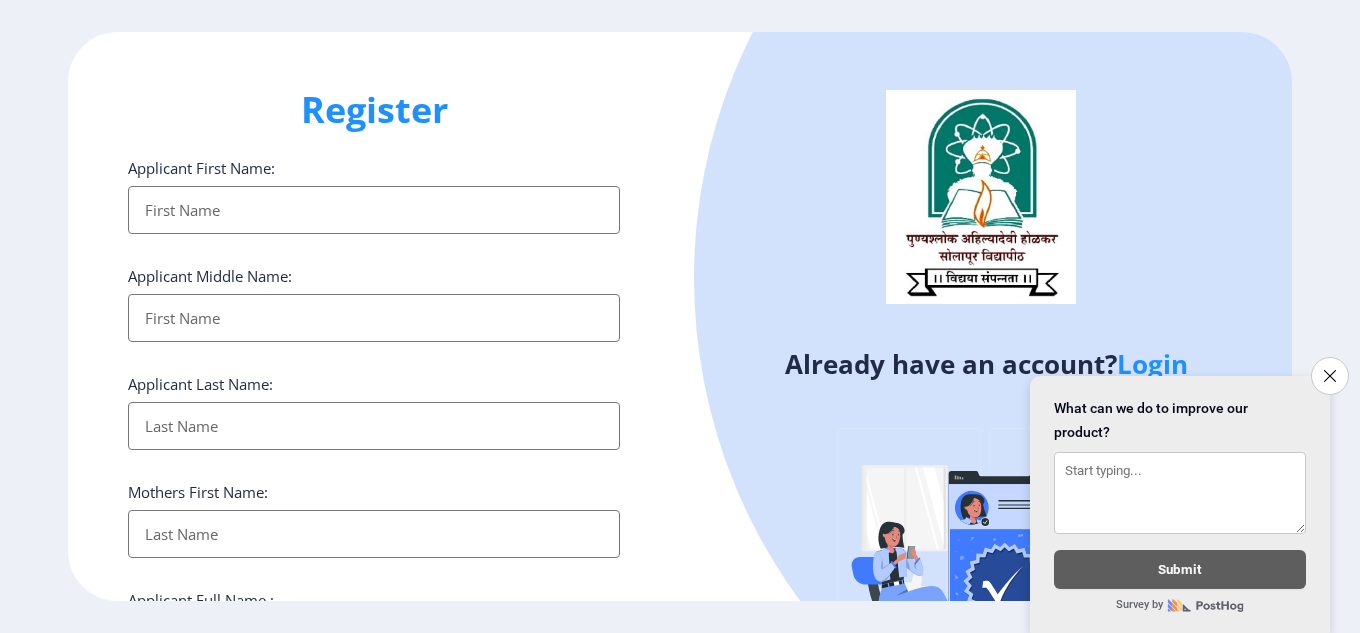 click on "Applicant First Name:" at bounding box center (374, 210) 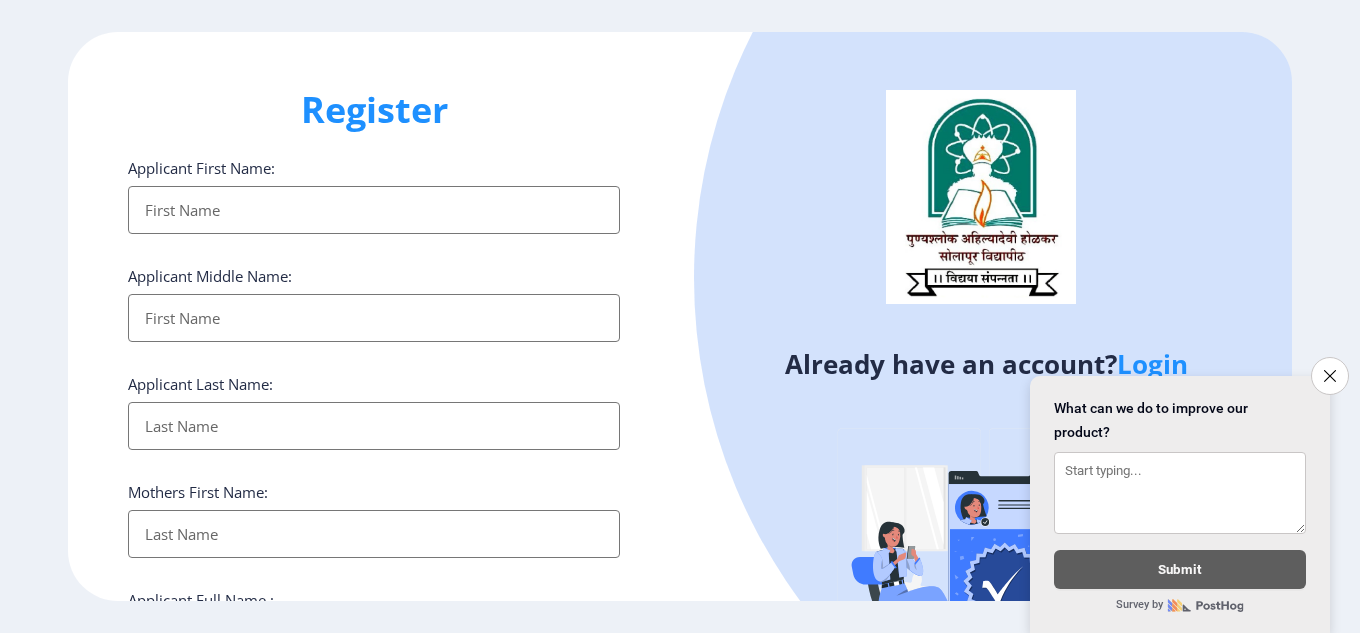 click 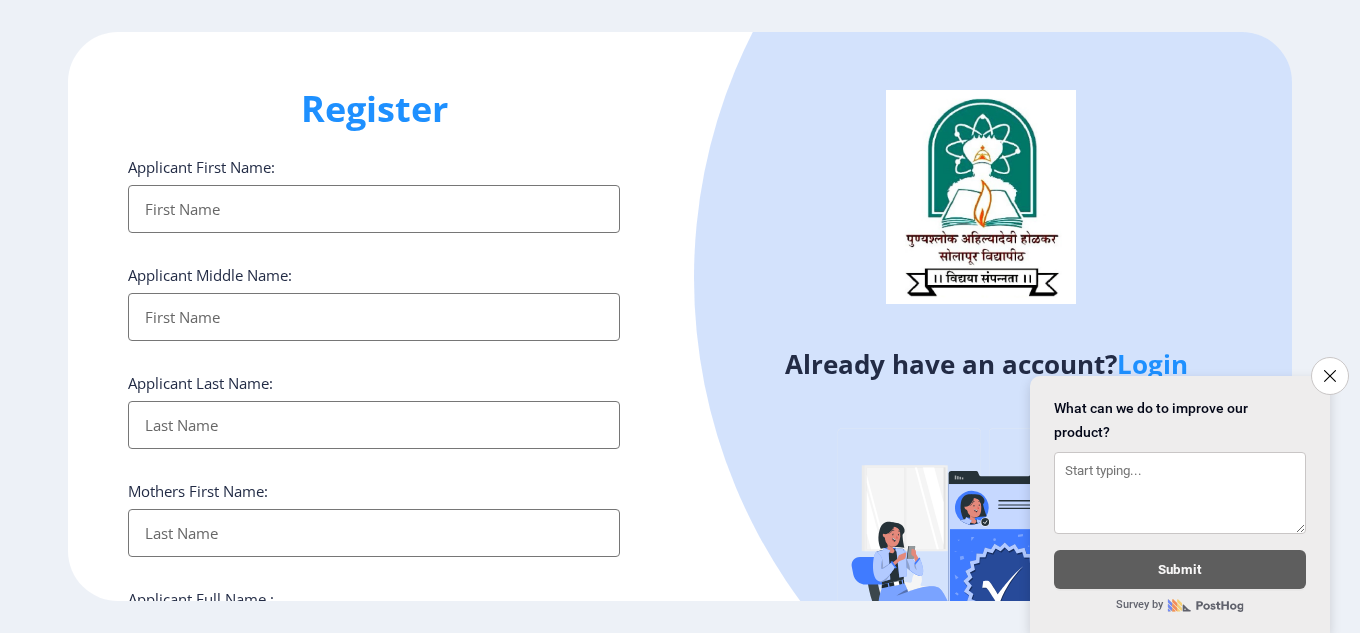 scroll, scrollTop: 0, scrollLeft: 0, axis: both 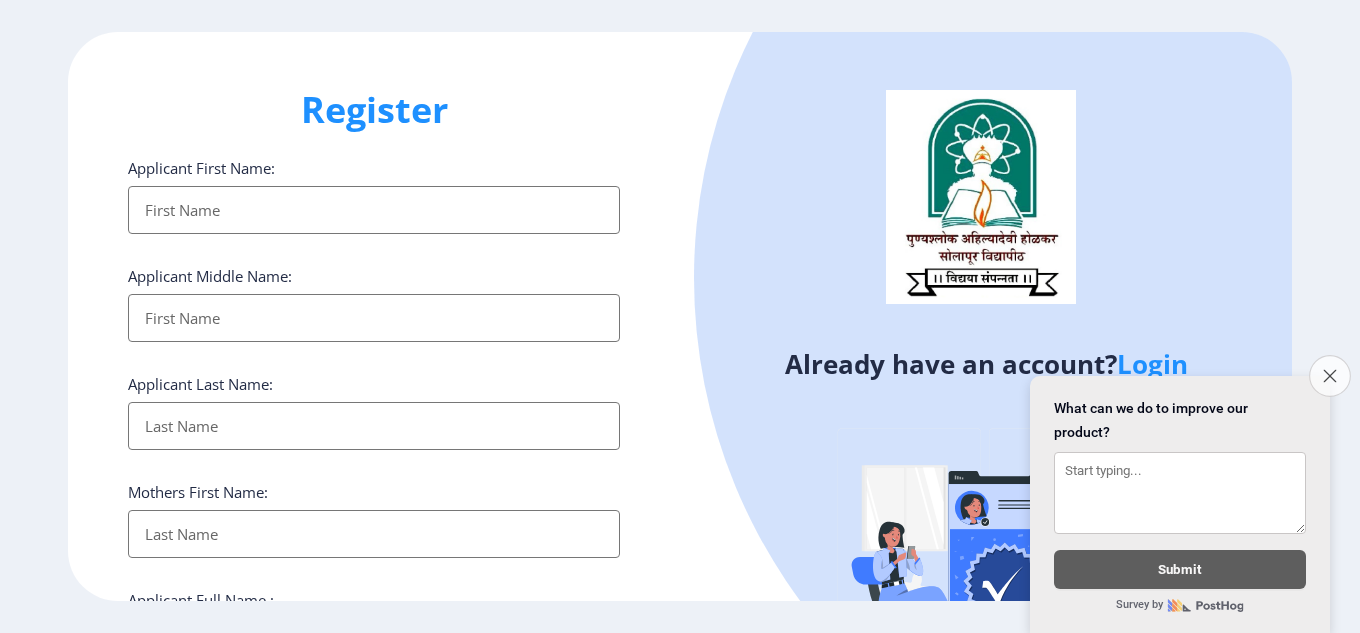 click on "Close survey" at bounding box center [1330, 376] 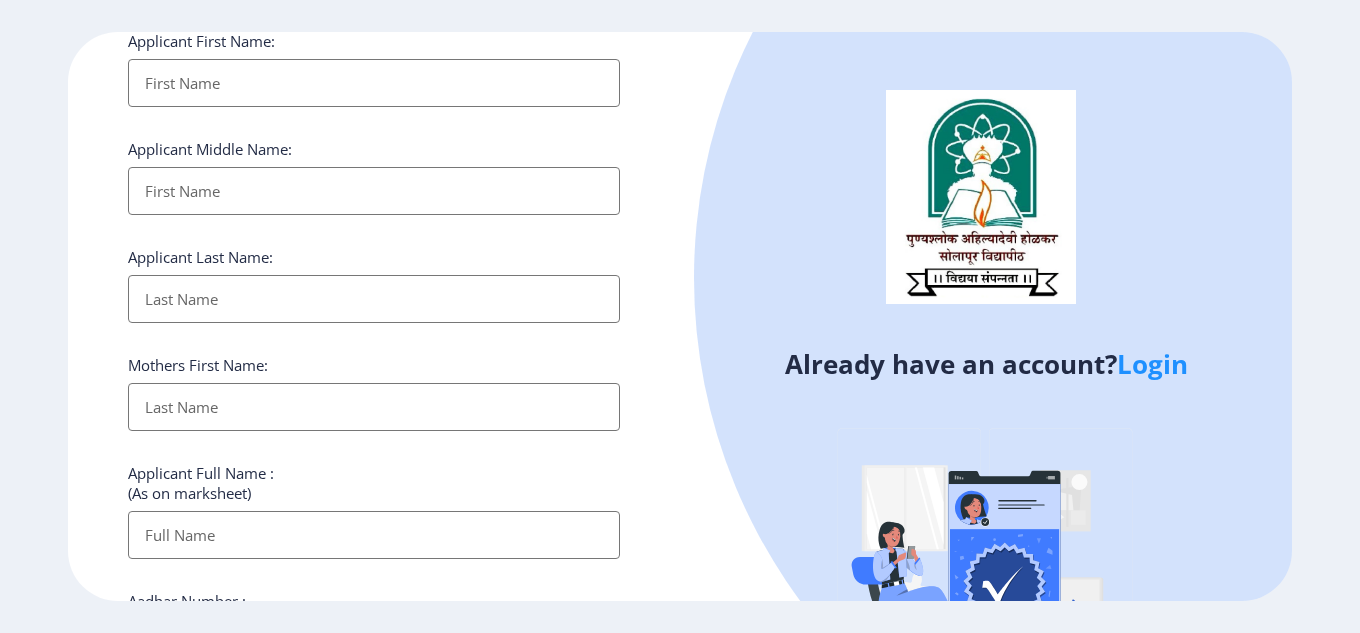 scroll, scrollTop: 0, scrollLeft: 0, axis: both 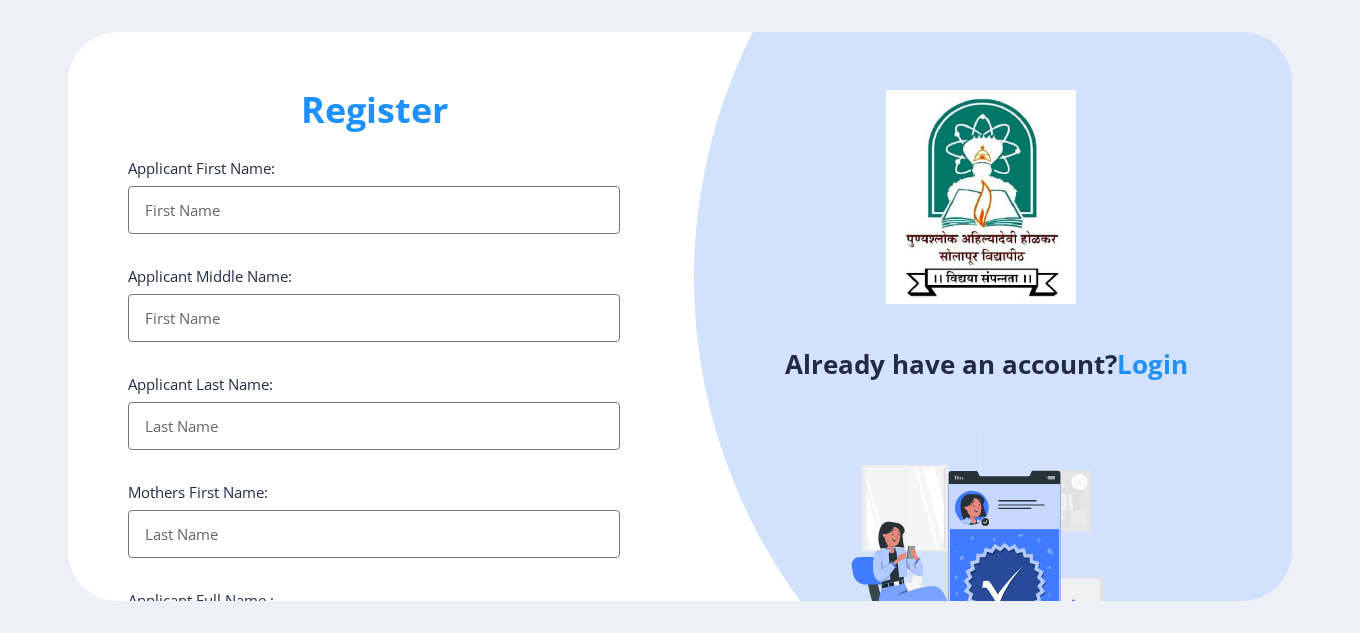 click on "Applicant First Name:" at bounding box center [374, 210] 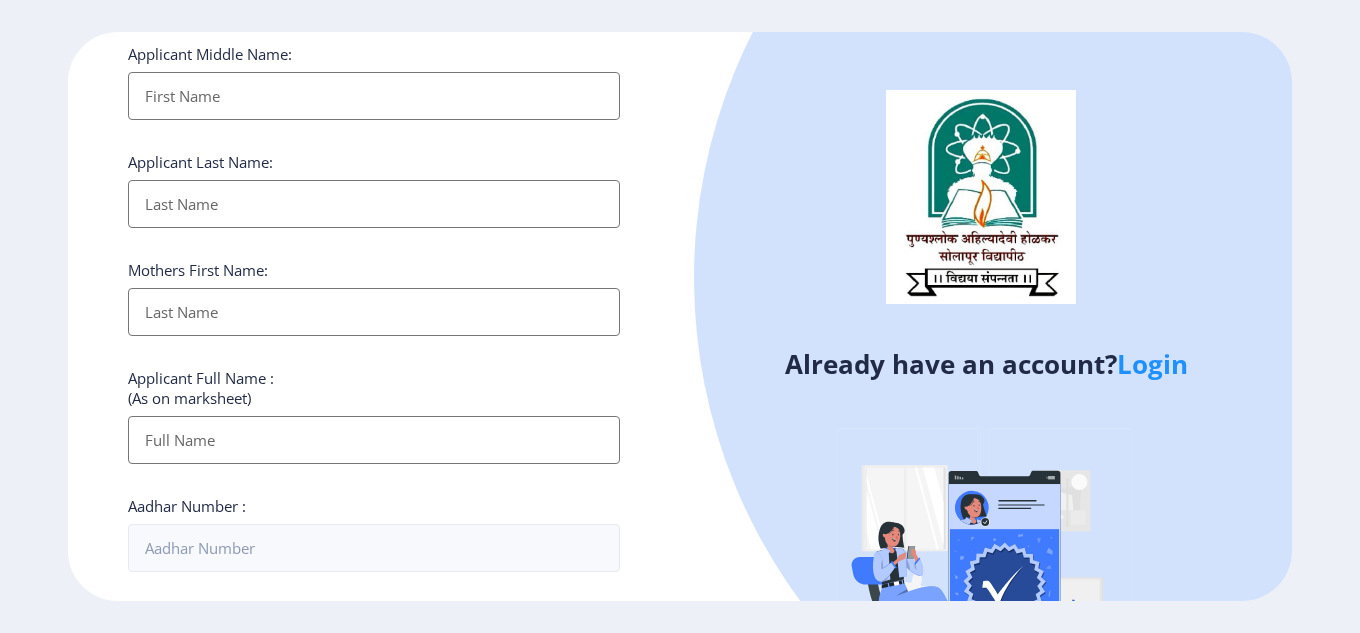 scroll, scrollTop: 0, scrollLeft: 0, axis: both 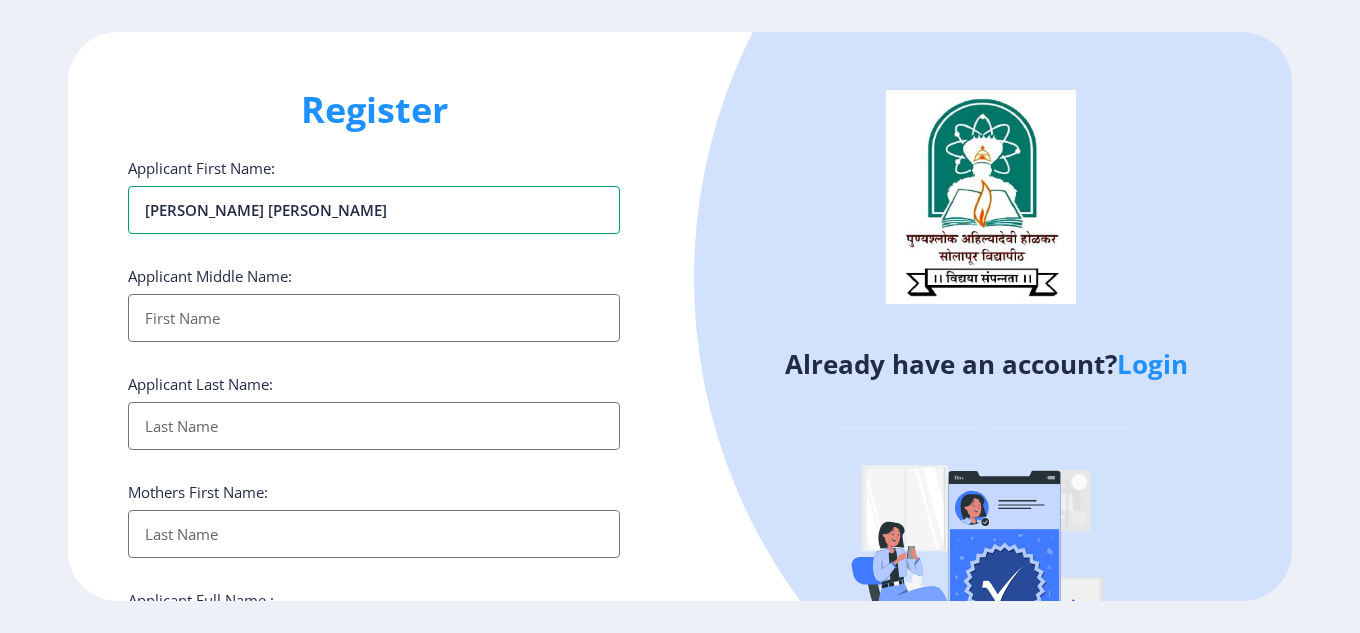 type on "SARIKA SURESH KEDAR" 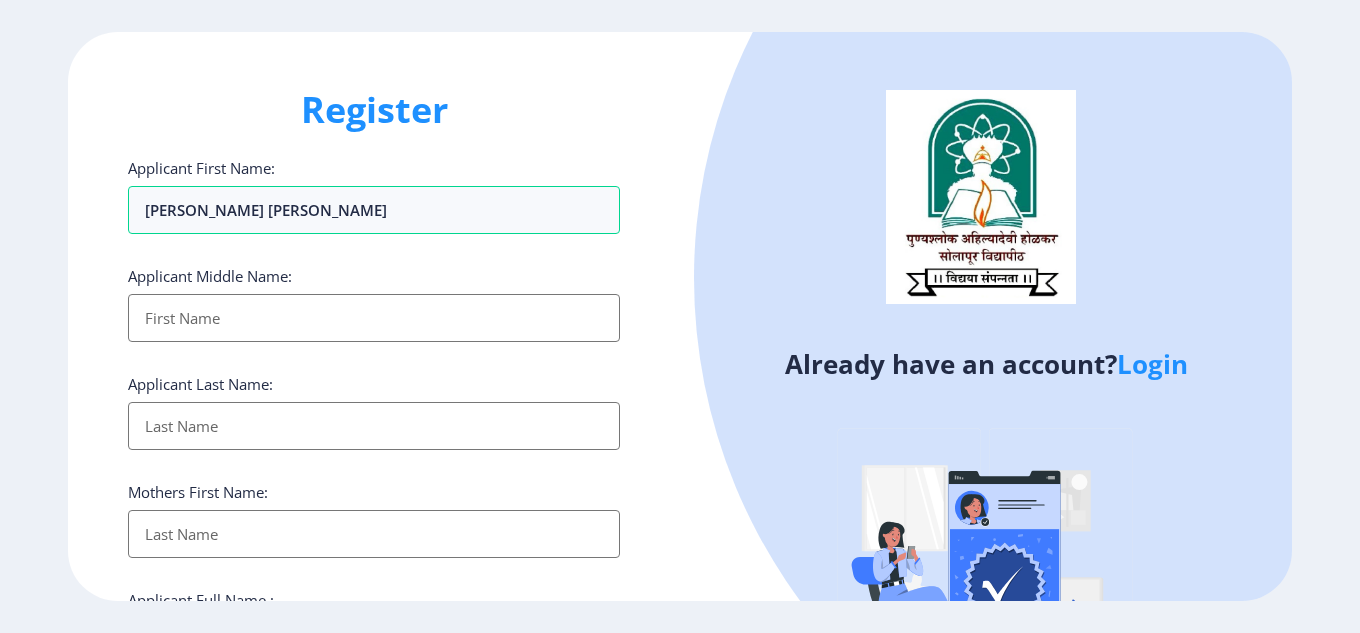 click on "Applicant First Name:" at bounding box center [374, 318] 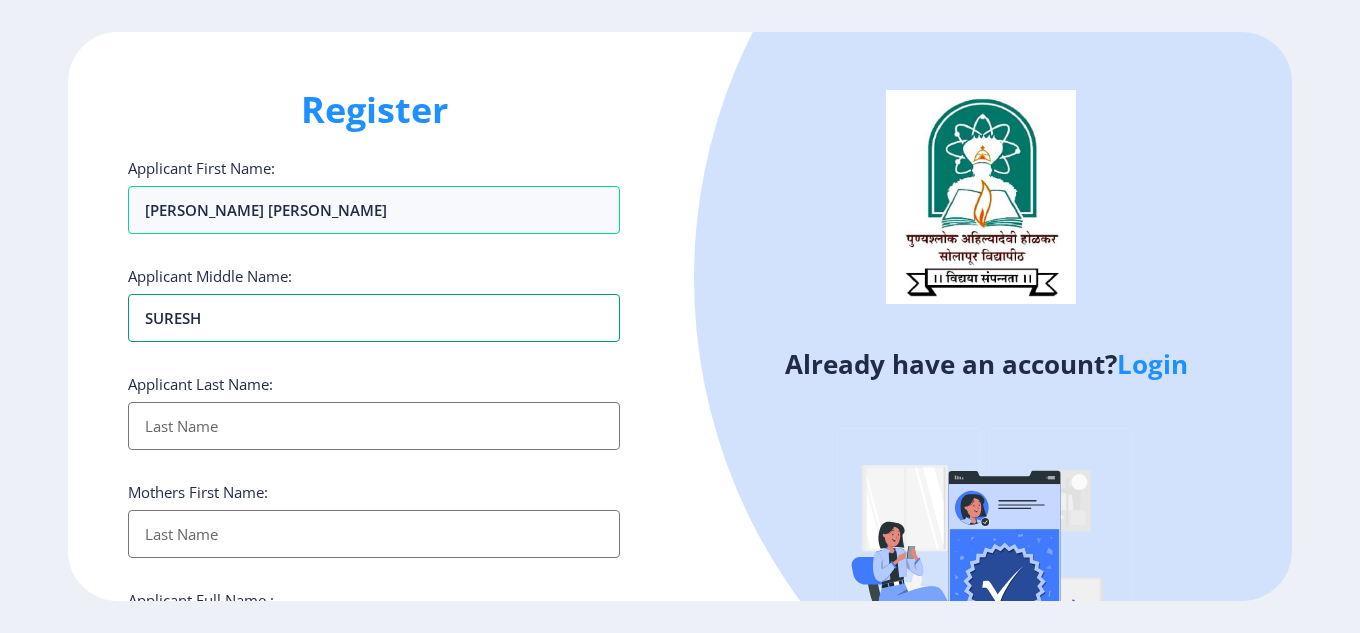 type on "SURESH" 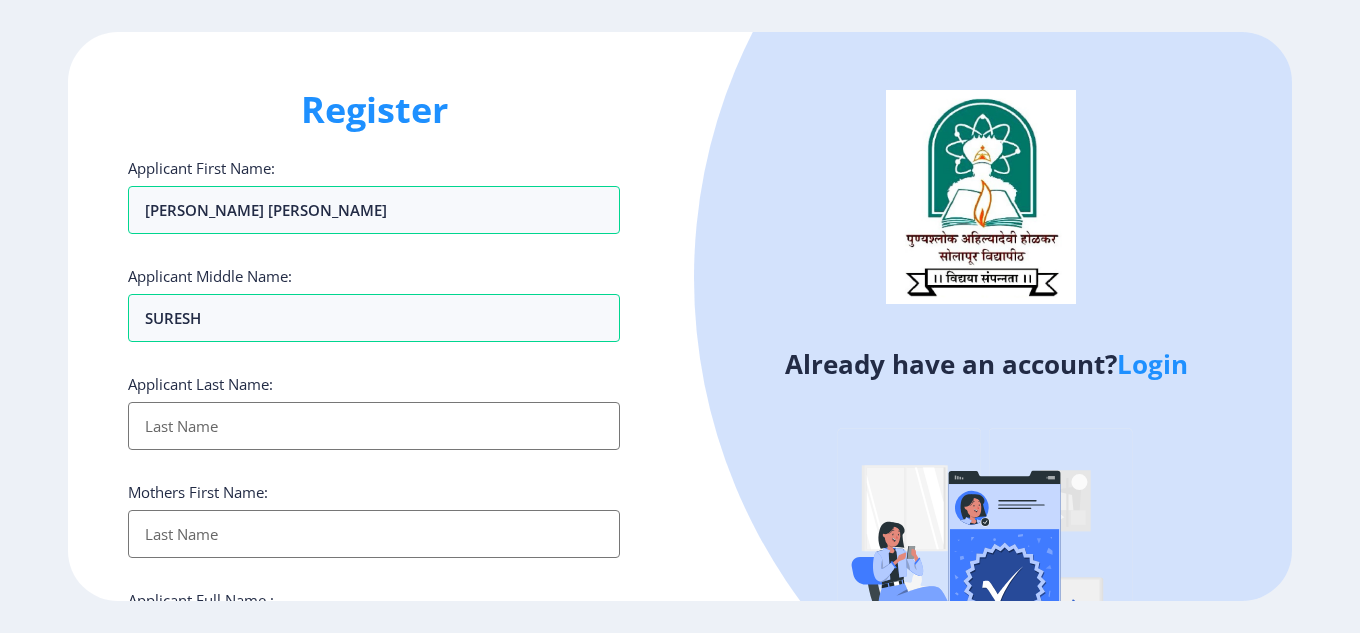 click on "Applicant First Name:" at bounding box center [374, 426] 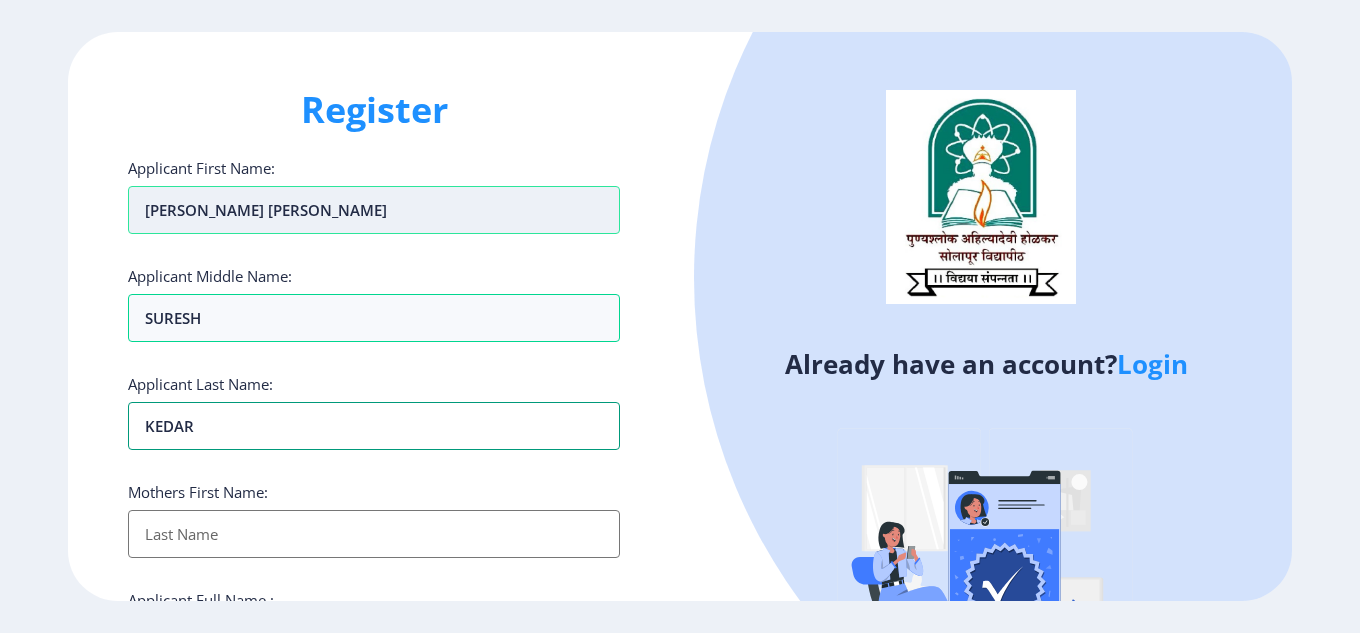 type on "KEDAR" 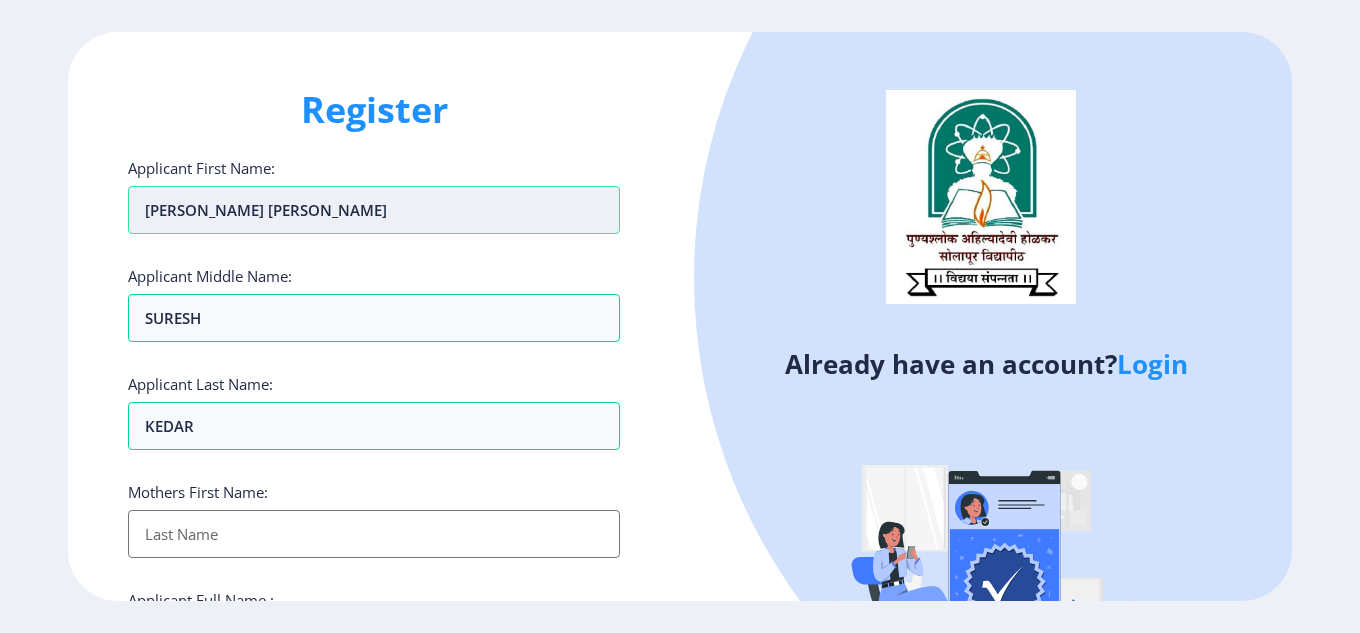 drag, startPoint x: 201, startPoint y: 208, endPoint x: 359, endPoint y: 217, distance: 158.25612 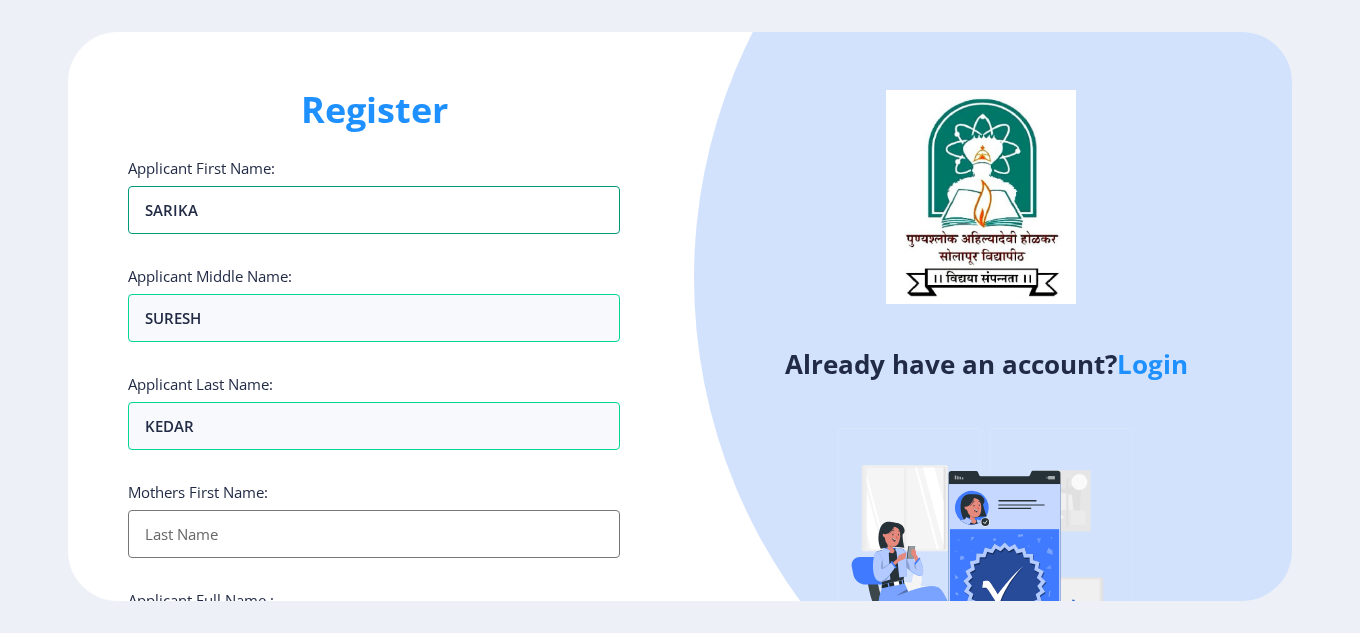 type on "SARIKA" 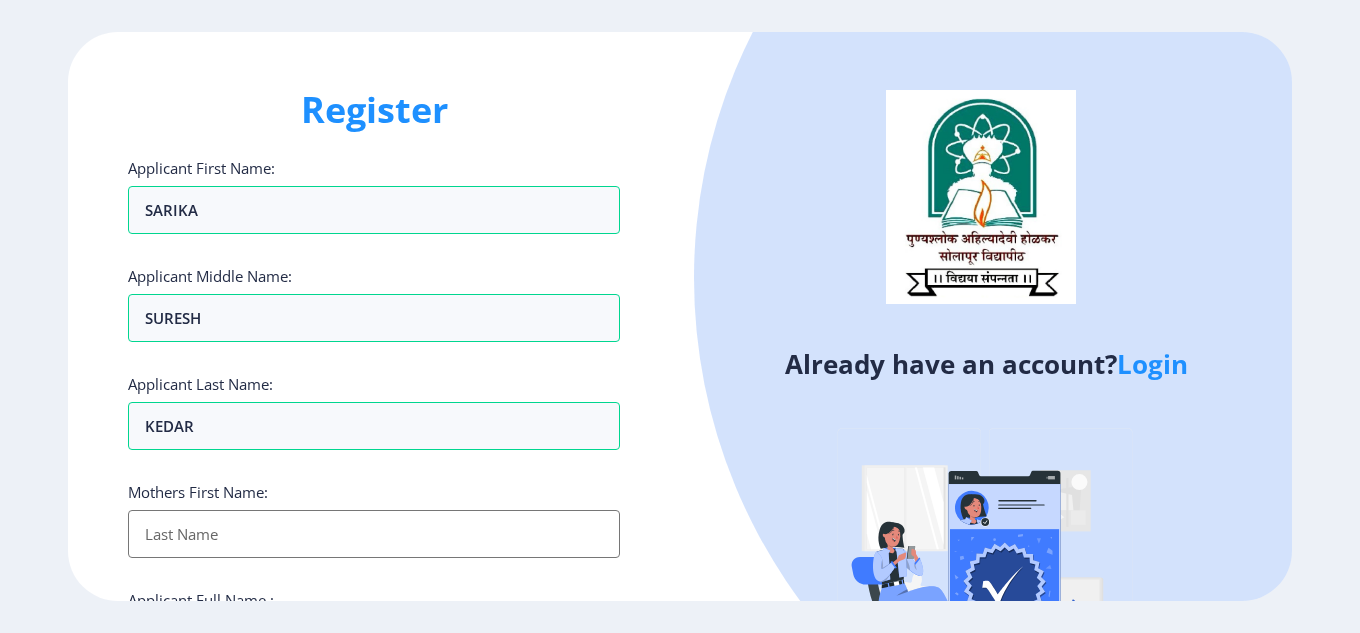 click on "Applicant First Name:" at bounding box center (374, 534) 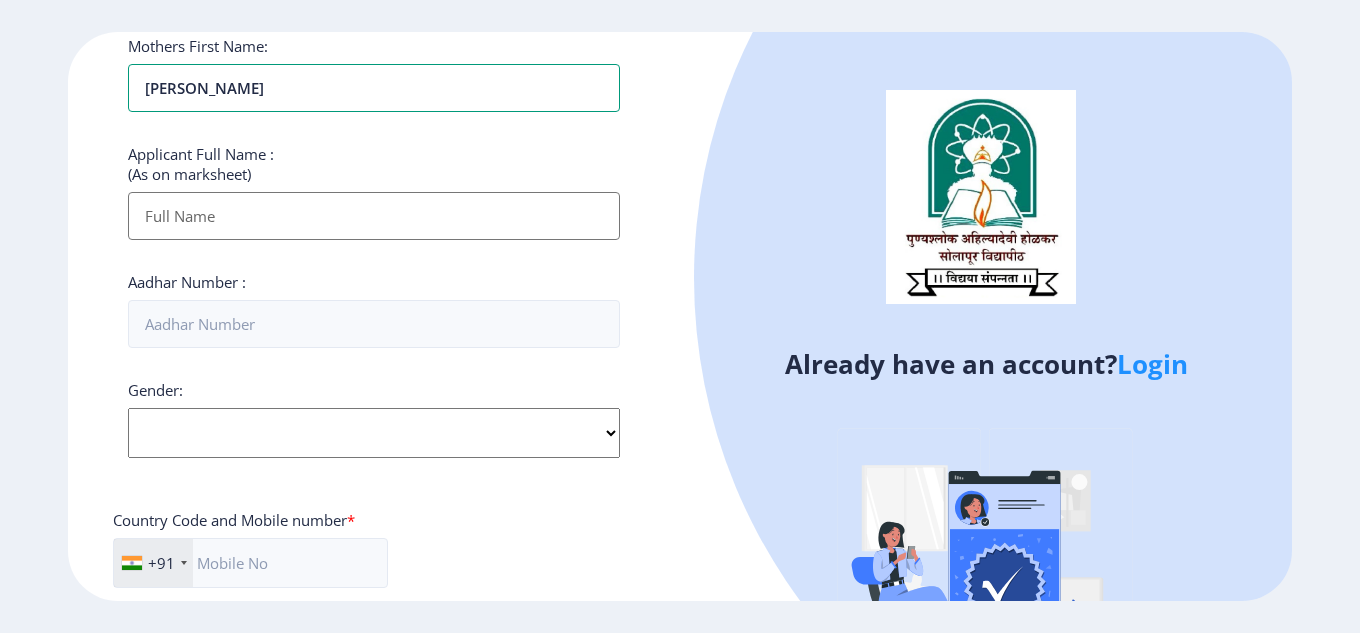 scroll, scrollTop: 400, scrollLeft: 0, axis: vertical 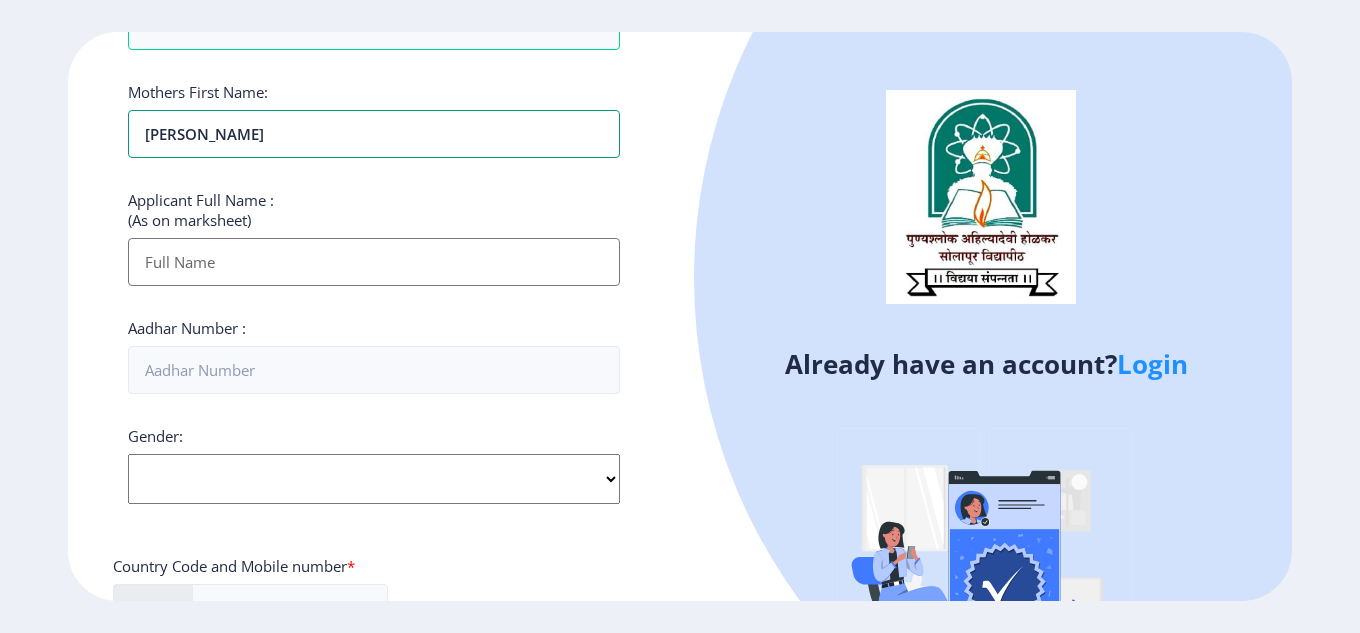 type on "SUNANDA" 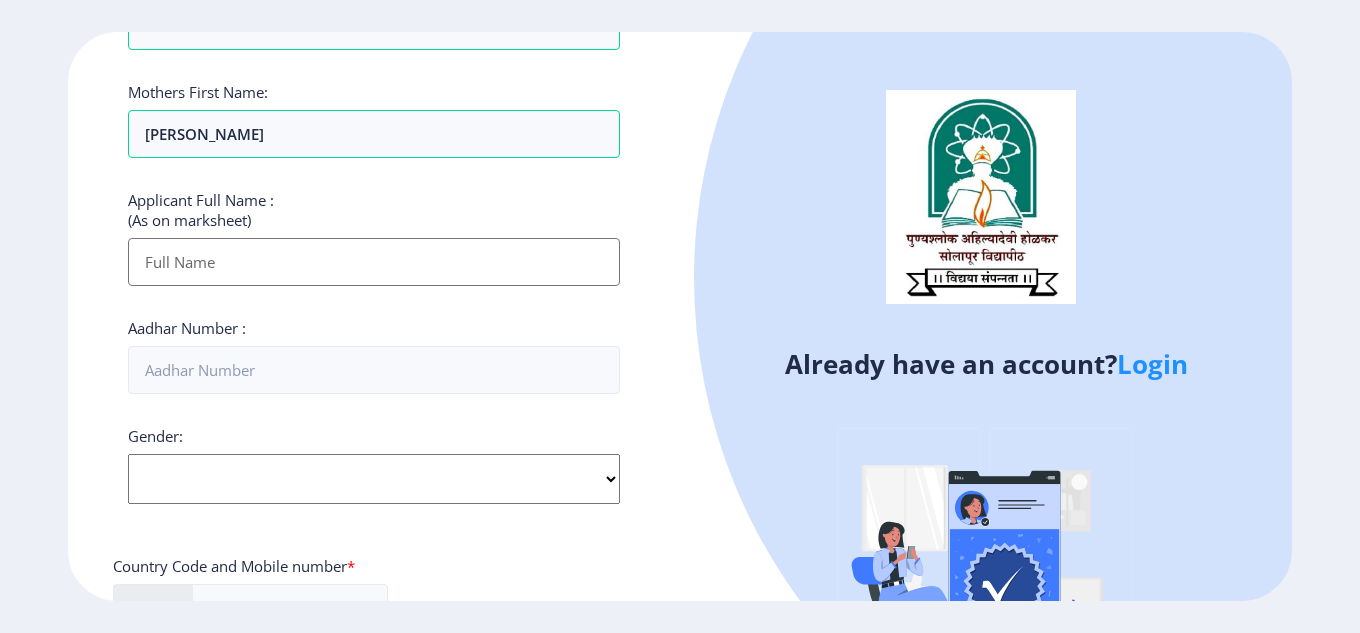 click on "Applicant First Name:" at bounding box center [374, 262] 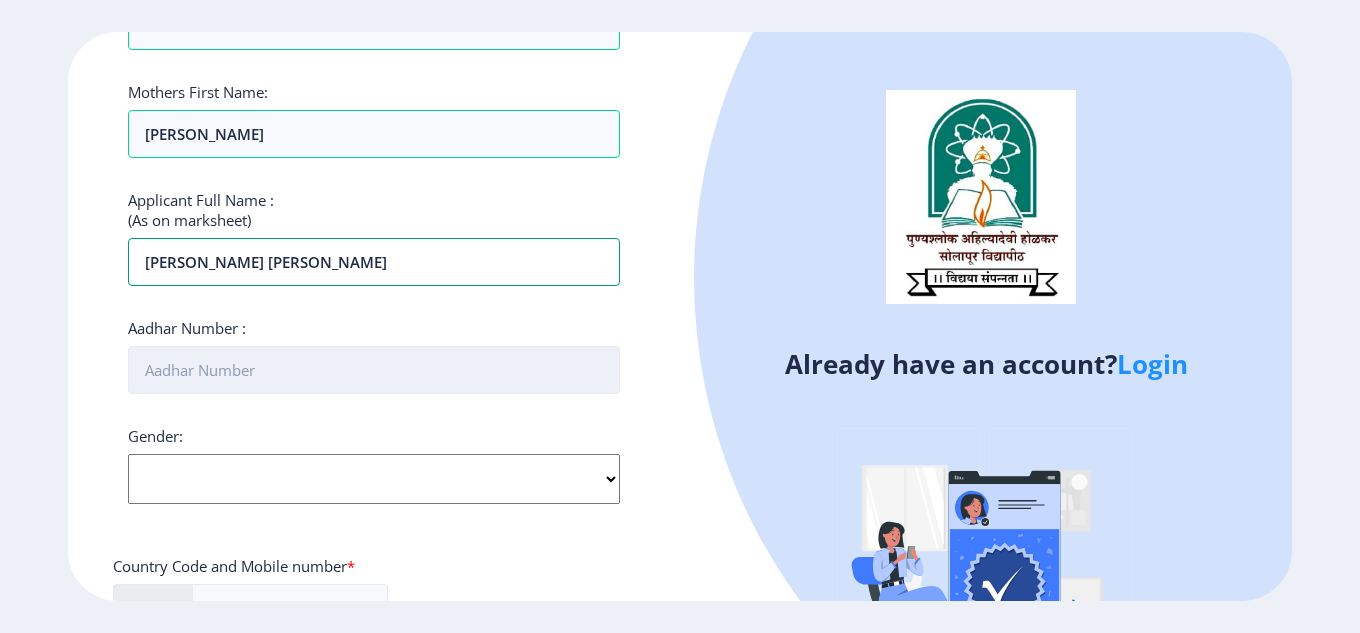 type on "SARIKA SURESH KEDAR" 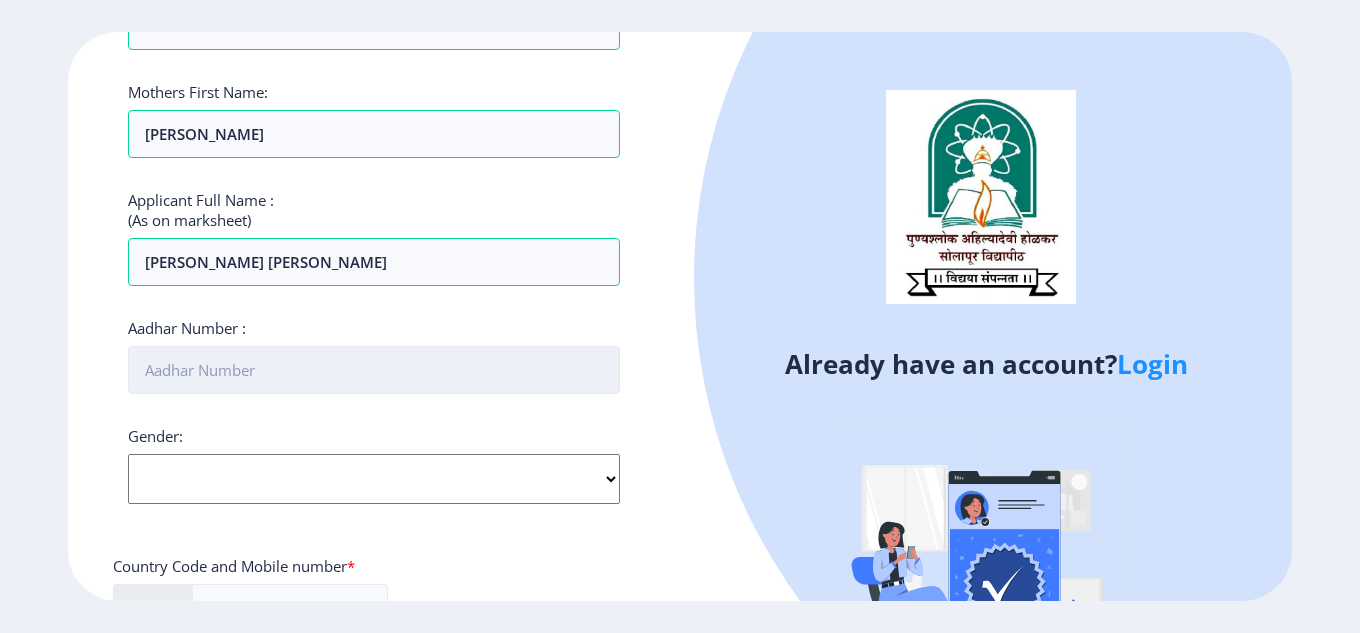 click on "Aadhar Number :" at bounding box center [374, 370] 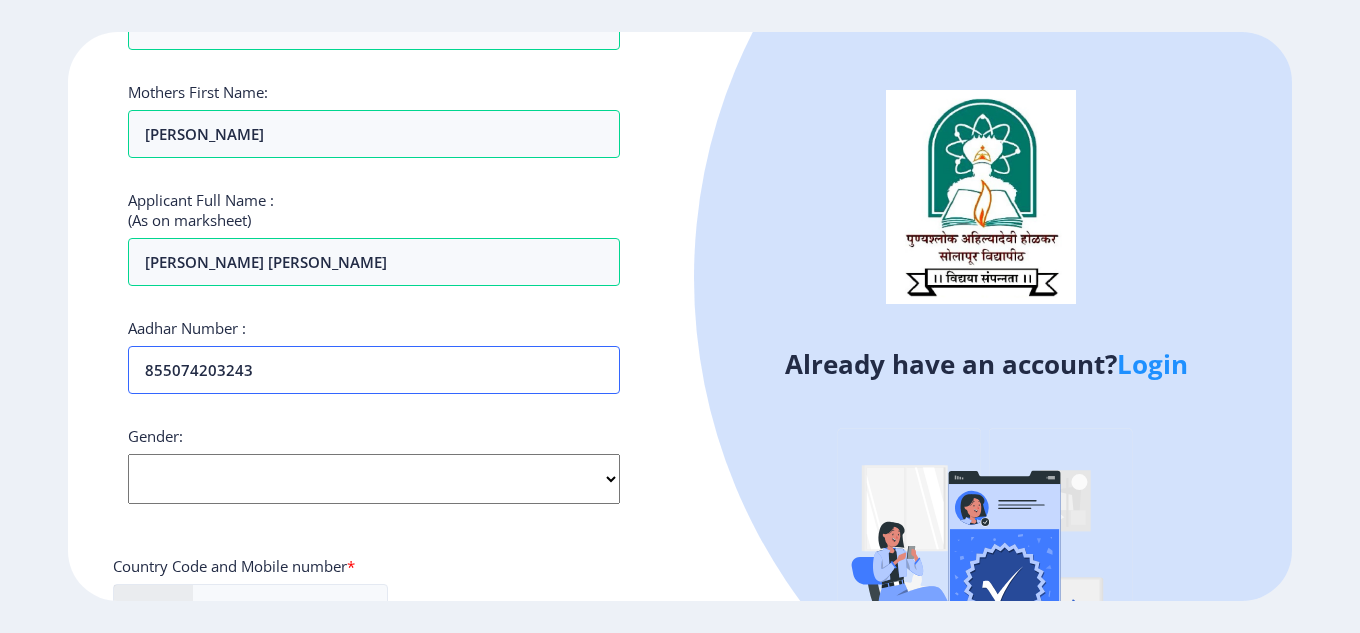 type on "855074203243" 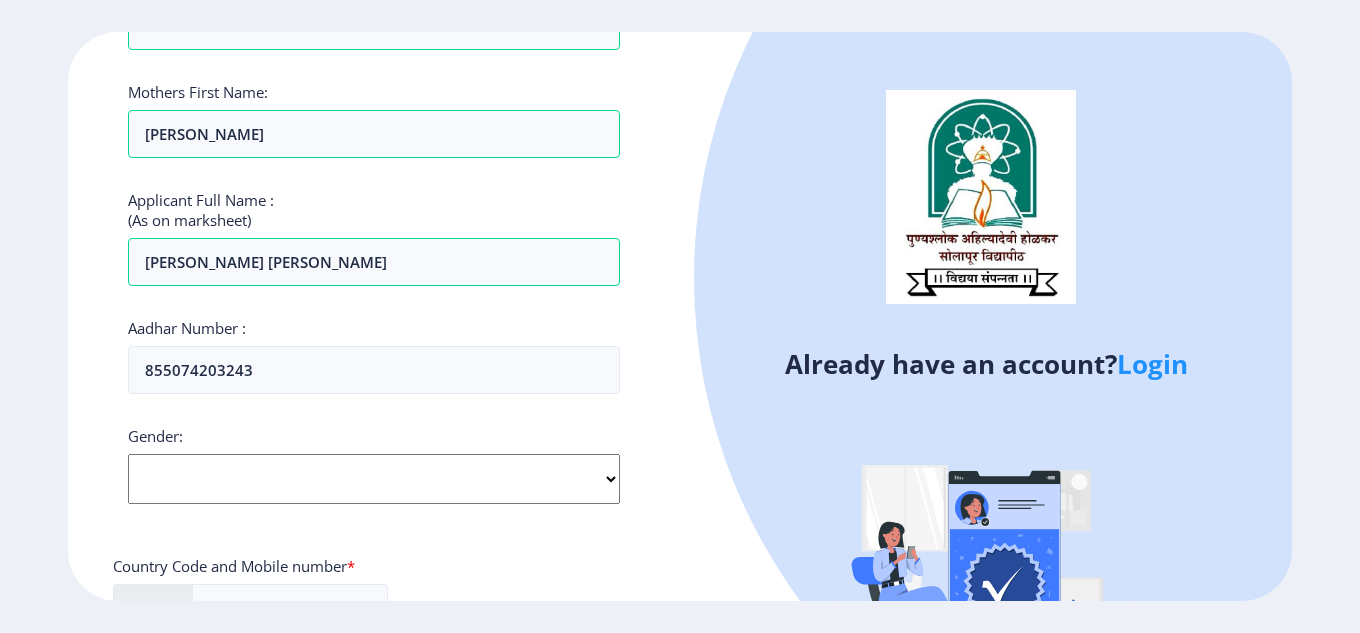 click on "Select Gender [DEMOGRAPHIC_DATA] [DEMOGRAPHIC_DATA] Other" 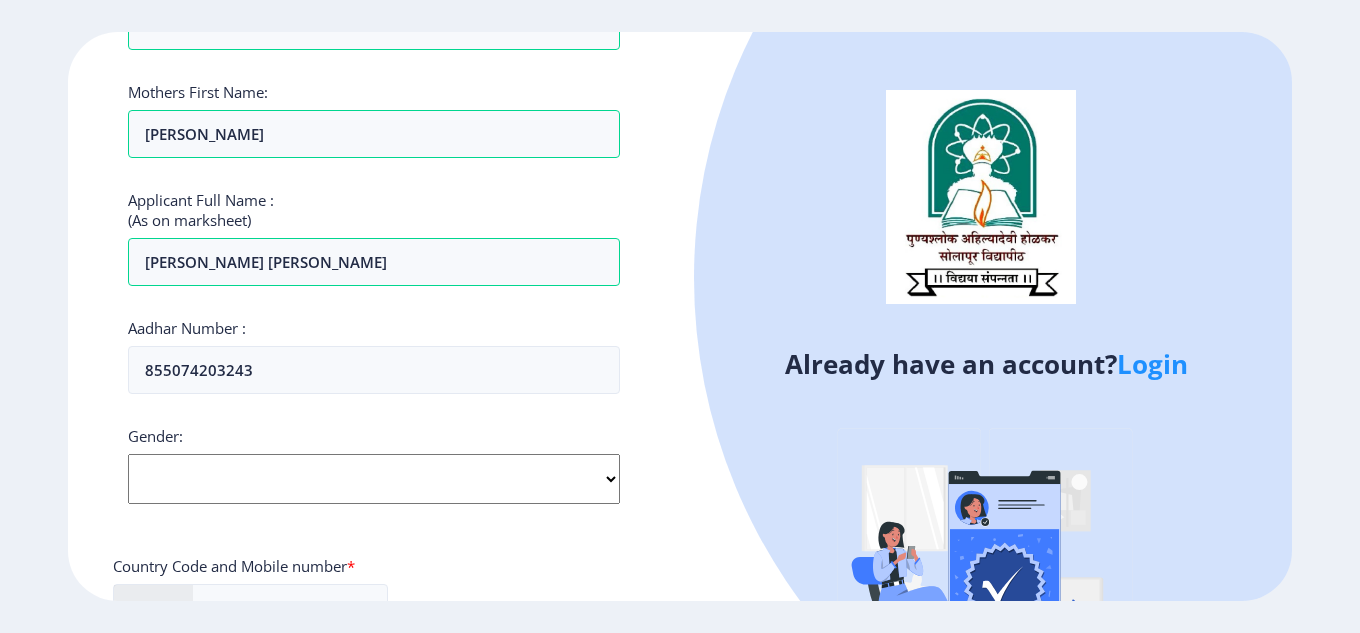 select on "[DEMOGRAPHIC_DATA]" 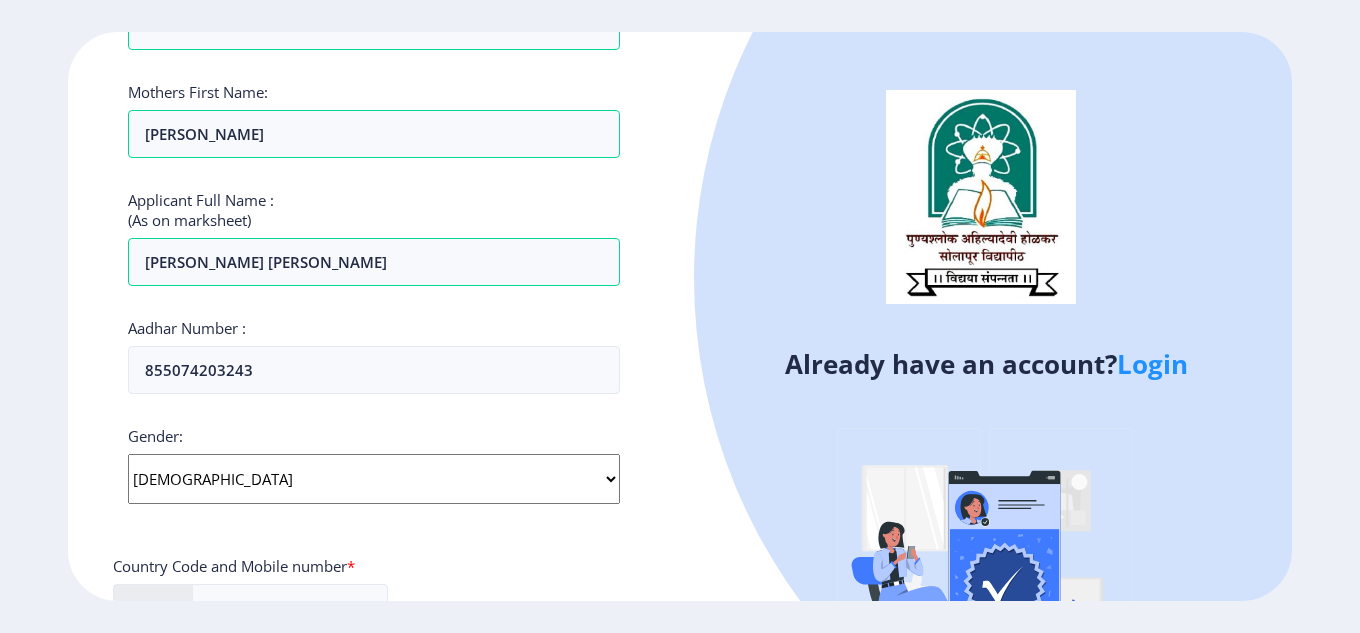 click on "Select Gender [DEMOGRAPHIC_DATA] [DEMOGRAPHIC_DATA] Other" 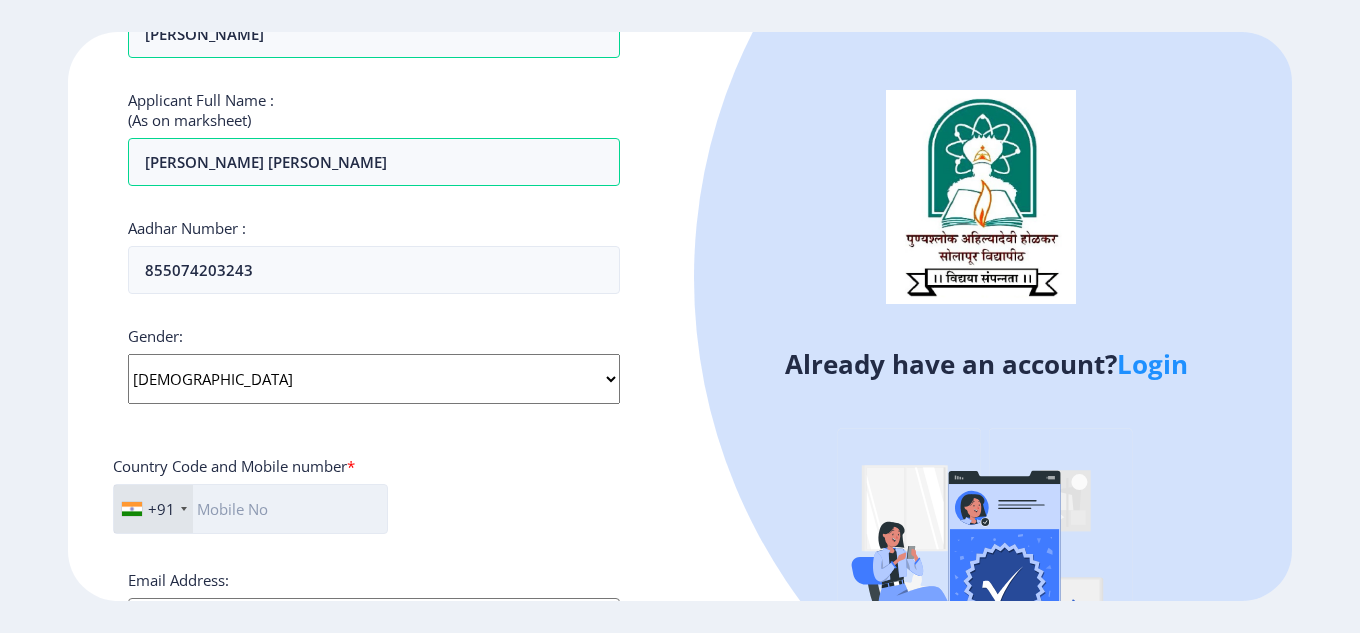 click 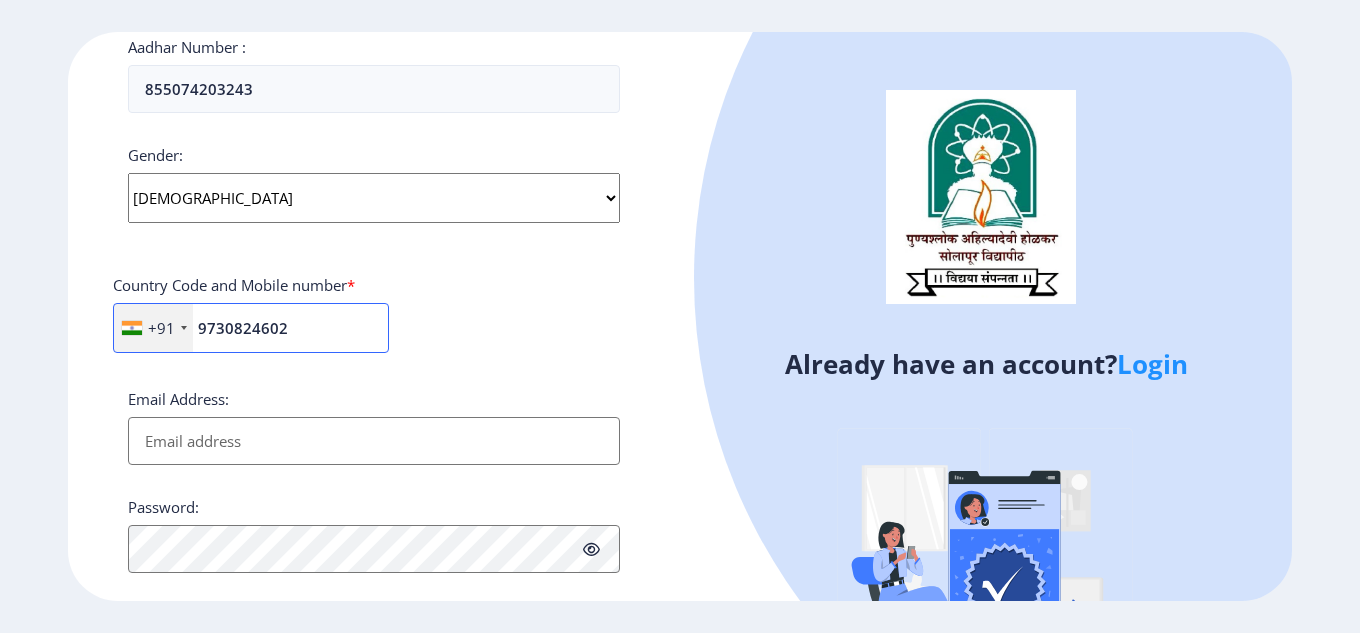scroll, scrollTop: 700, scrollLeft: 0, axis: vertical 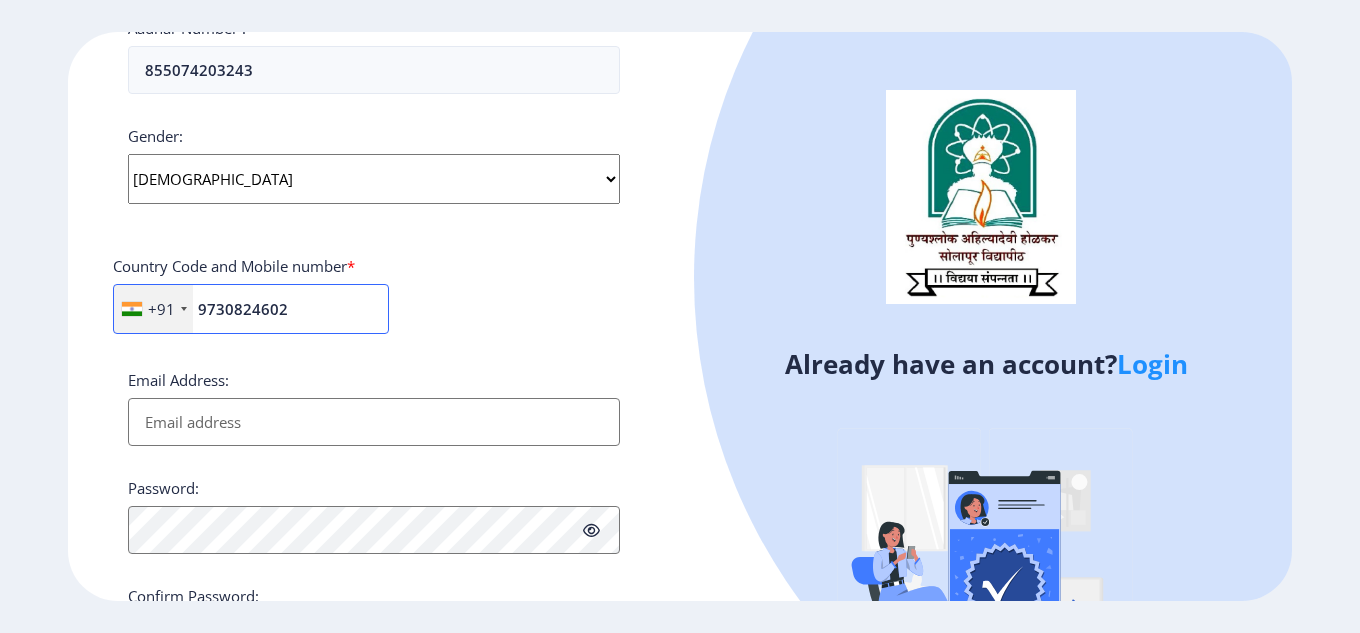 type on "9730824602" 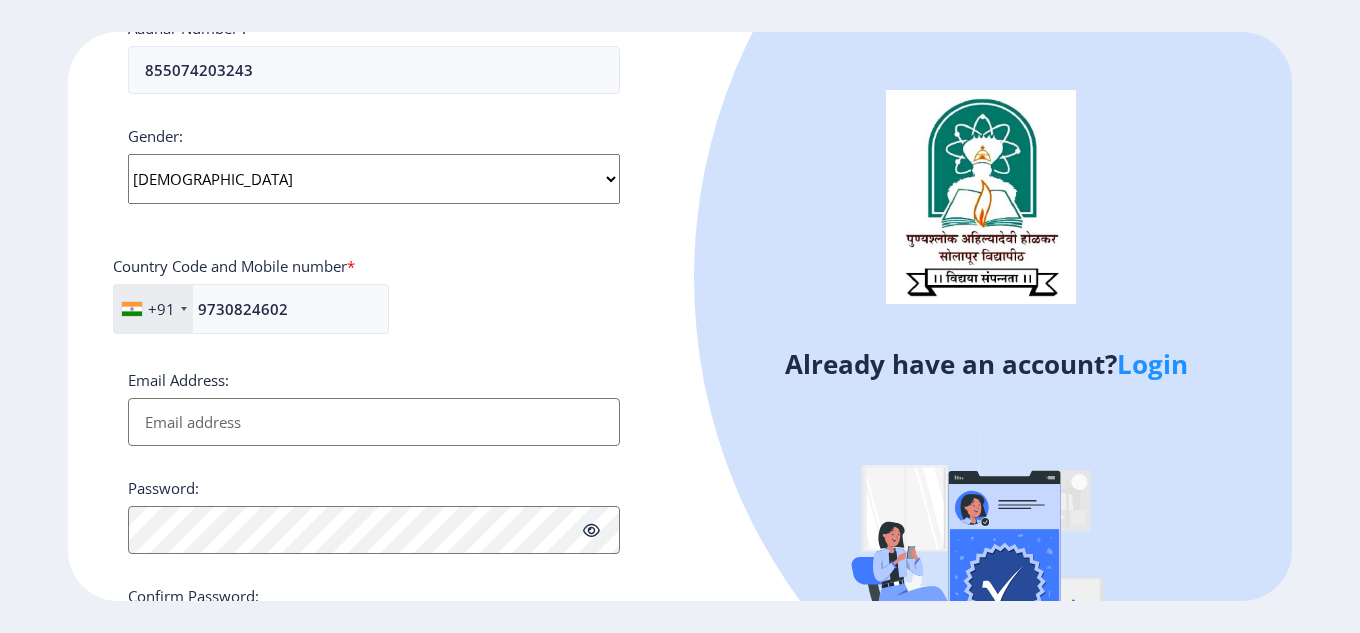 click on "Email Address:" at bounding box center (374, 422) 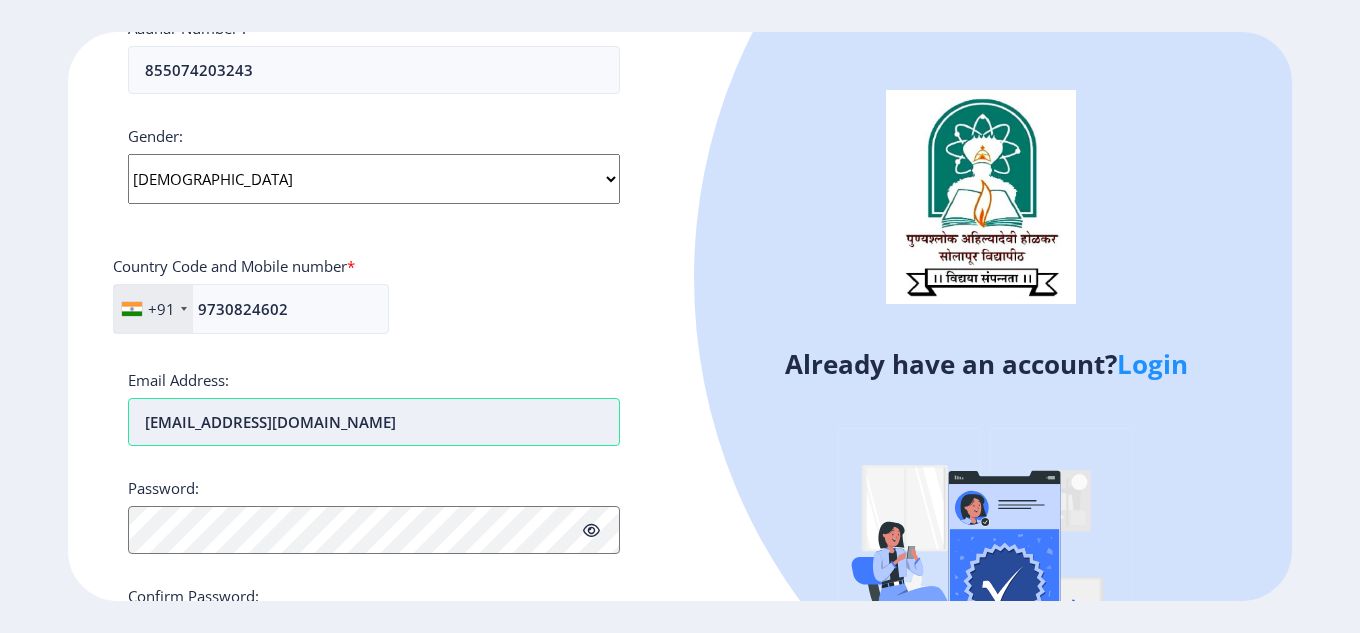 type on "sarikabirajdar00@gmail.com" 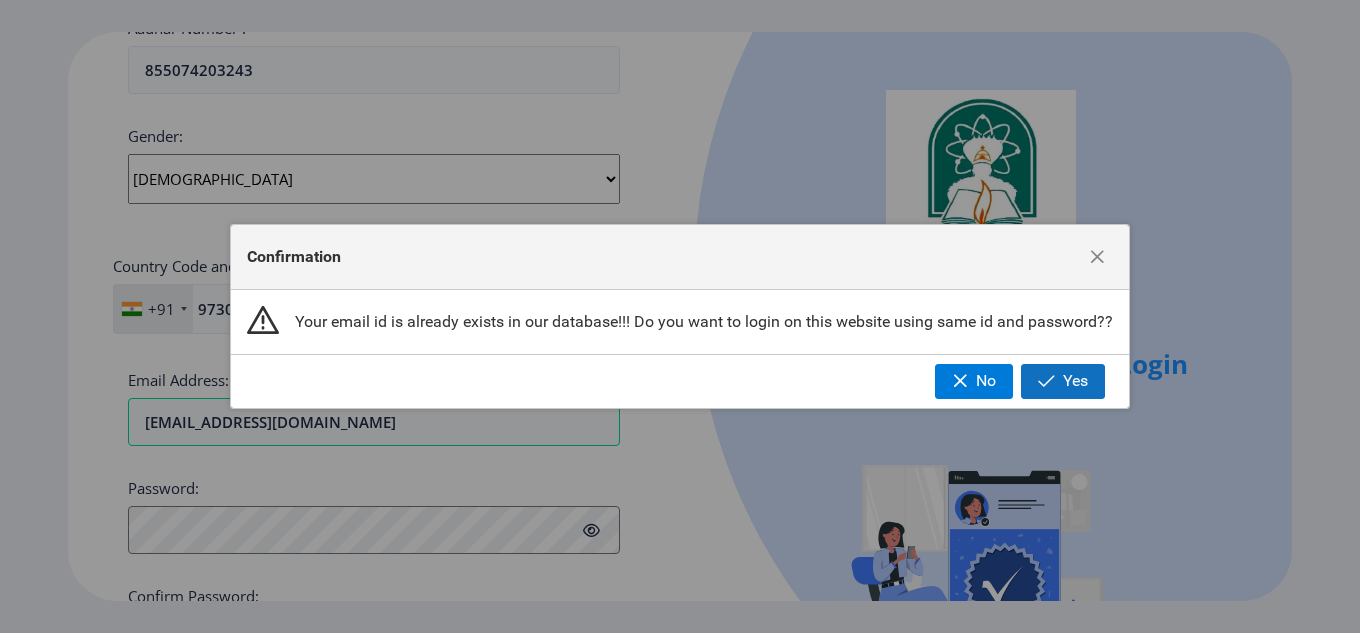 click on "Yes" 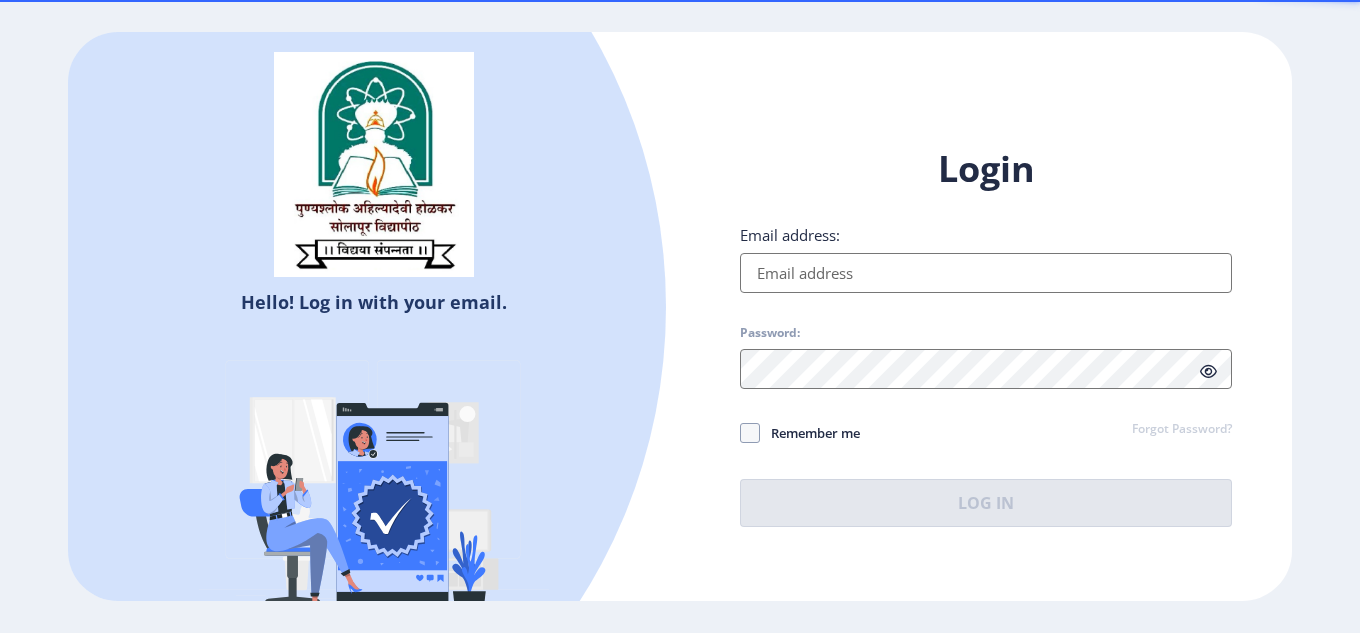 click on "Email address:" at bounding box center (986, 273) 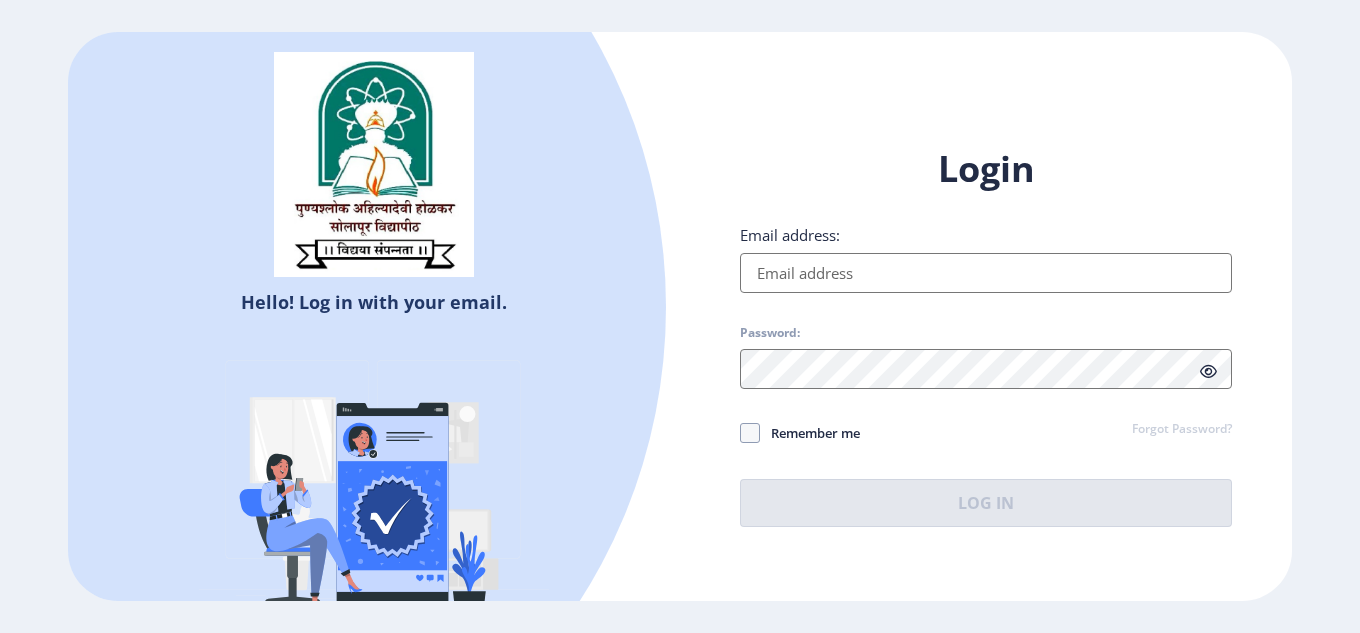 type on "sarikabirajdar00@gmail.com" 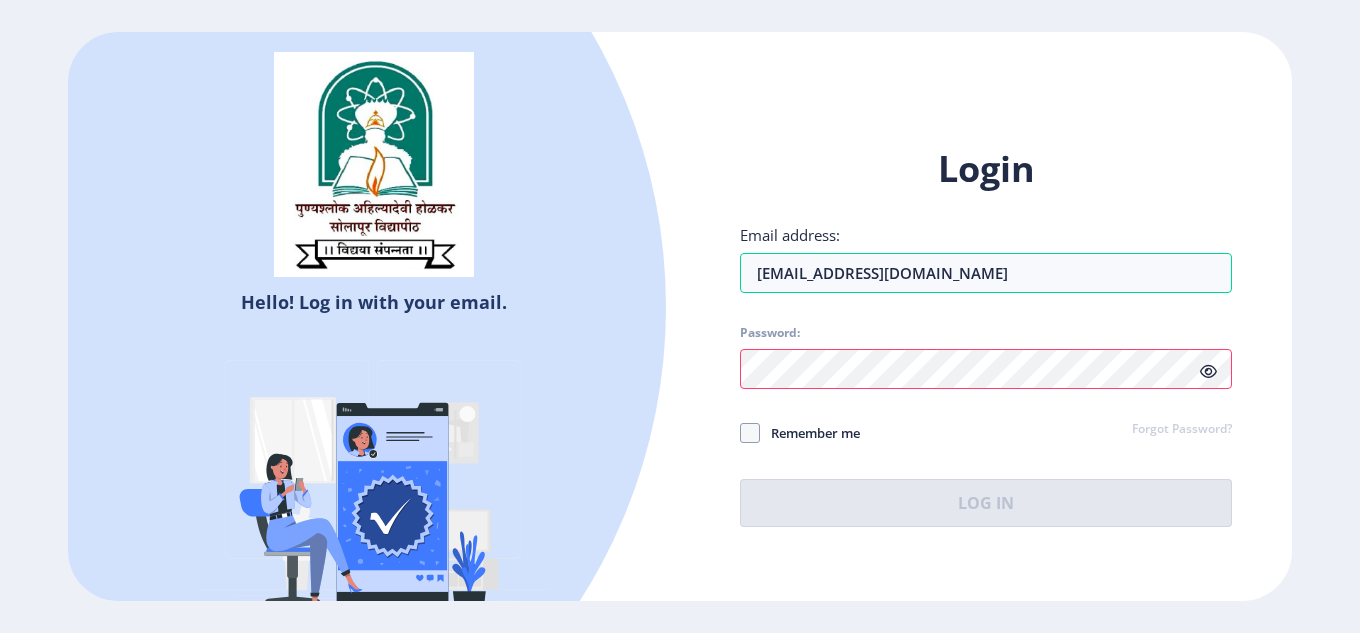 click 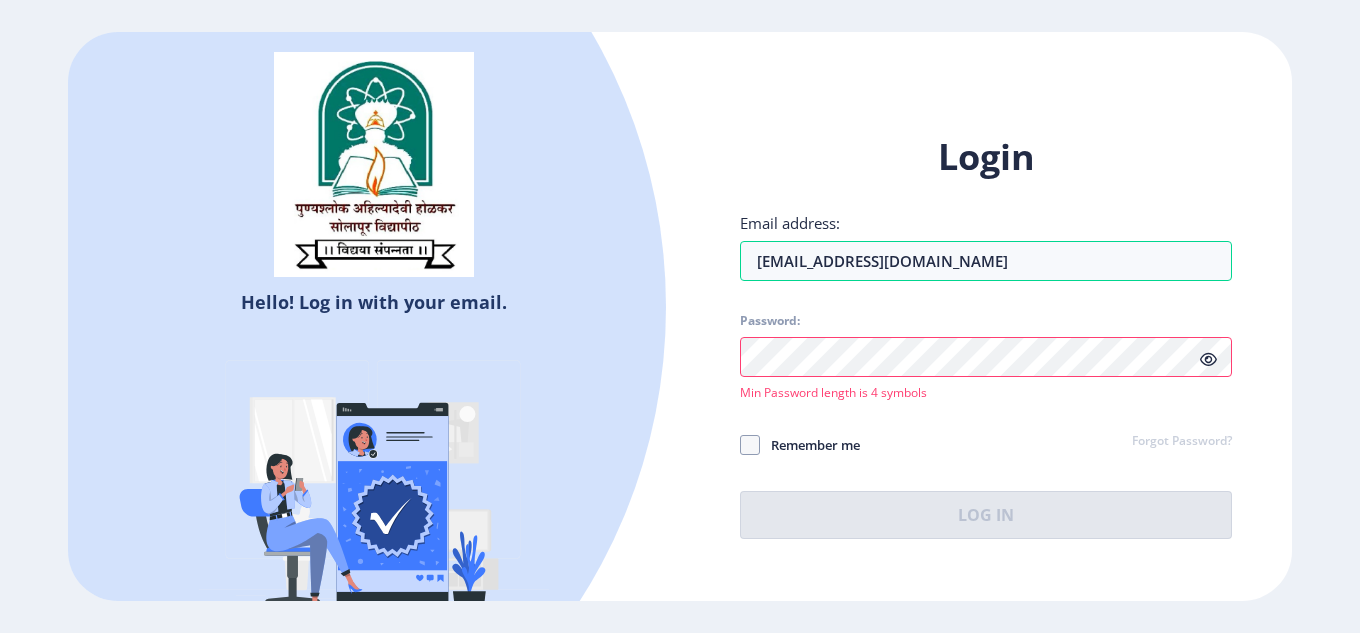 click 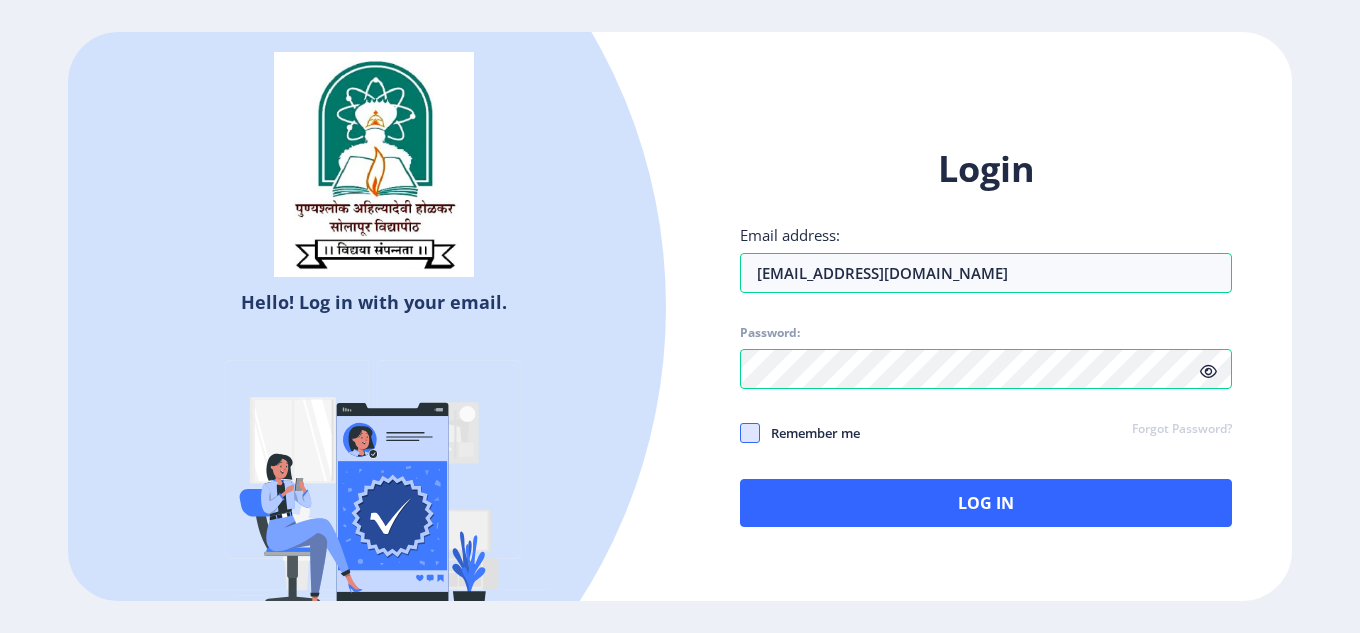 click 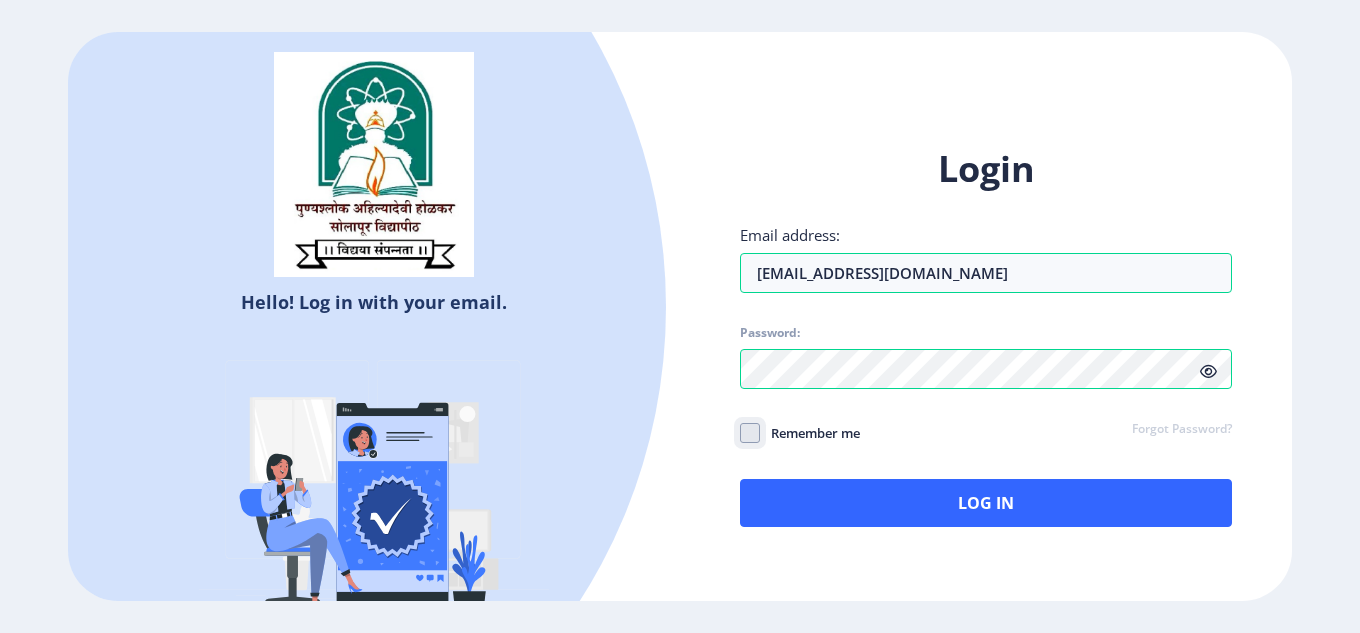 checkbox on "true" 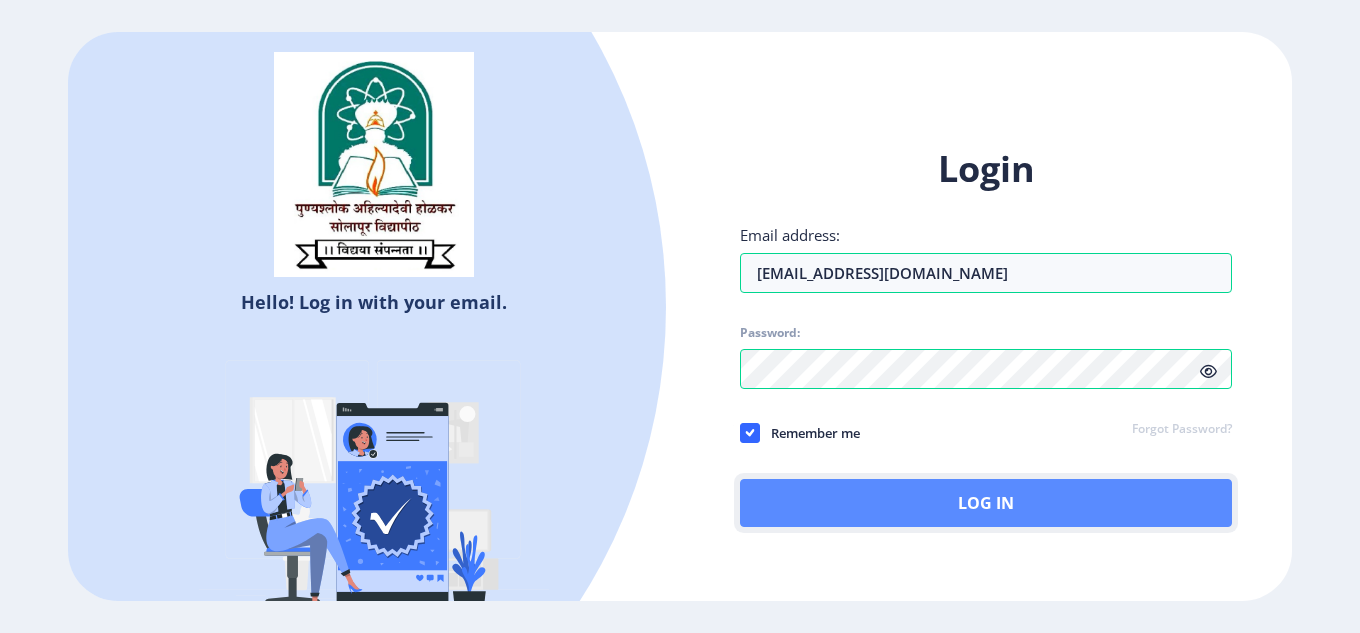click on "Log In" 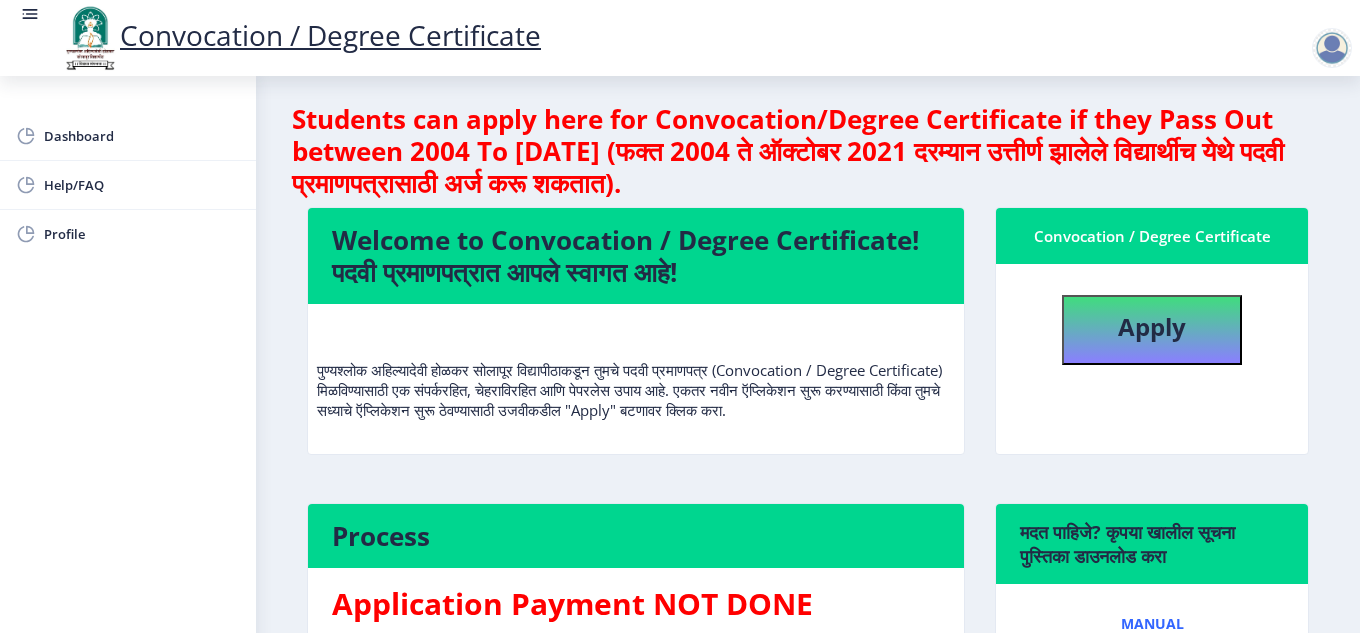 scroll, scrollTop: 0, scrollLeft: 0, axis: both 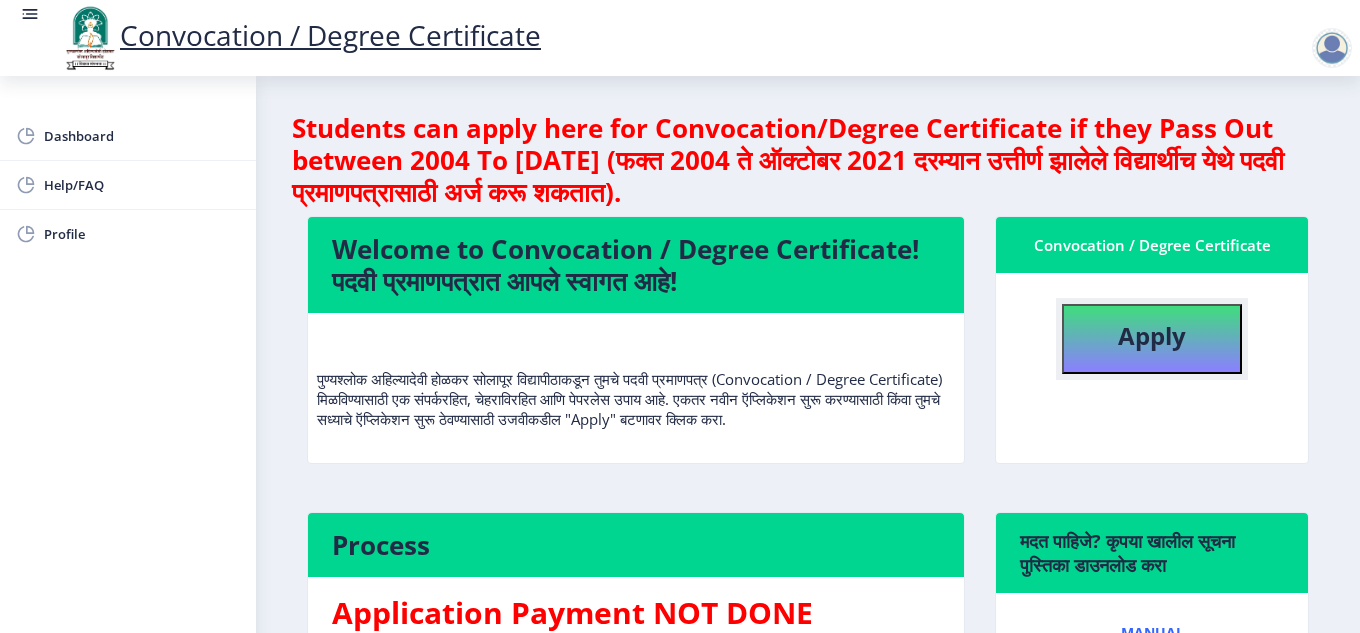 click on "Apply" 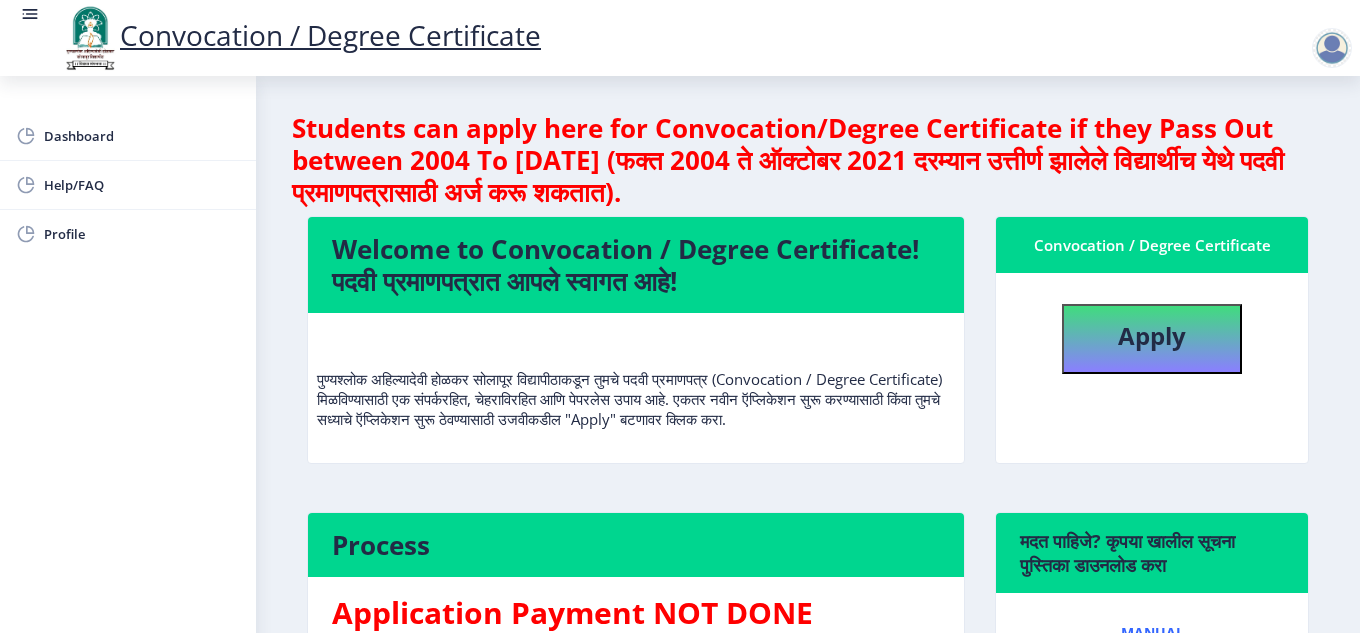 select 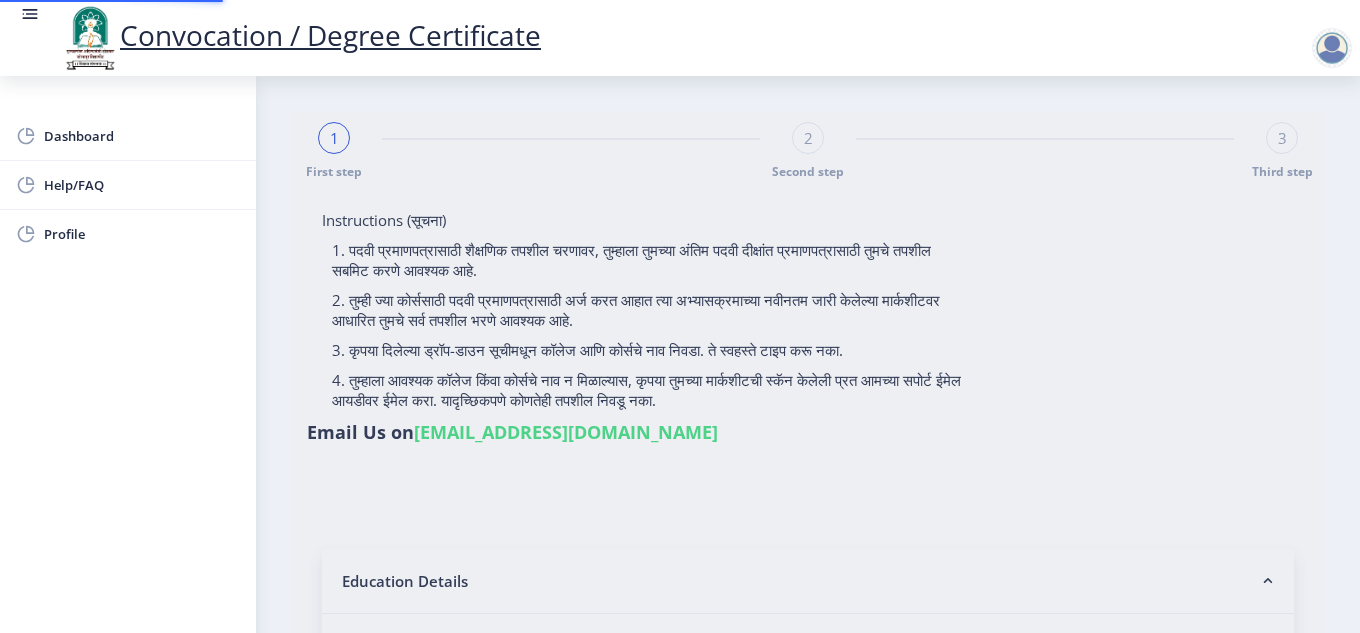type on "202301022075978" 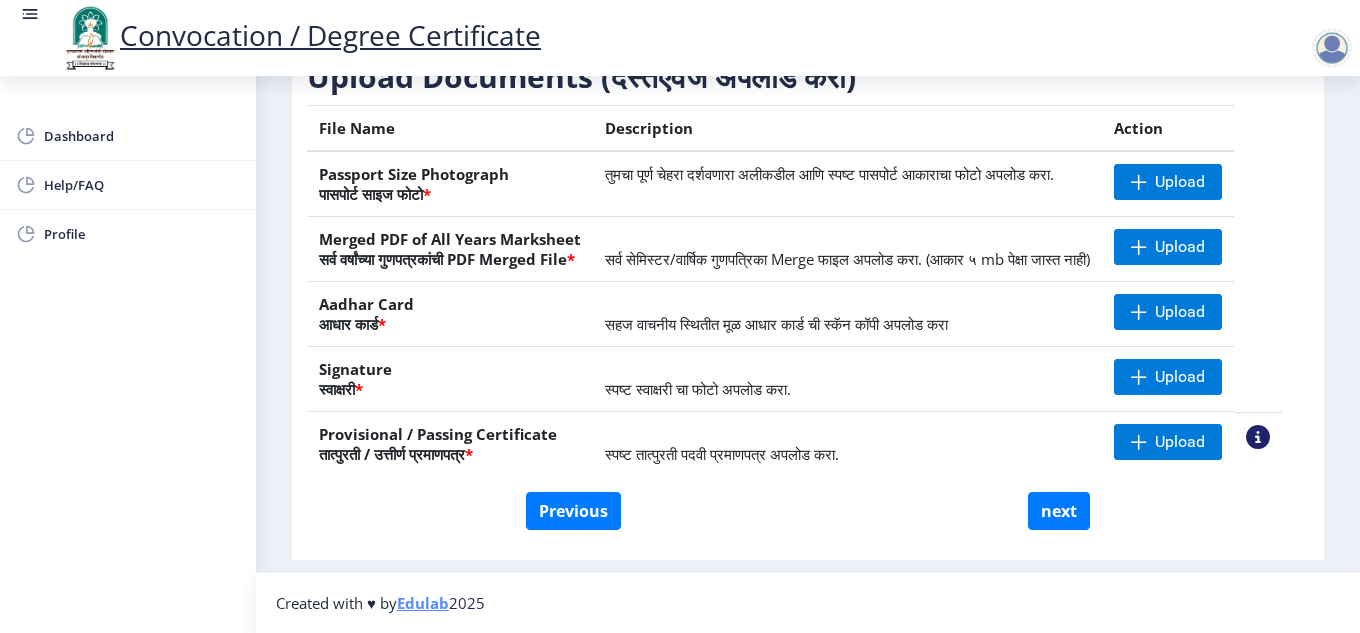 scroll, scrollTop: 277, scrollLeft: 0, axis: vertical 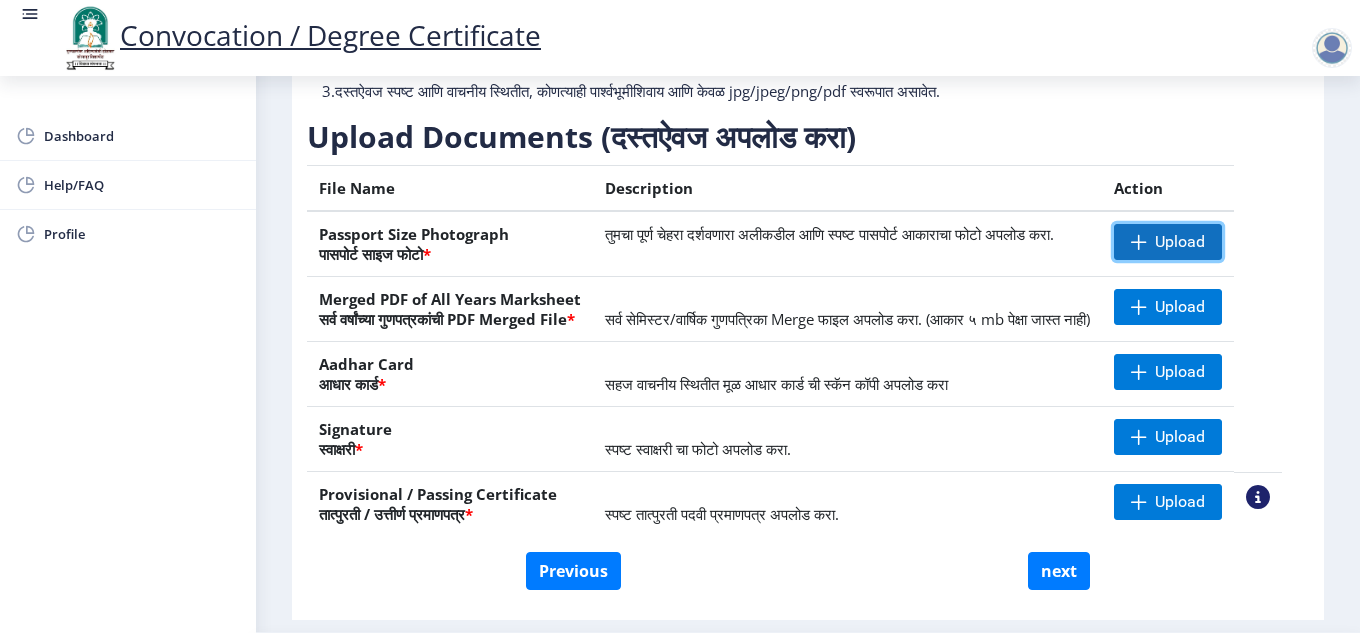 click on "Upload" 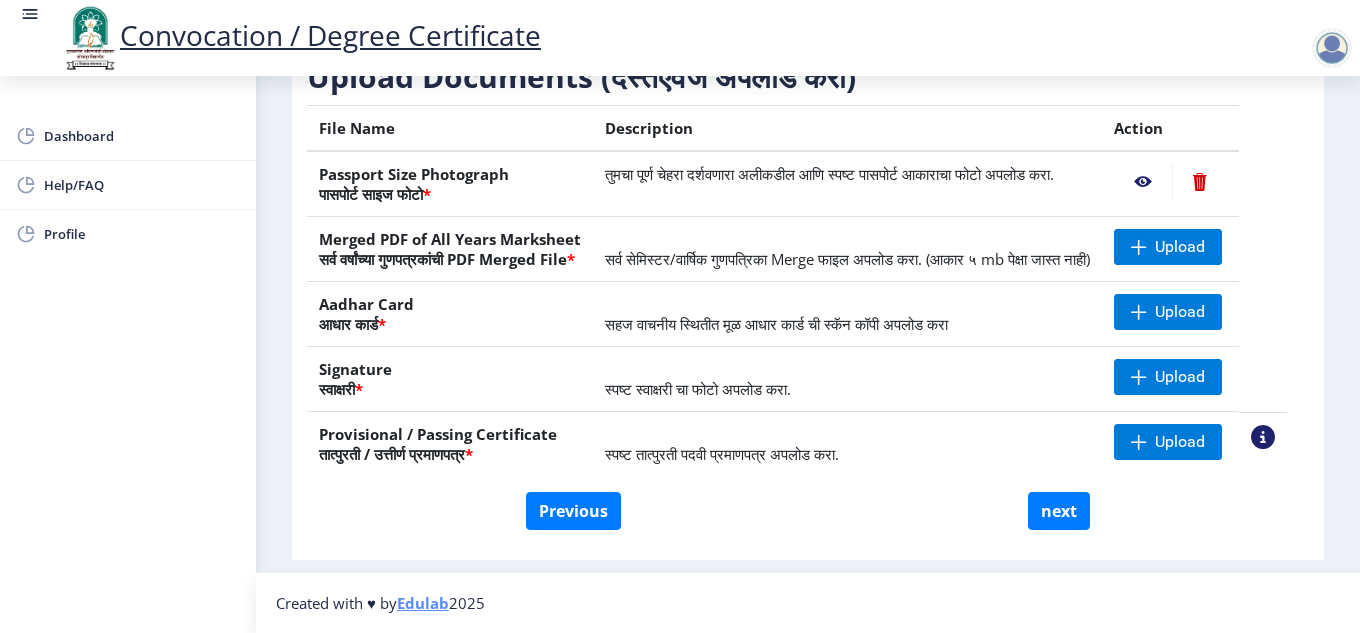 scroll, scrollTop: 377, scrollLeft: 0, axis: vertical 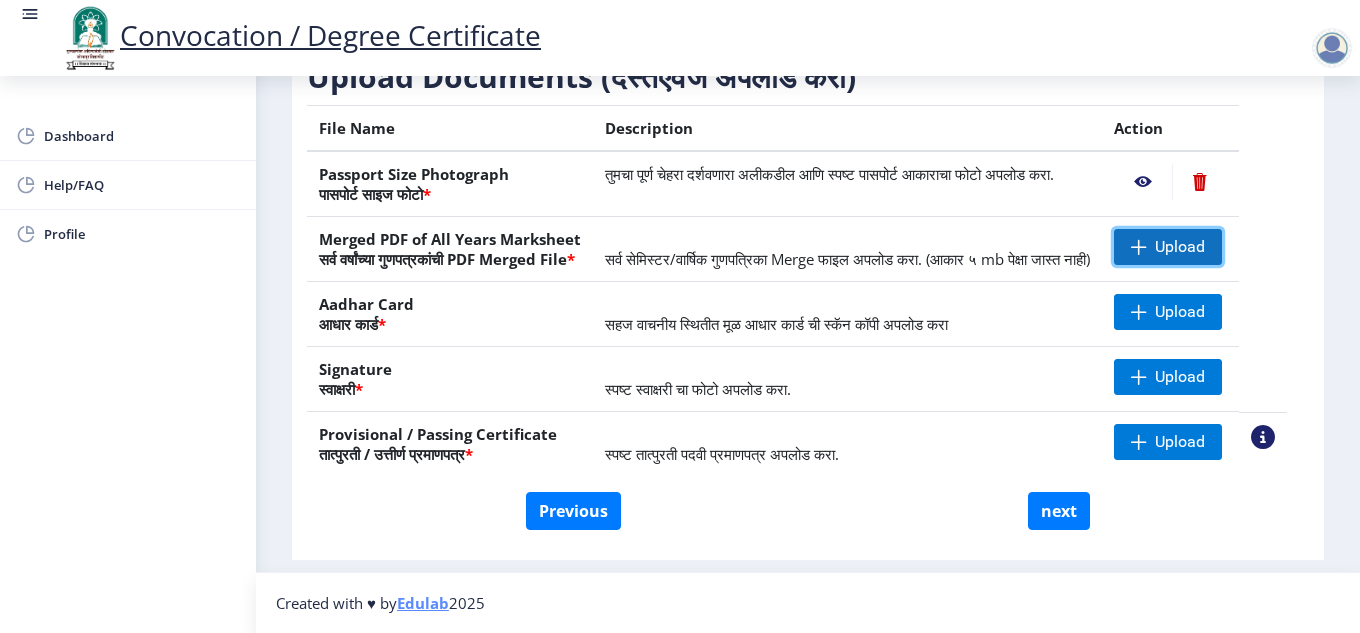 click on "Upload" 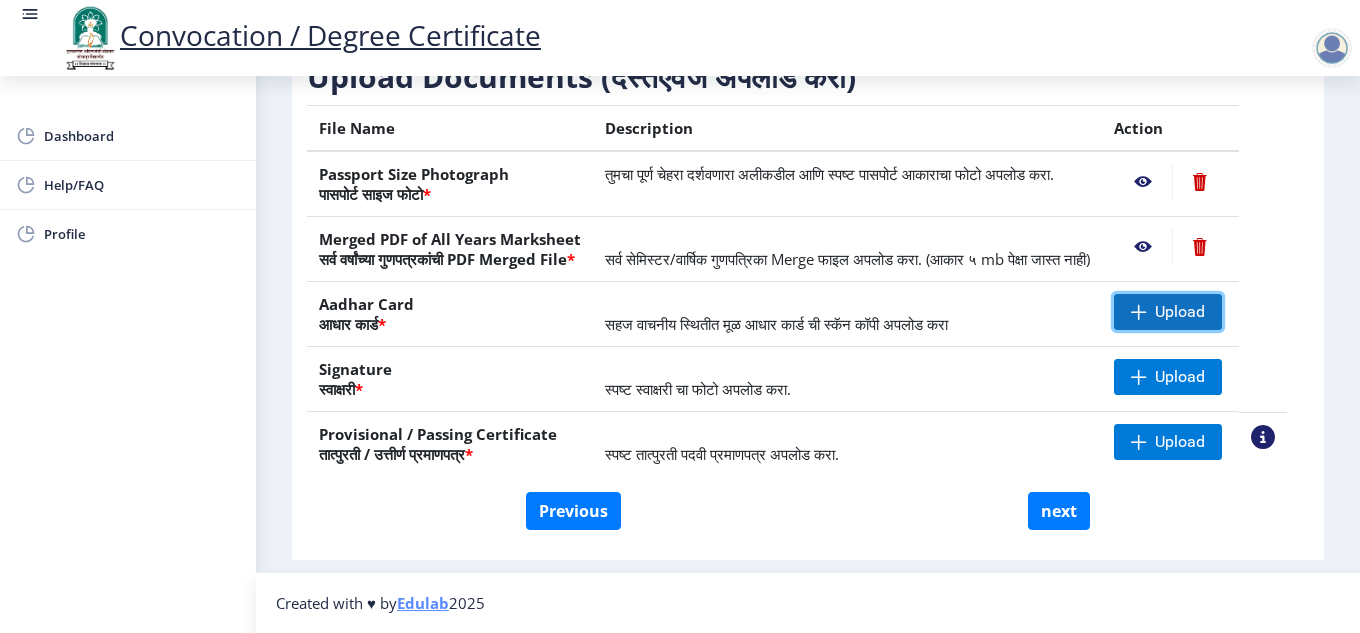 click on "Upload" 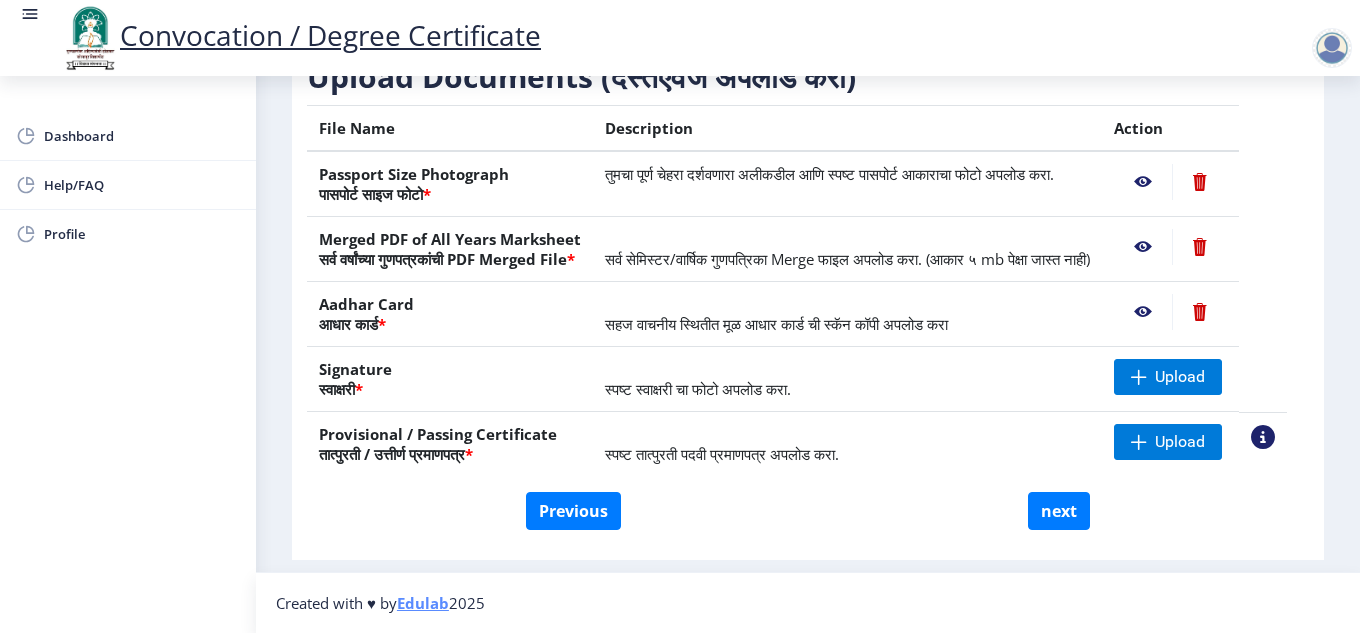 scroll, scrollTop: 377, scrollLeft: 0, axis: vertical 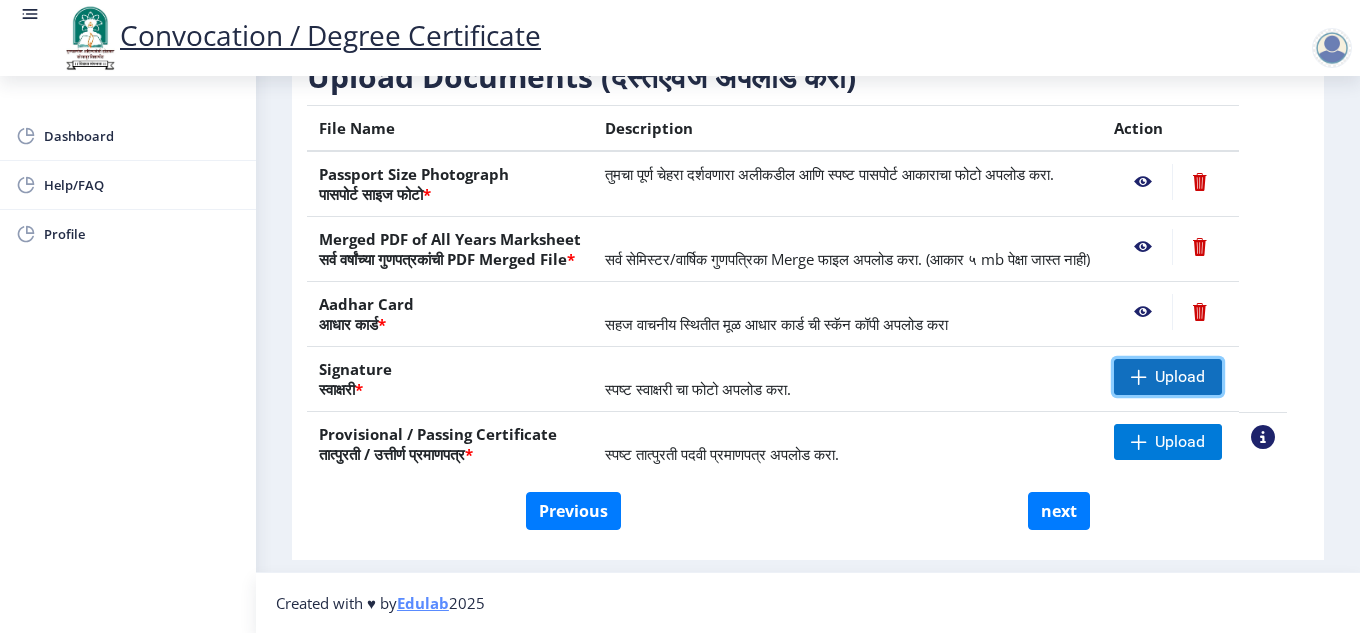 click on "Upload" 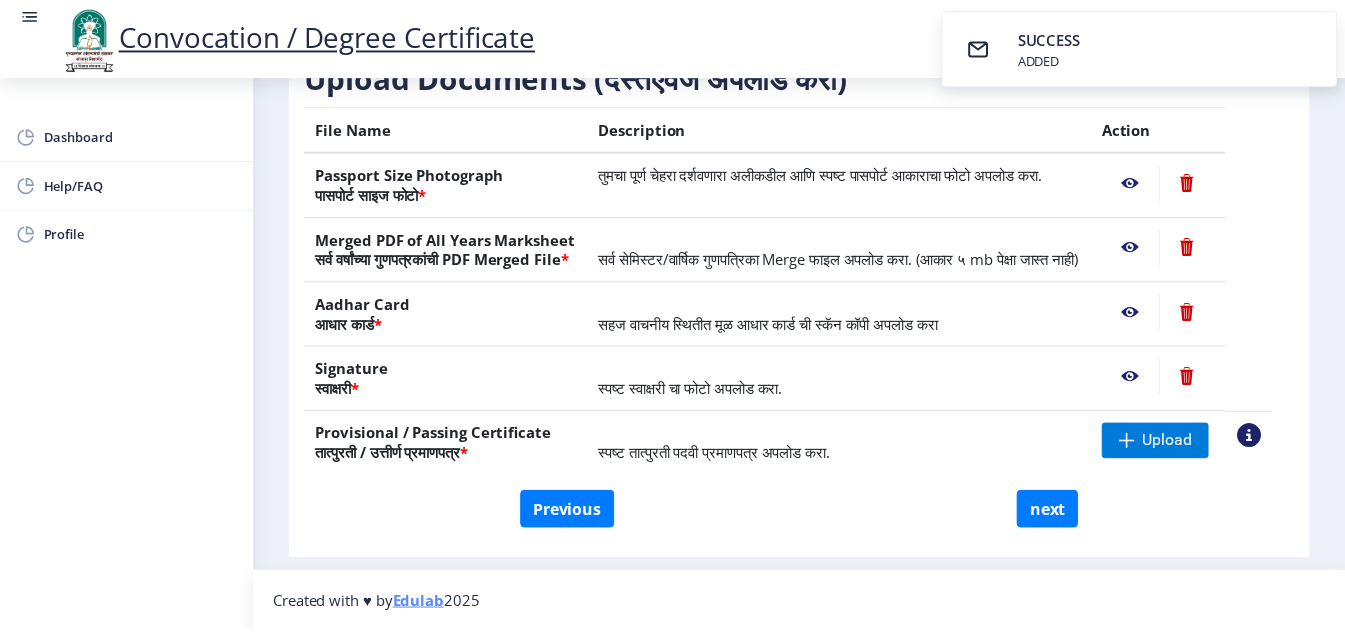 scroll, scrollTop: 277, scrollLeft: 0, axis: vertical 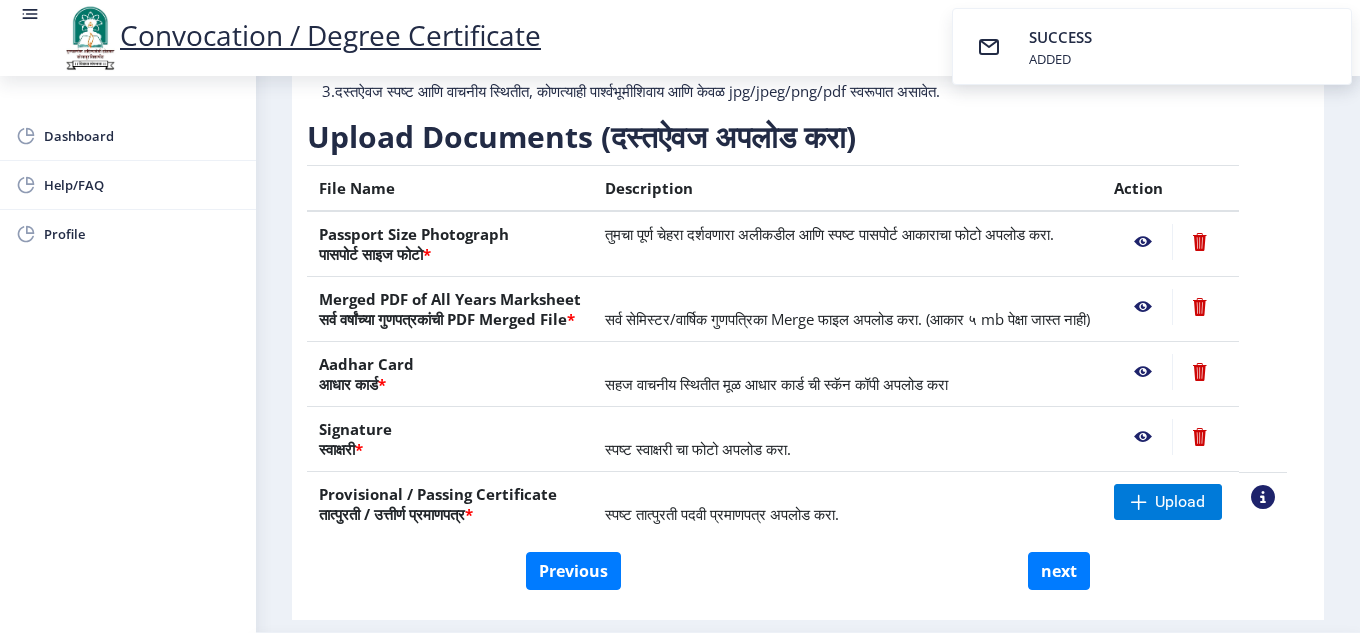 click 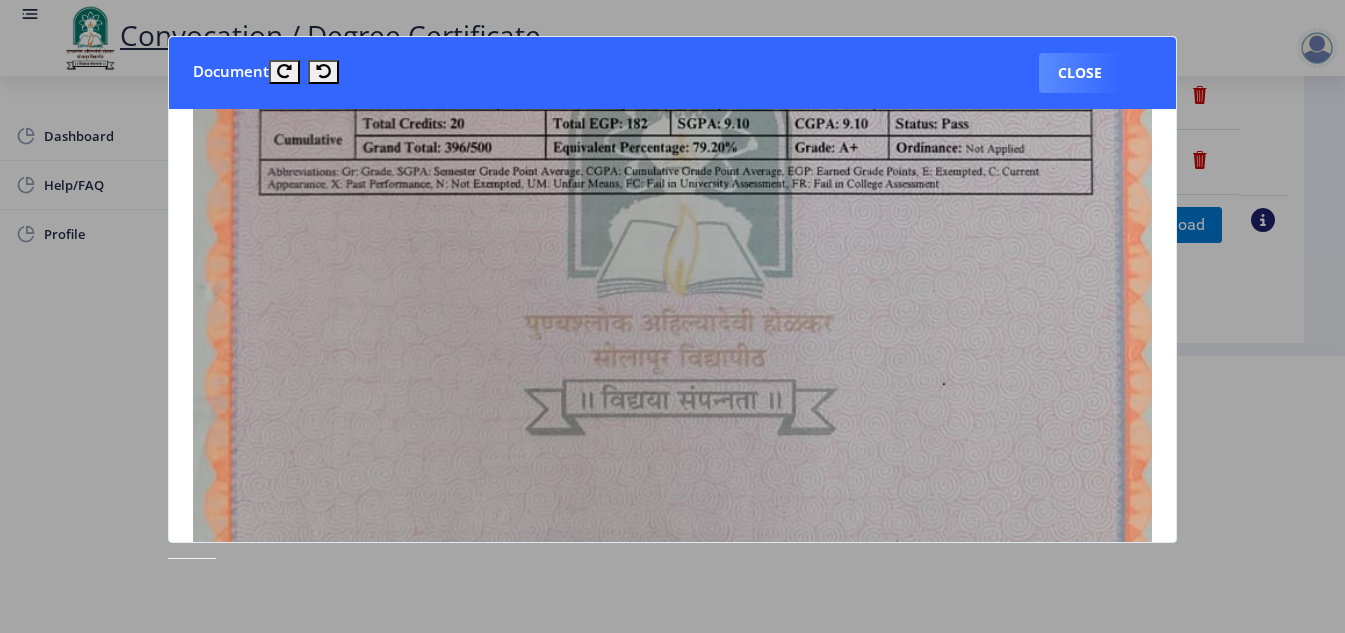 scroll, scrollTop: 500, scrollLeft: 0, axis: vertical 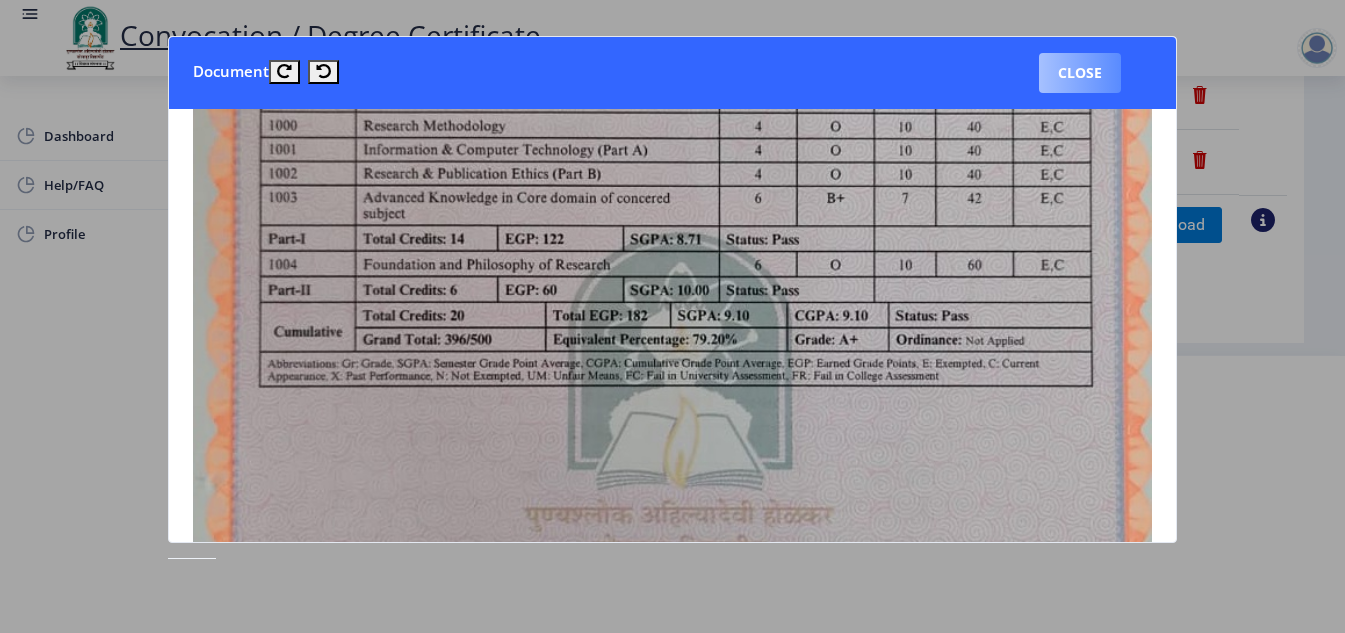 click on "Close" at bounding box center (1080, 73) 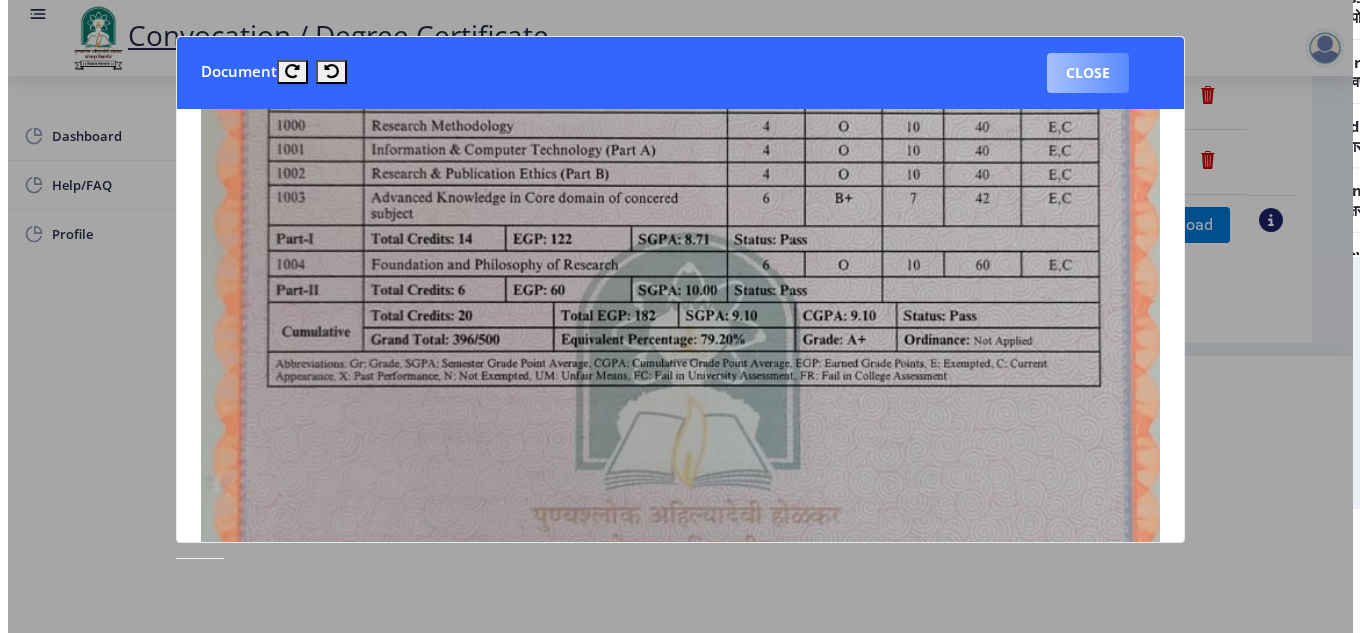 scroll, scrollTop: 181, scrollLeft: 0, axis: vertical 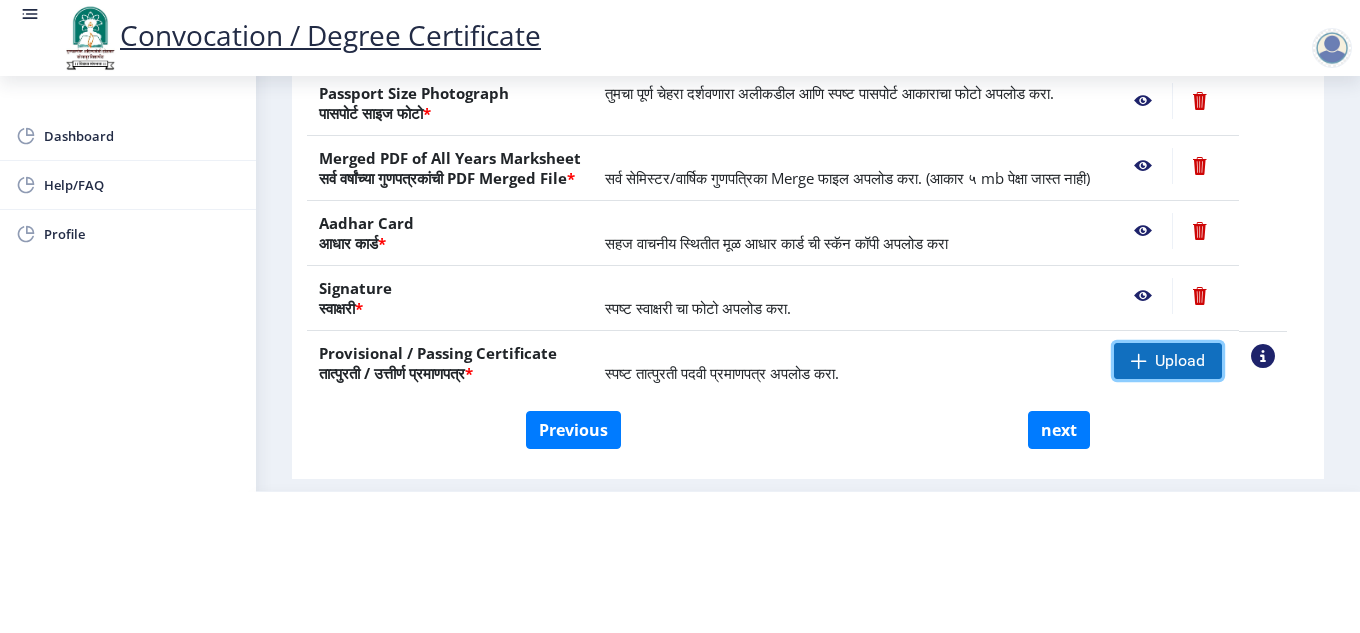 click on "Upload" 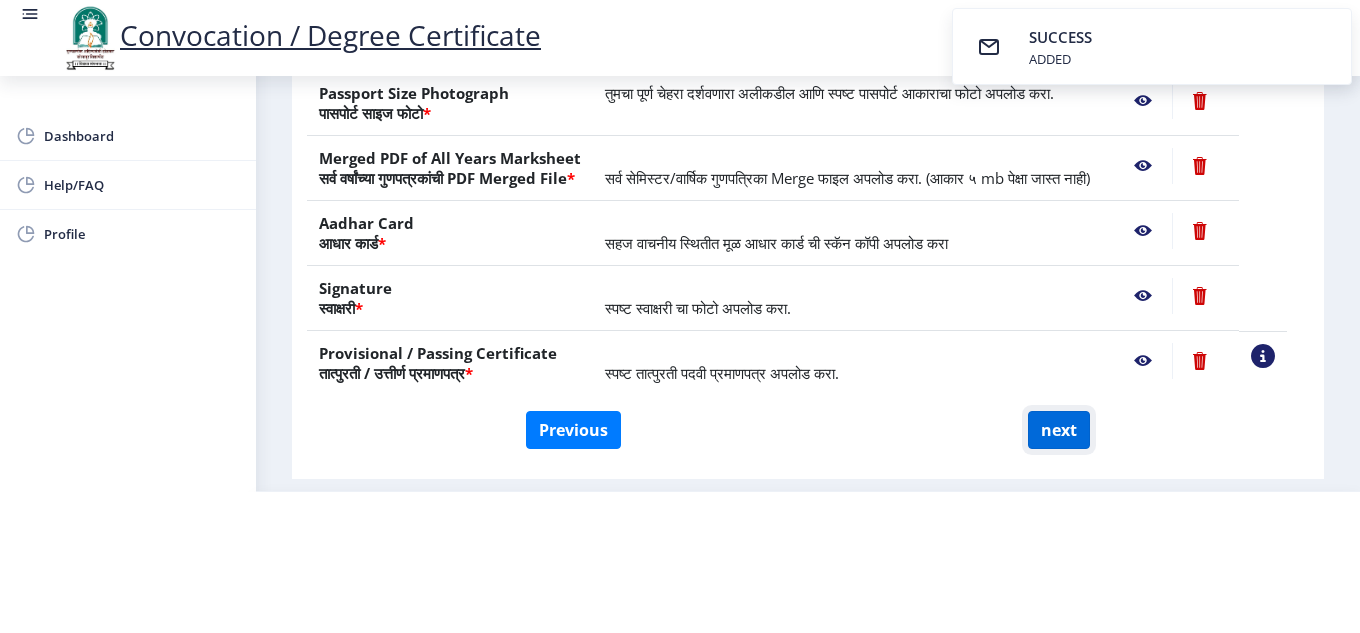 click on "next" 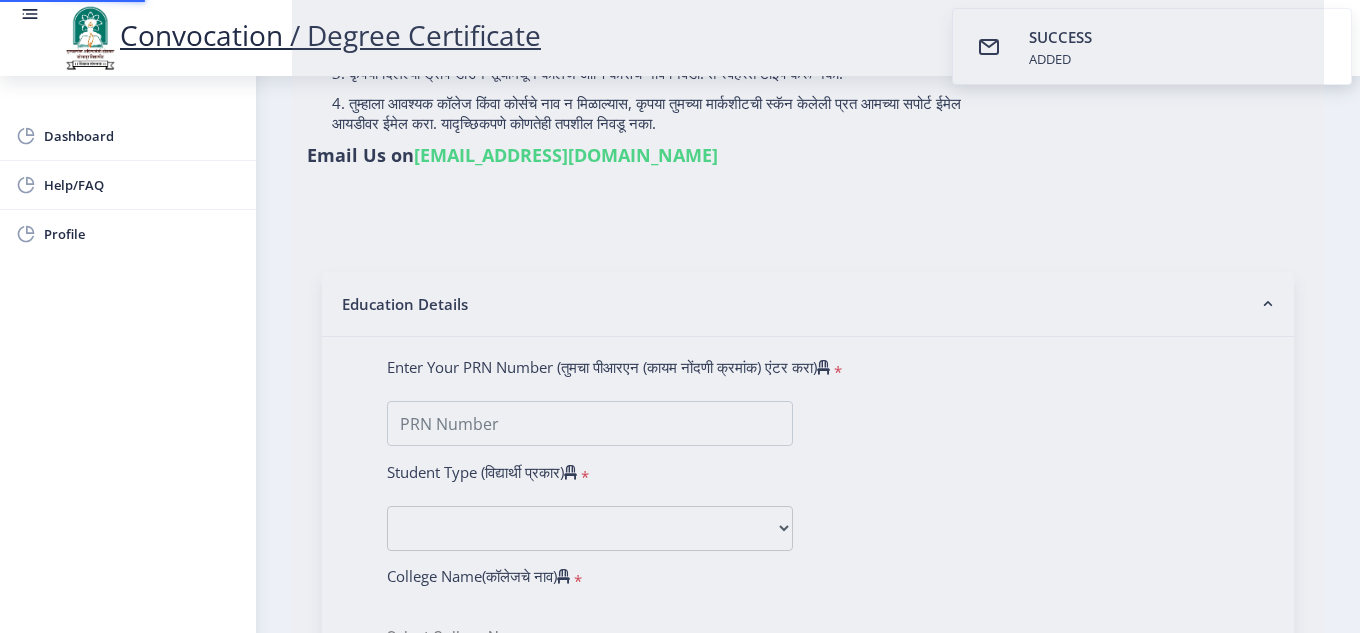 scroll, scrollTop: 0, scrollLeft: 0, axis: both 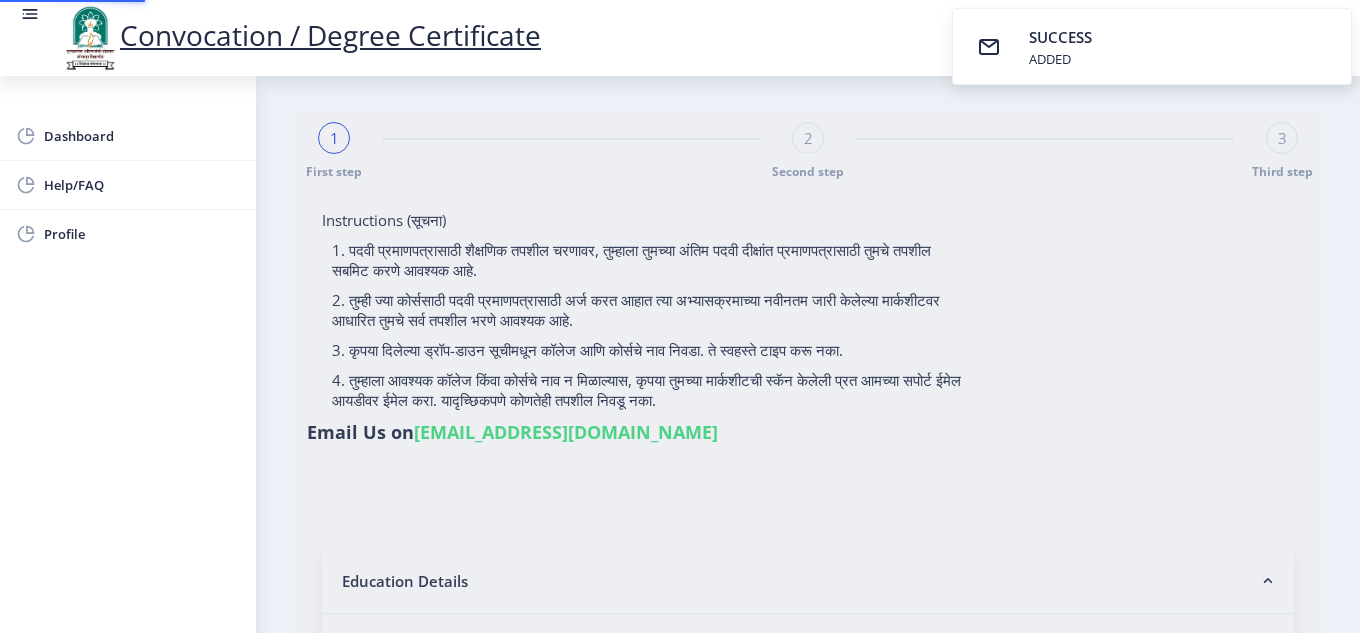 select 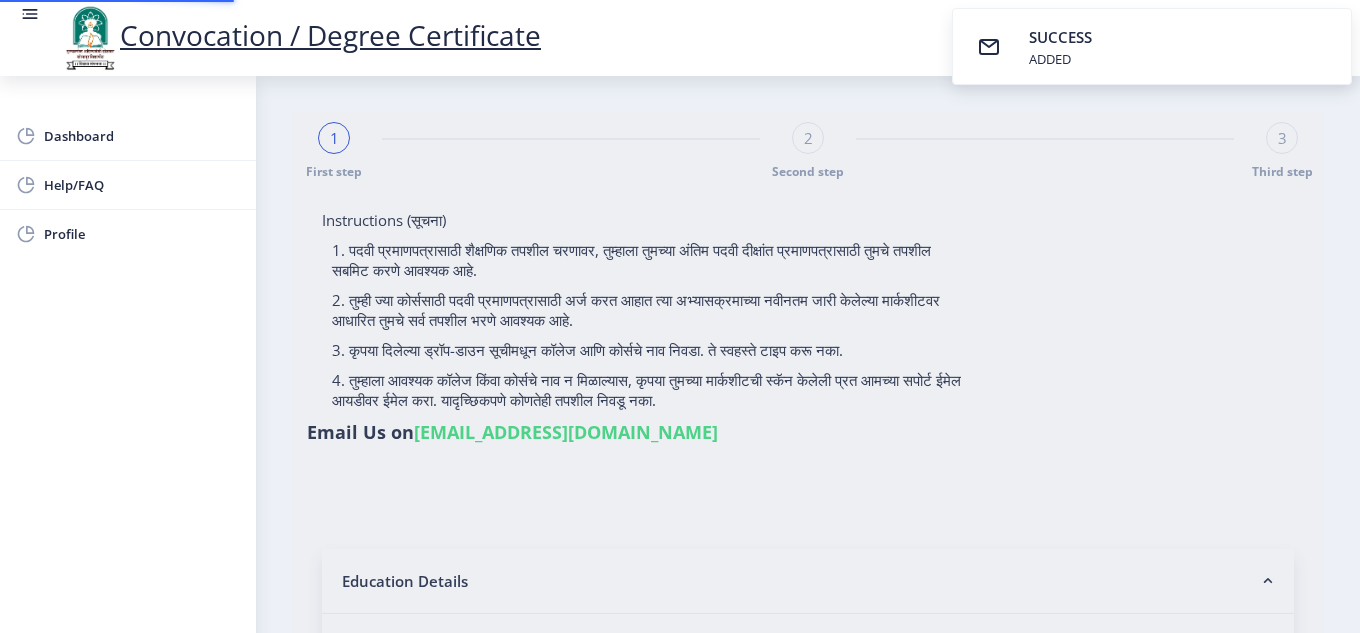 type on "202301022075978" 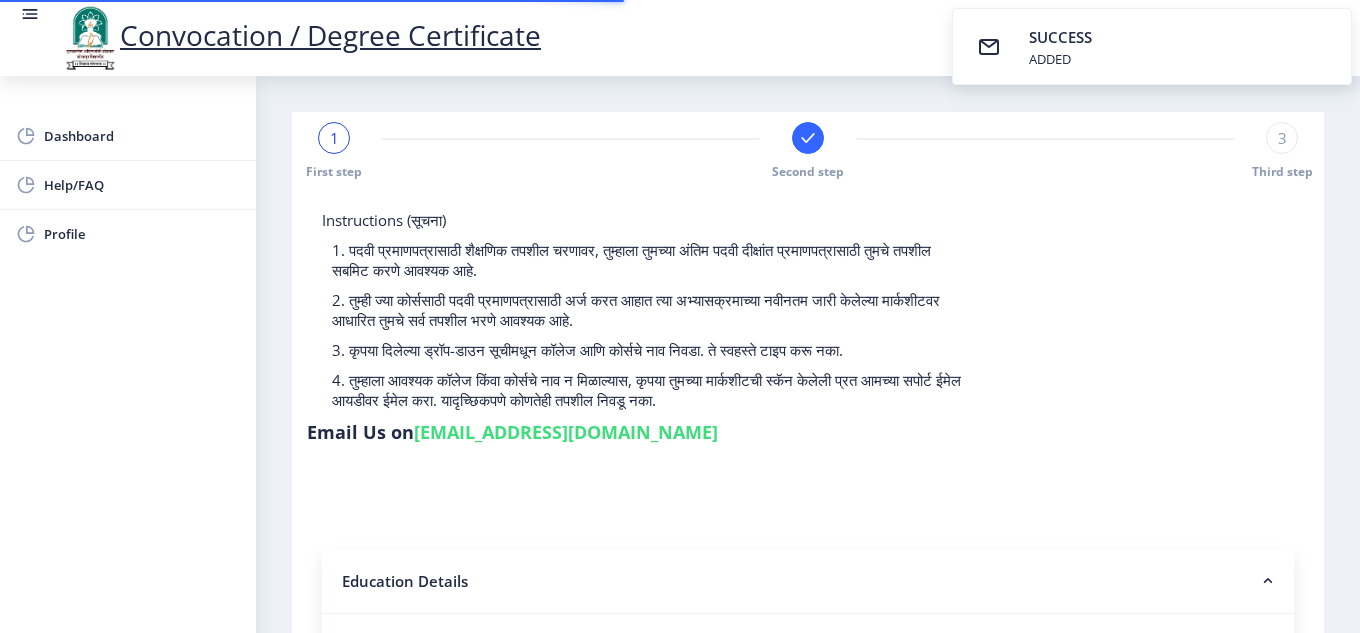 select 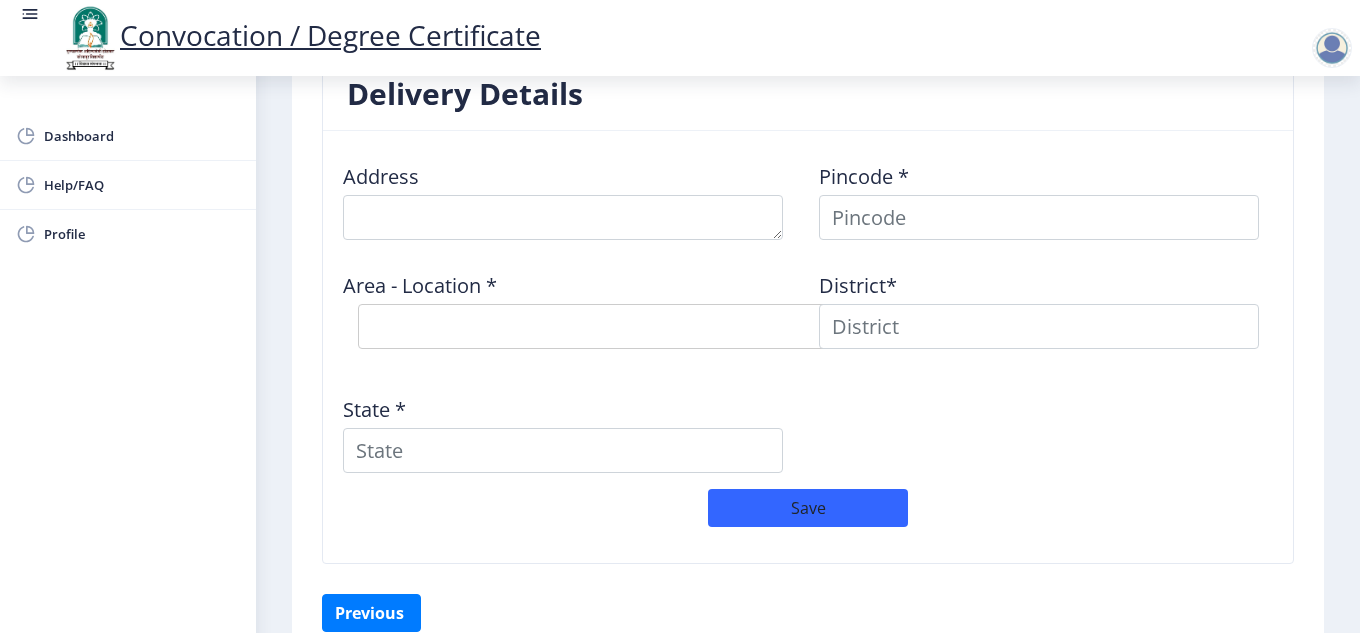 scroll, scrollTop: 1717, scrollLeft: 0, axis: vertical 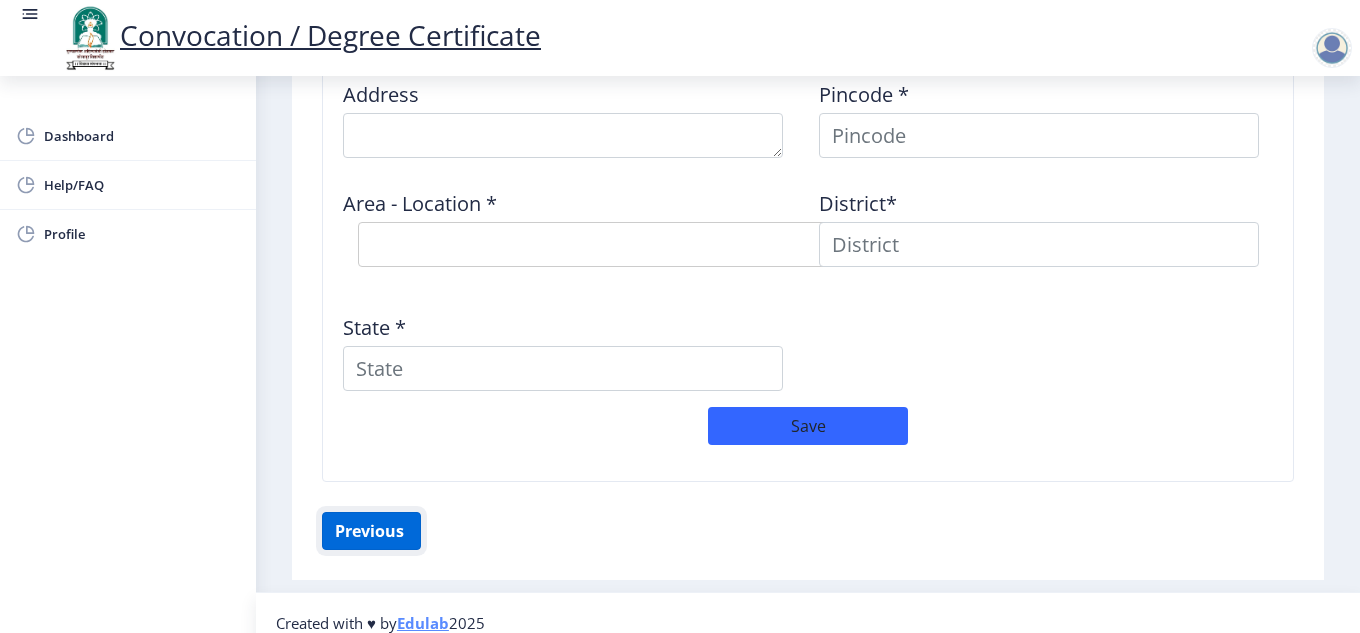click on "Previous ‍" 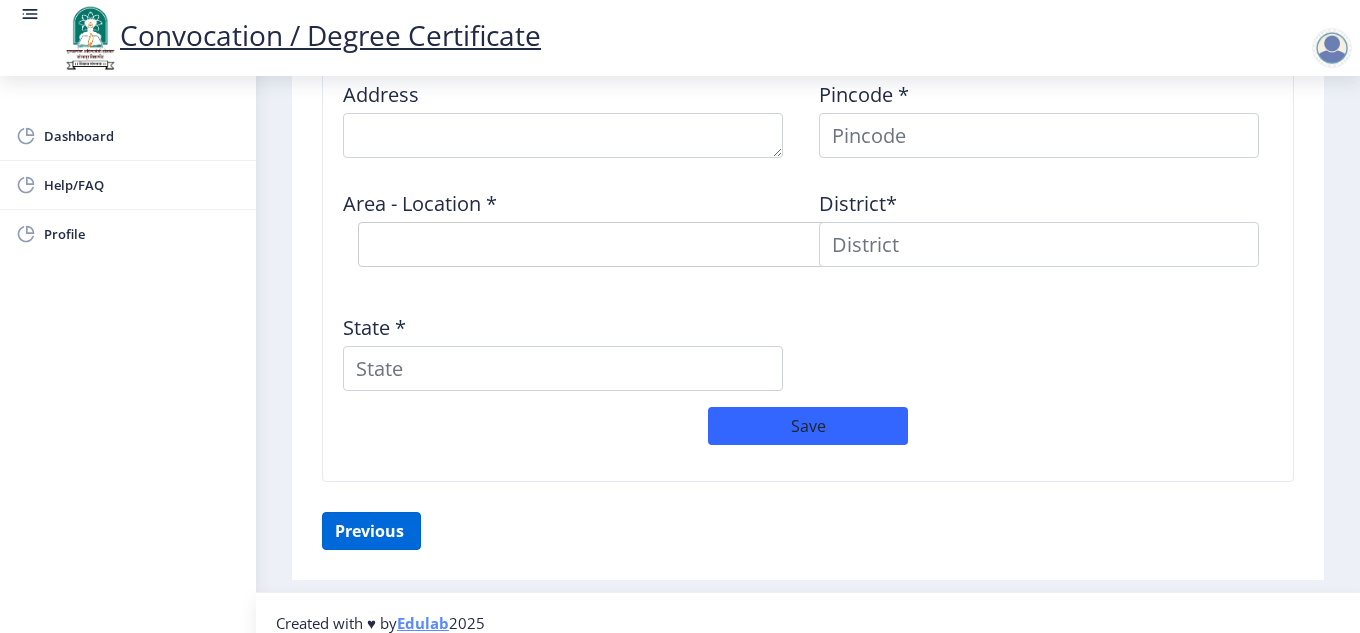 scroll, scrollTop: 397, scrollLeft: 0, axis: vertical 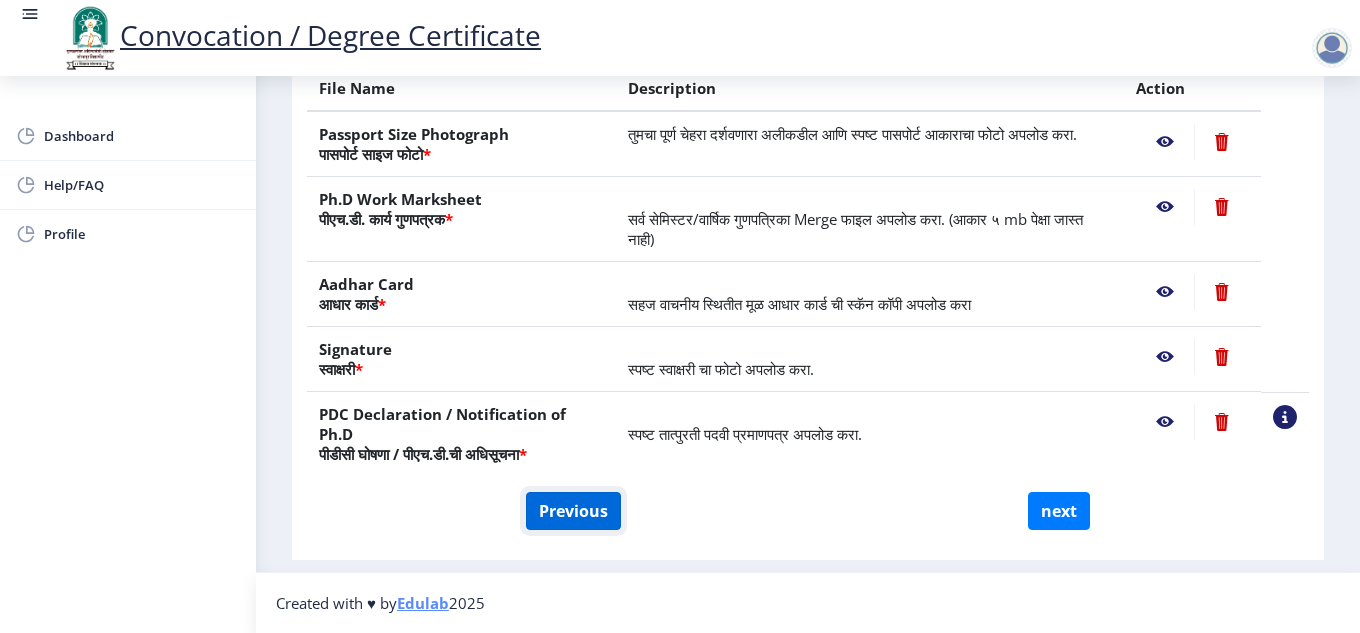 click on "Previous" 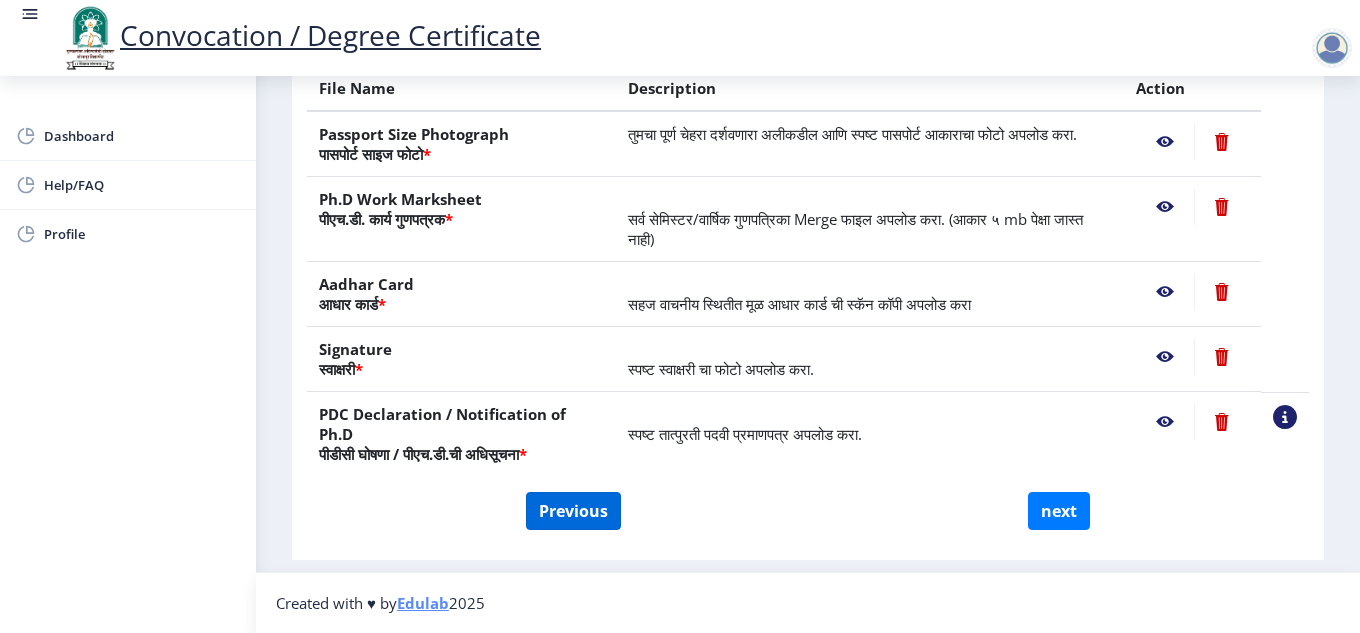 select on "Regular" 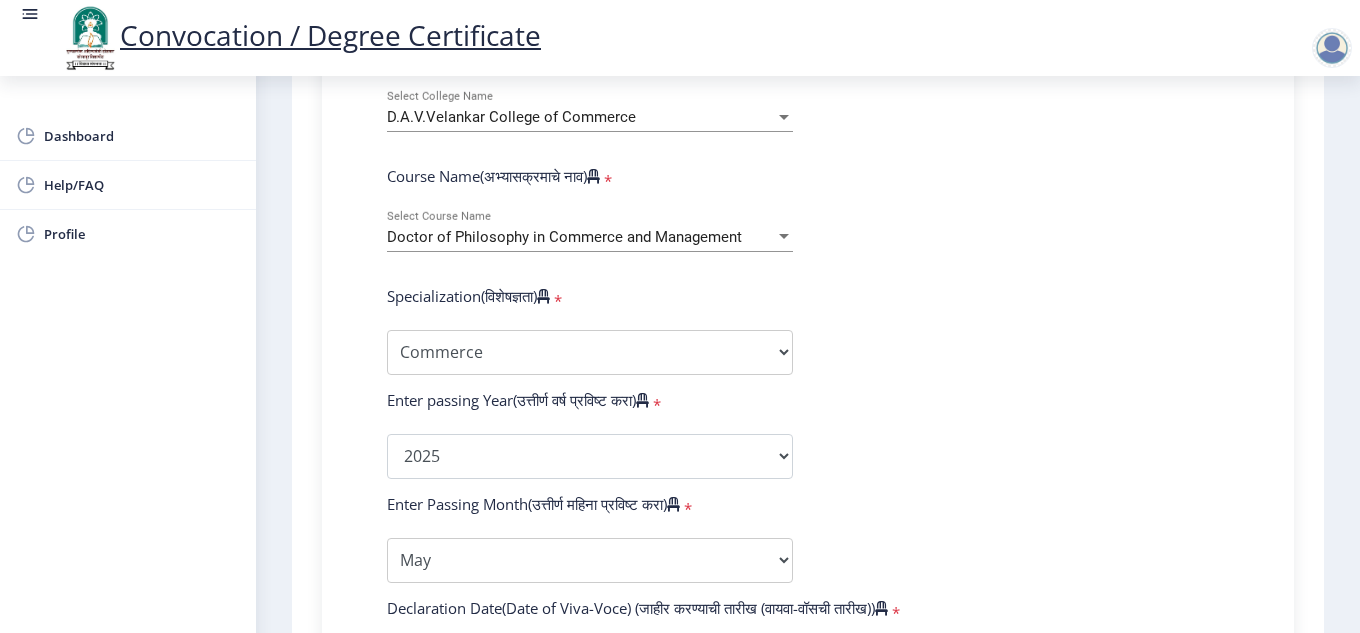 scroll, scrollTop: 897, scrollLeft: 0, axis: vertical 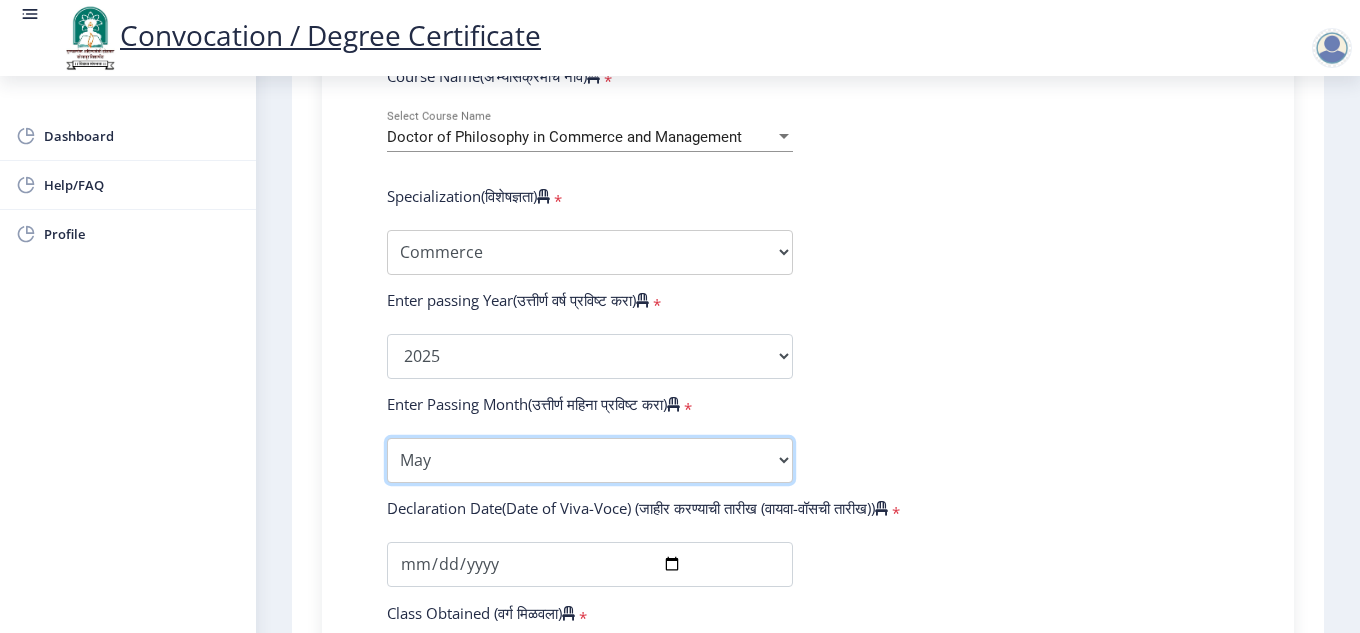 click on "Enter Passing Month March April May October November December" at bounding box center (590, 460) 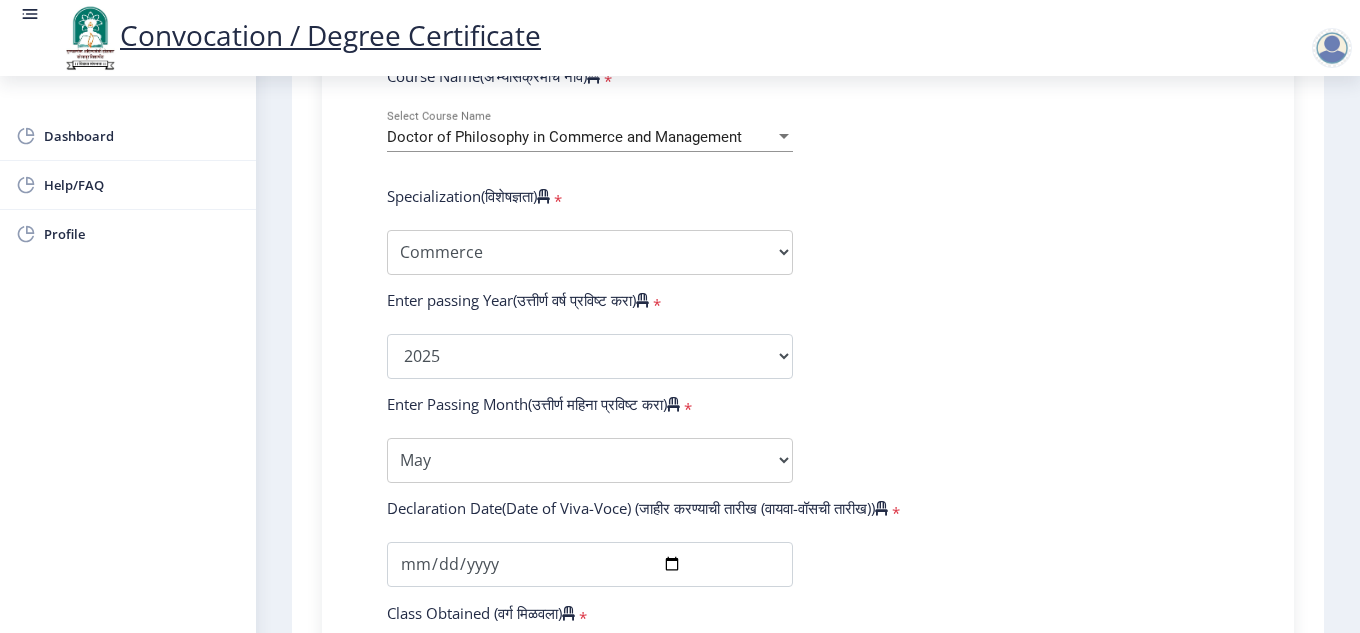 click on "Enter Your PRN Number (तुमचा पीआरएन (कायम नोंदणी क्रमांक) एंटर करा)   * Student Type (विद्यार्थी प्रकार)    * Select Student Type Regular External College Name(कॉलेजचे नाव)   * D.A.V.Velankar College of Commerce Select College Name Course Name(अभ्यासक्रमाचे नाव)   * Doctor of Philosophy in Commerce and Management Select Course Name  Specialization(विशेषज्ञता)   * Specialization English Ancient Indian History Culture & Archaeology Hindi Marathi Economics History Political Science Applied Geology Computer Science & Engineering Geology Mechanical Engineering Sociology Statistics Zoology Commerce Botany Mass Communication Social Work Law Education Geography Chemistry Electronics Physics Biotechnology Other Enter passing Year(उत्तीर्ण वर्ष प्रविष्ट करा)   *  2025   2024   2023   2022" 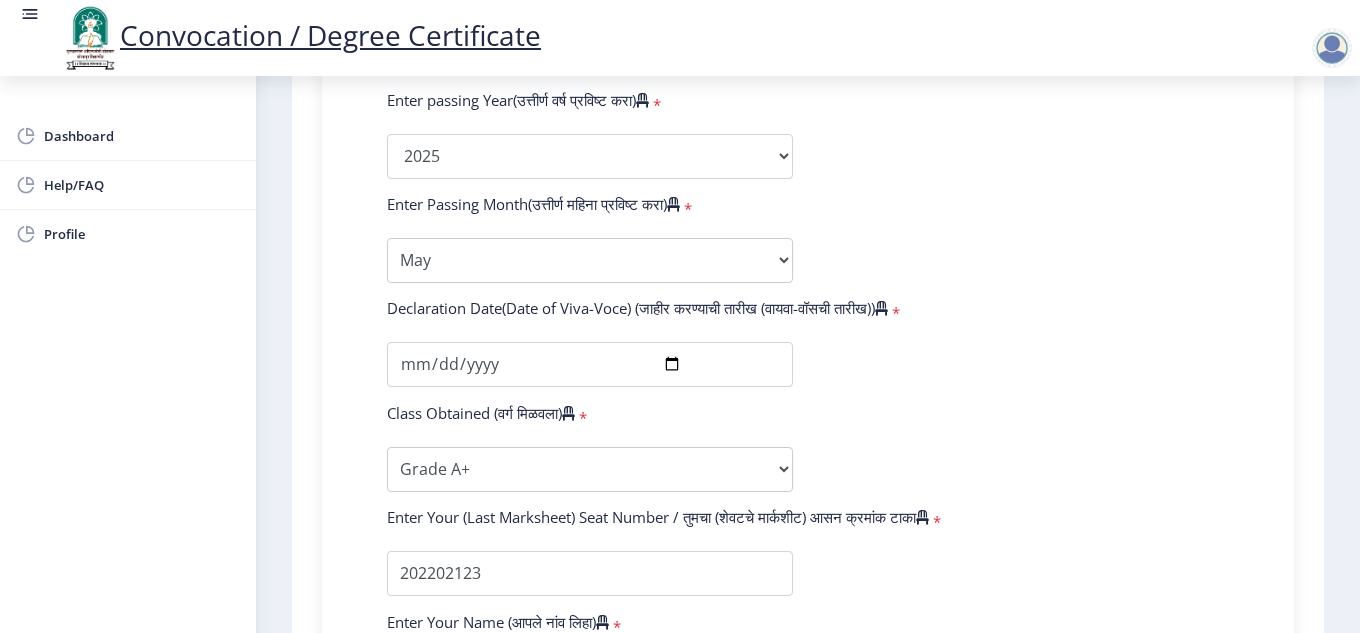 scroll, scrollTop: 1526, scrollLeft: 0, axis: vertical 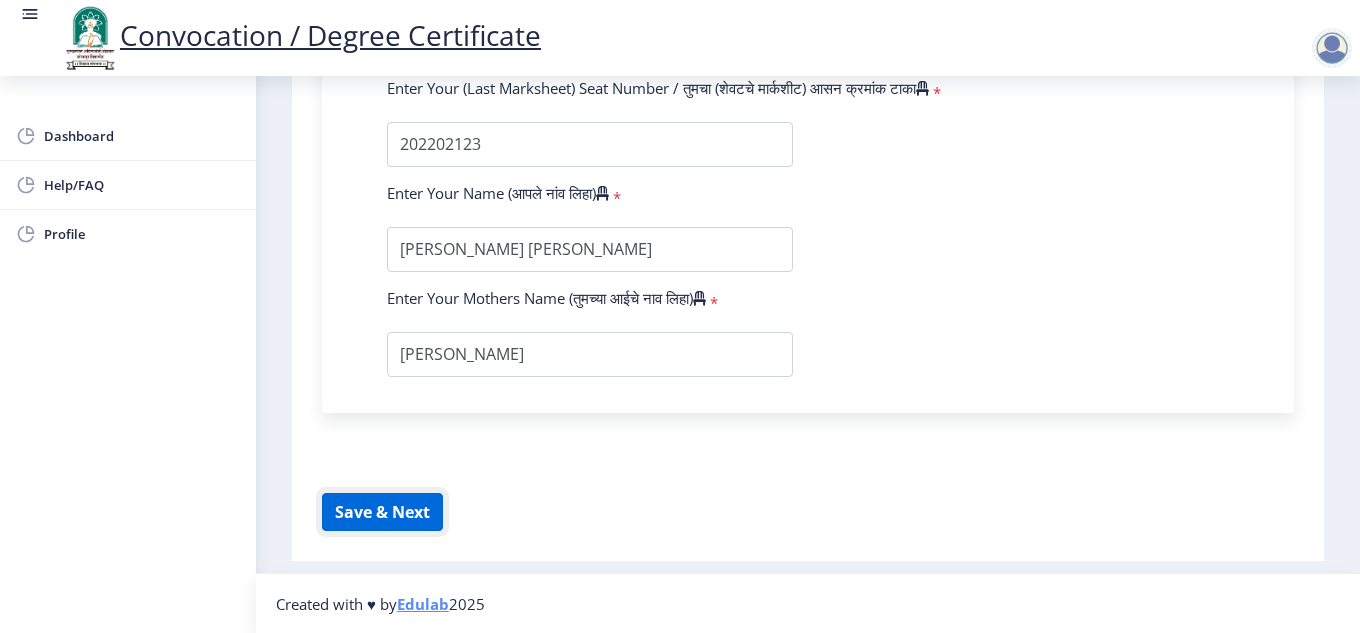 click on "Save & Next" 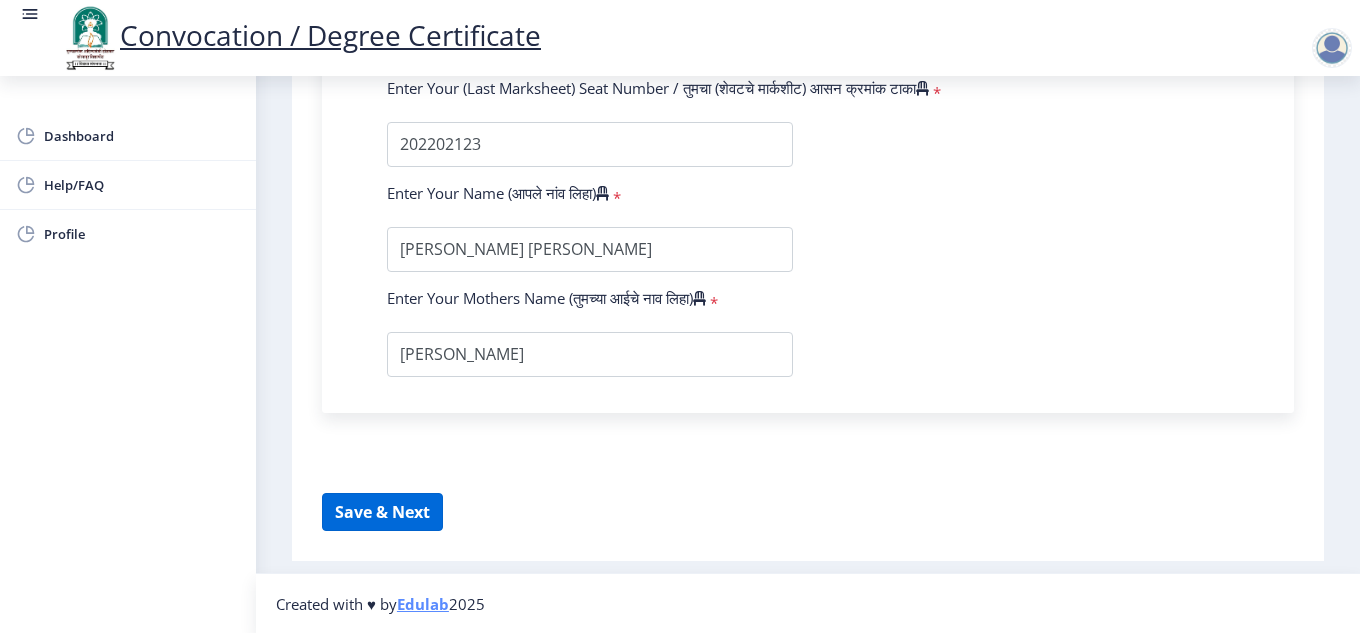 select 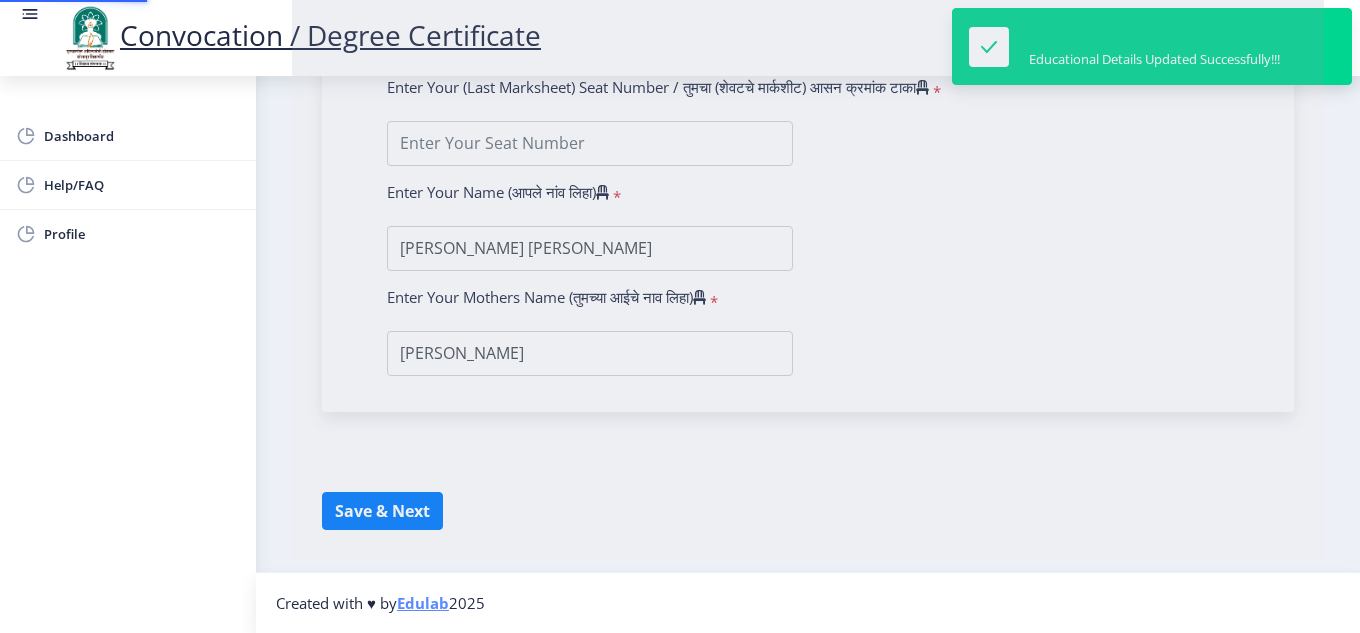 scroll, scrollTop: 0, scrollLeft: 0, axis: both 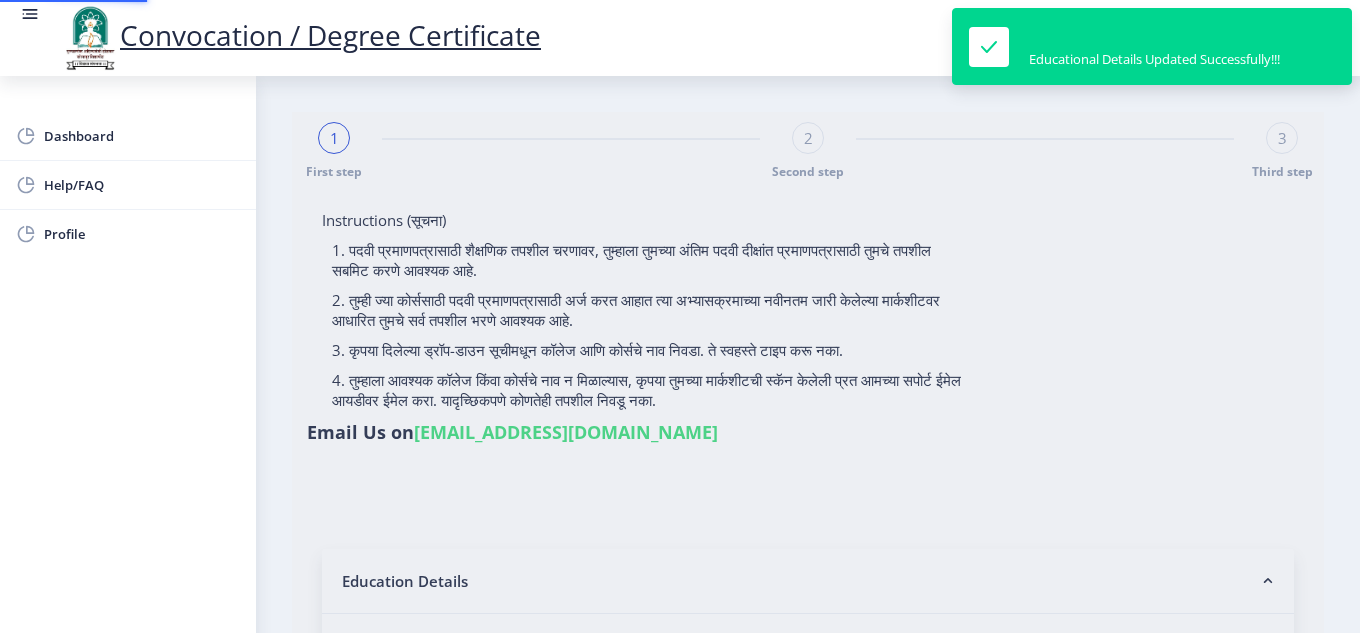 type on "202301022075978" 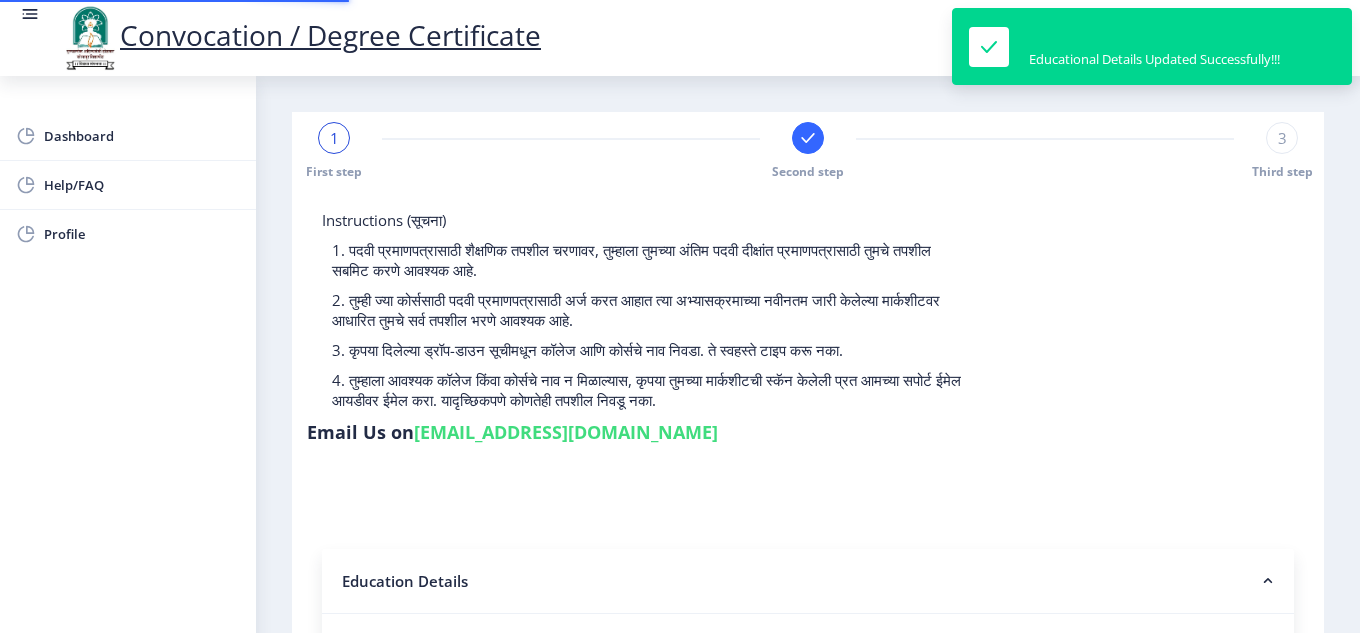 select 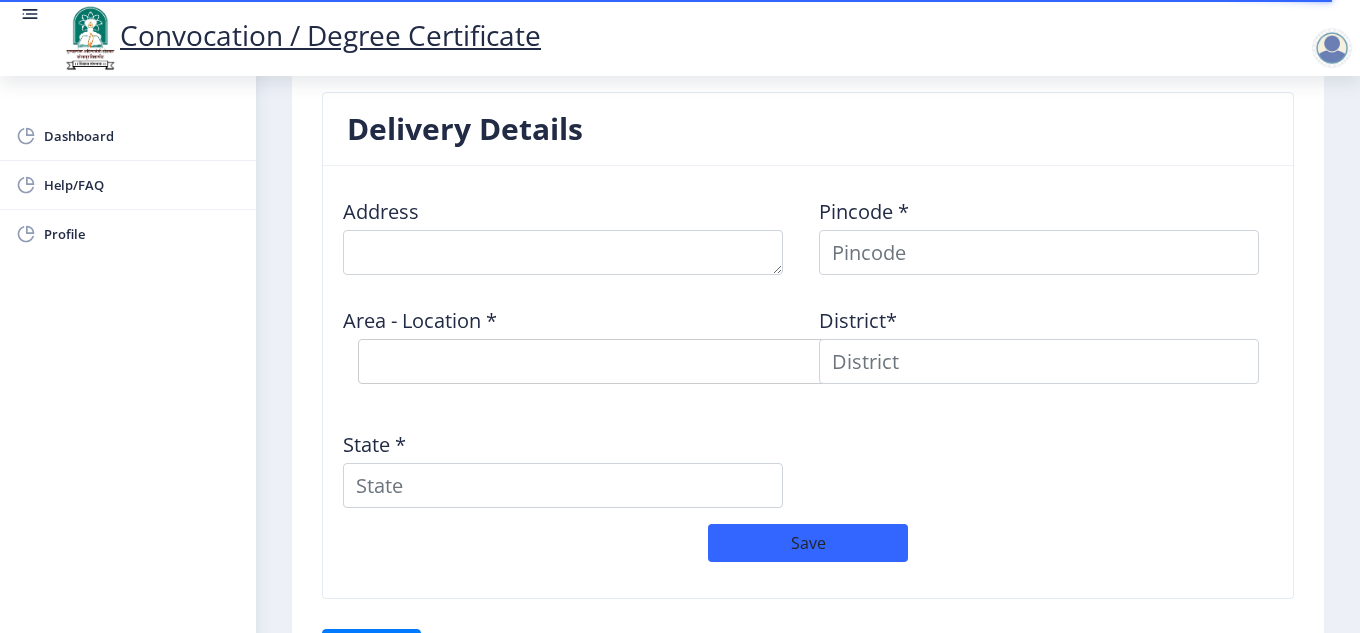 scroll, scrollTop: 1717, scrollLeft: 0, axis: vertical 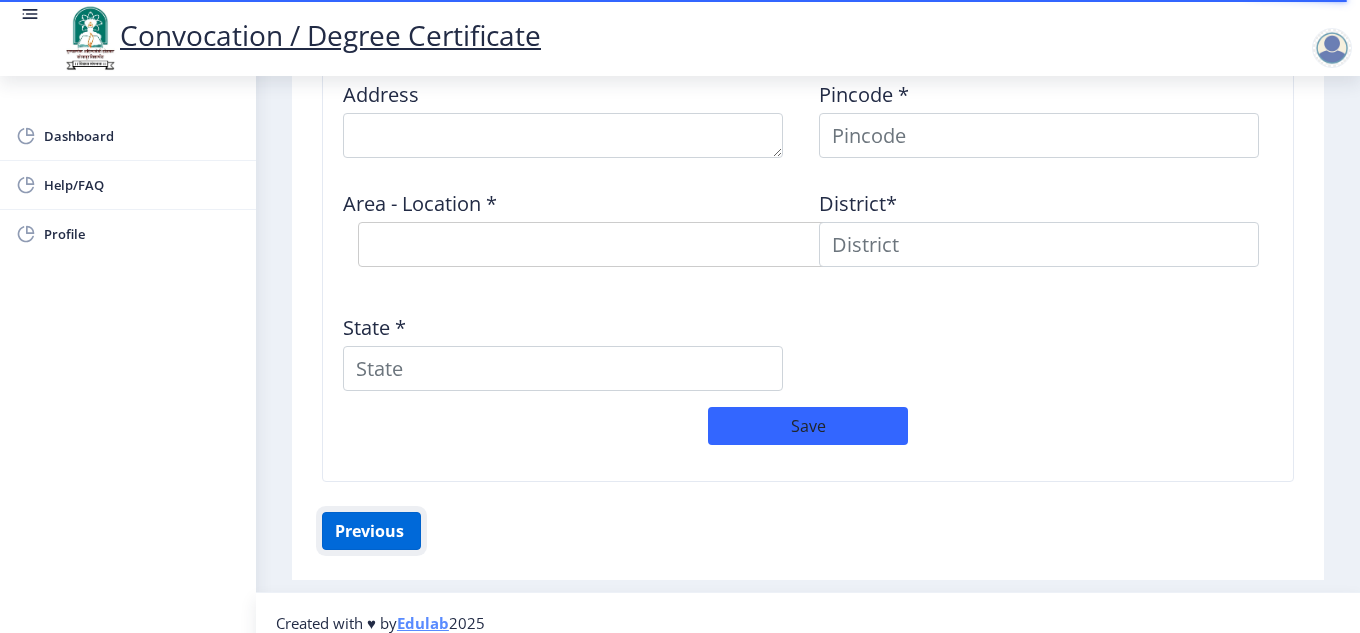 click on "Previous ‍" 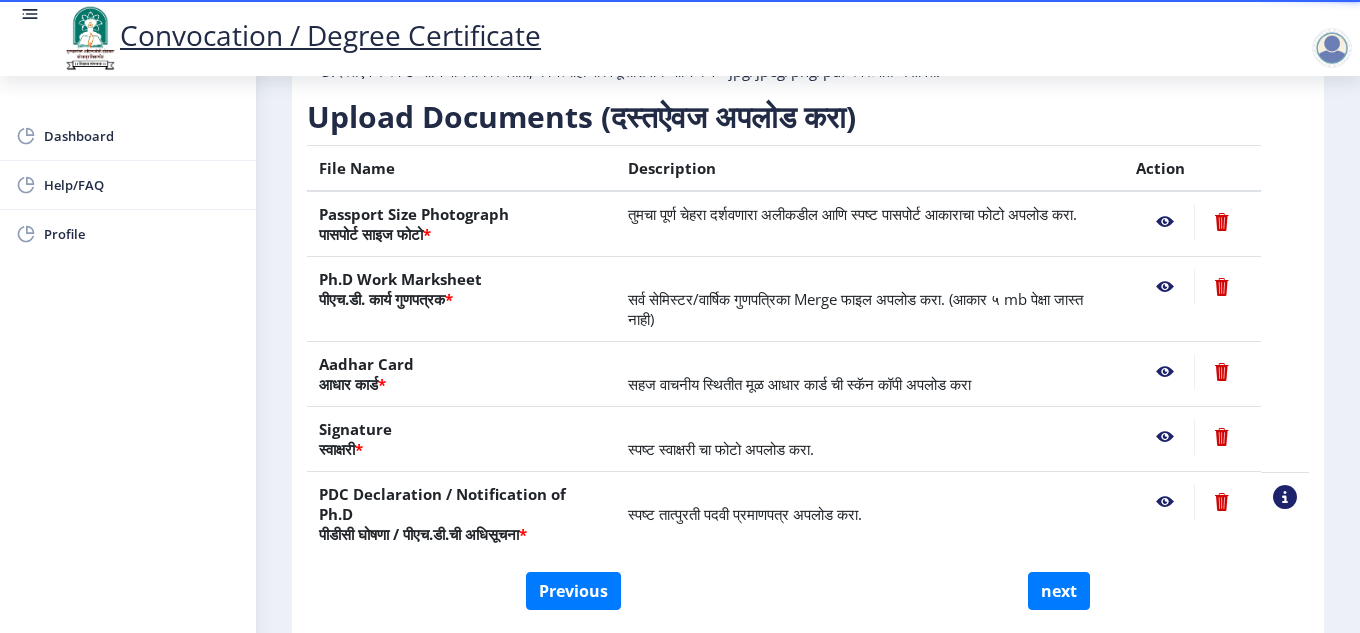scroll, scrollTop: 397, scrollLeft: 0, axis: vertical 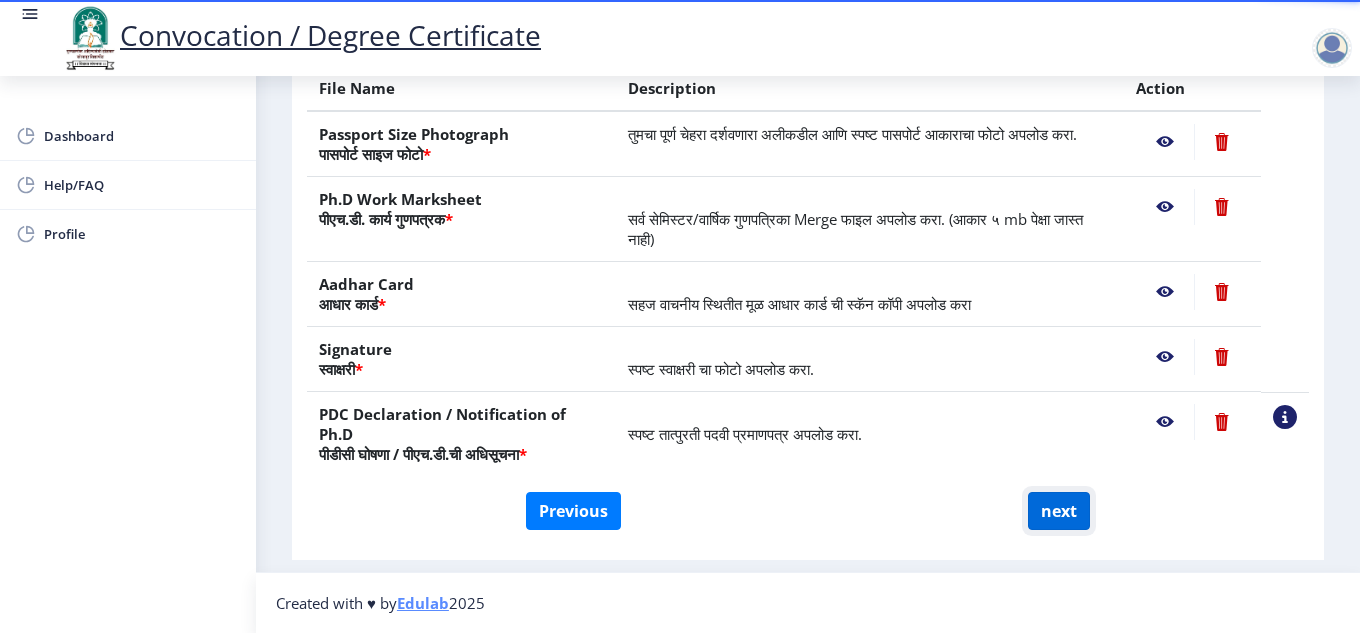 click on "next" 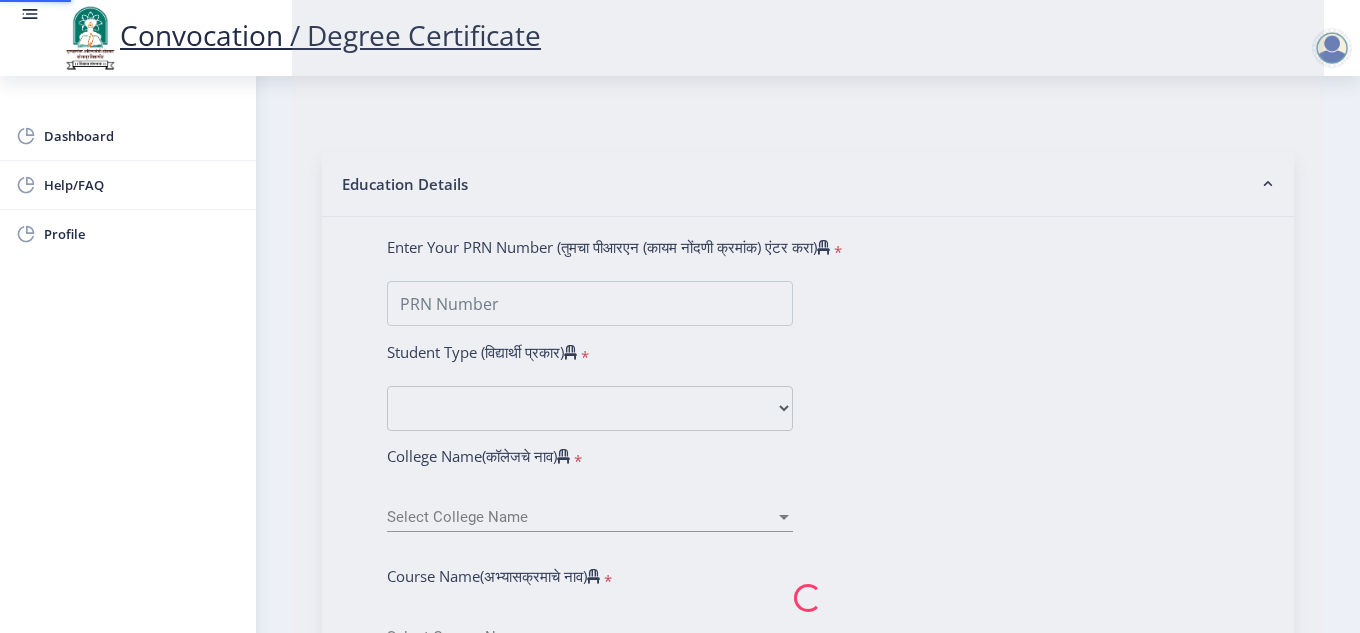 scroll, scrollTop: 0, scrollLeft: 0, axis: both 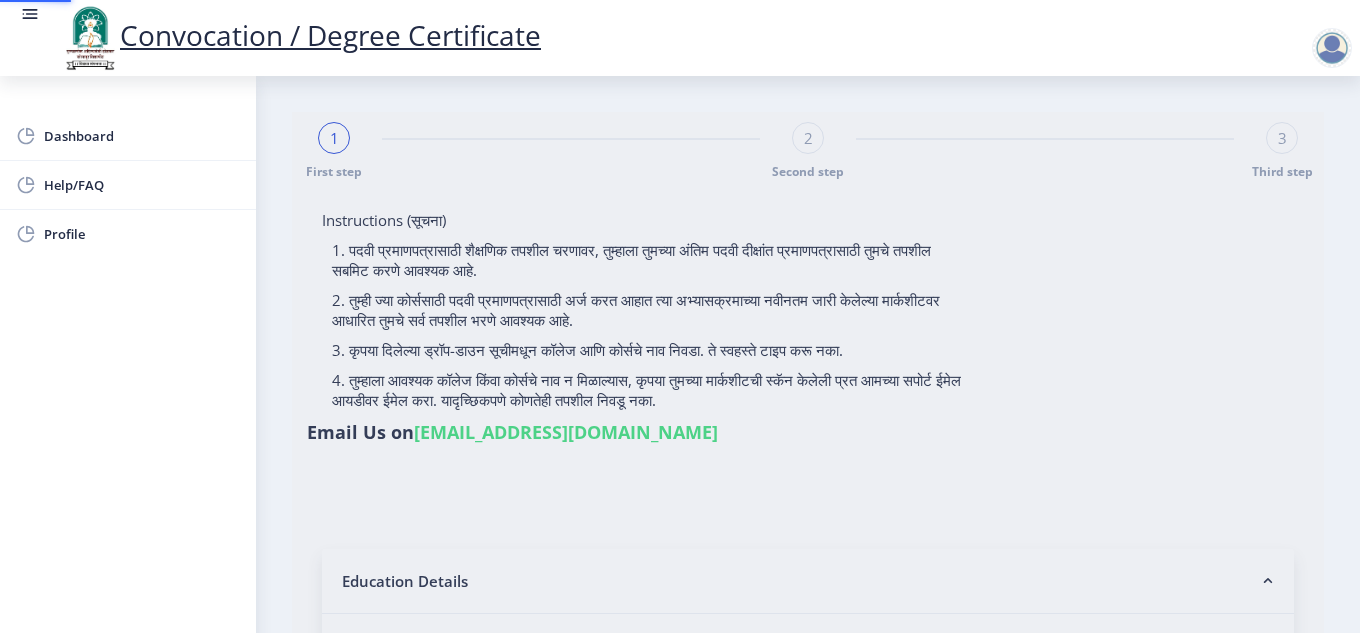 select 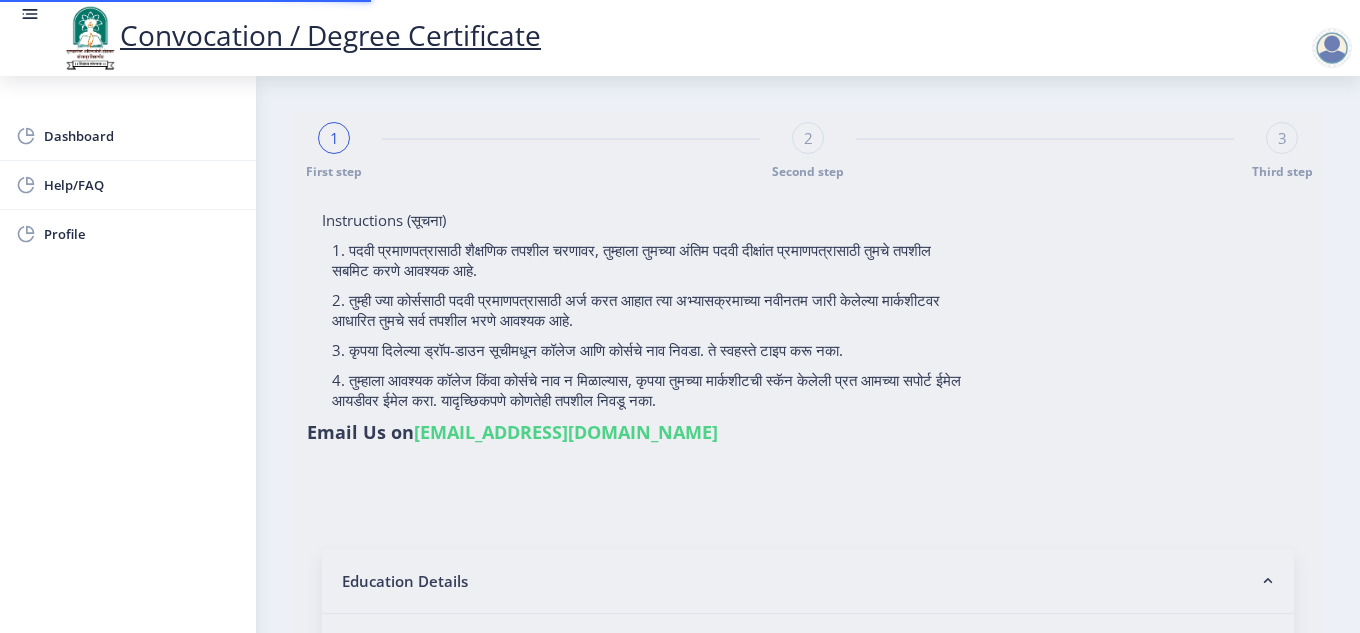 type on "Sarika Suresh kedar" 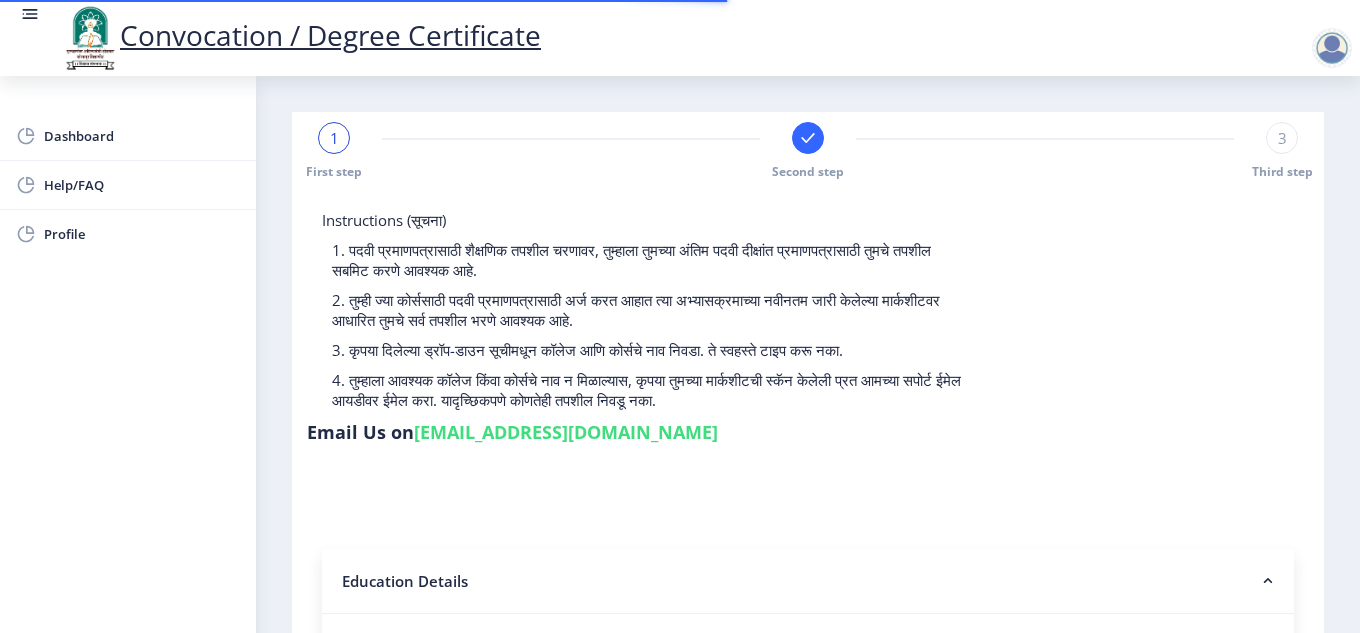 type on "202301022075978" 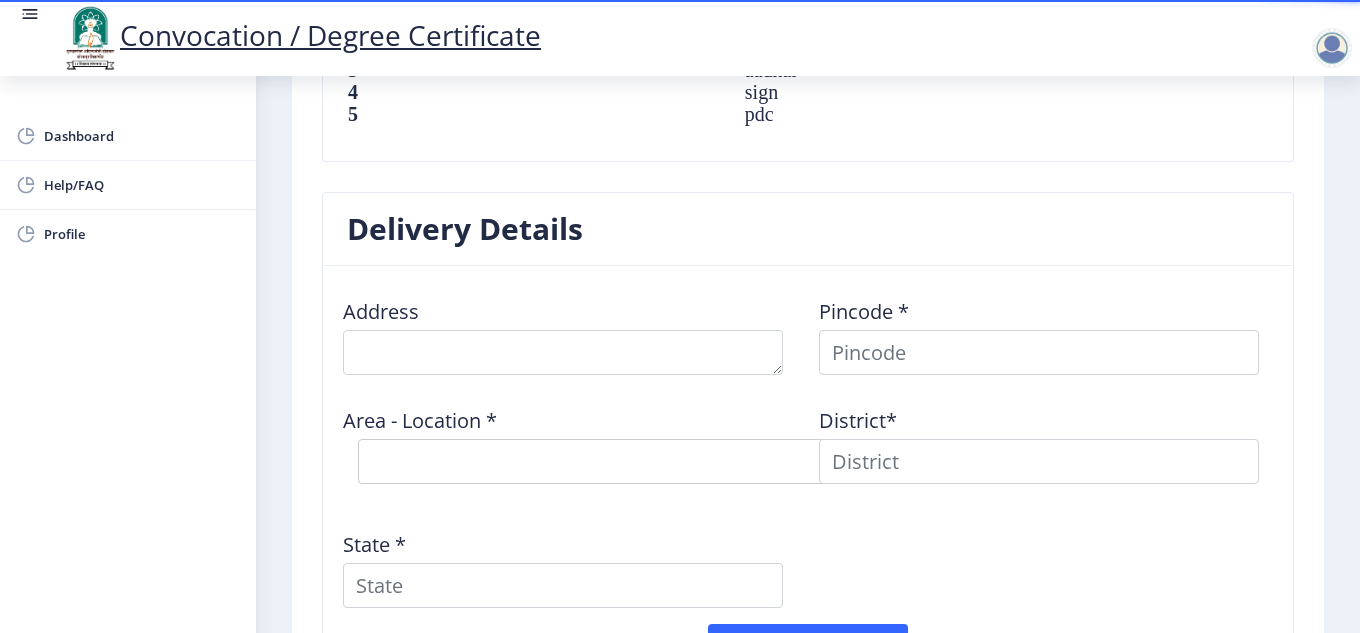 scroll, scrollTop: 1717, scrollLeft: 0, axis: vertical 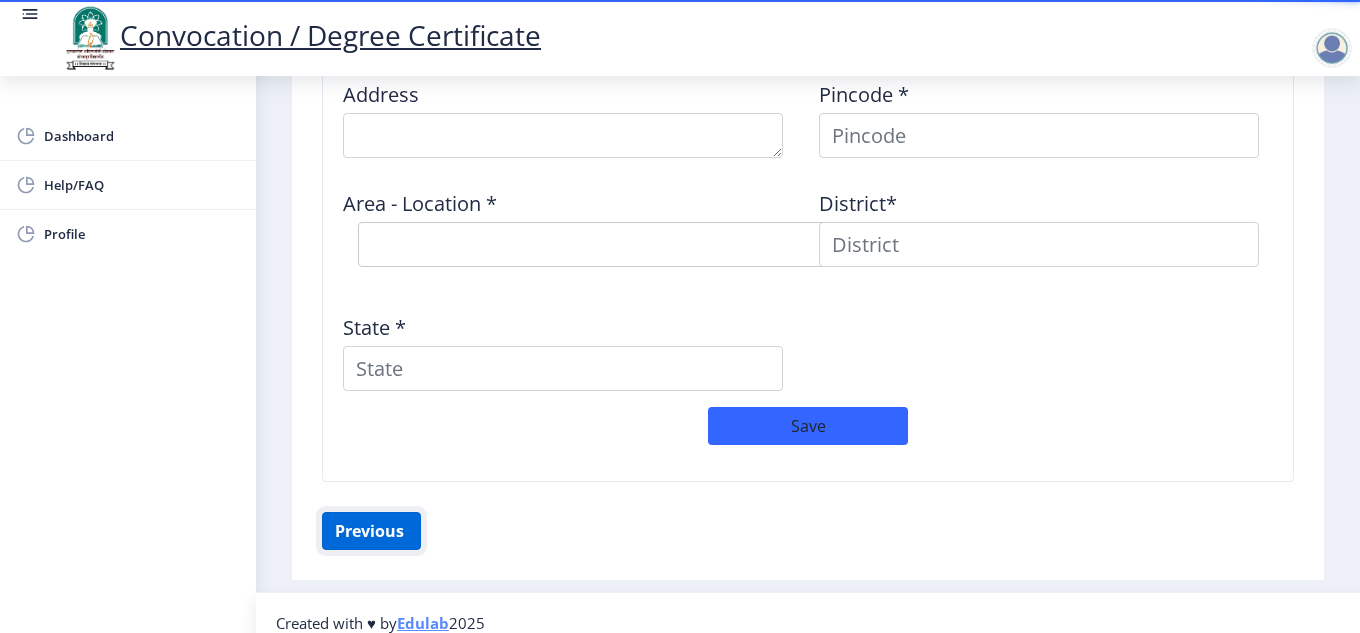 click on "Previous ‍" 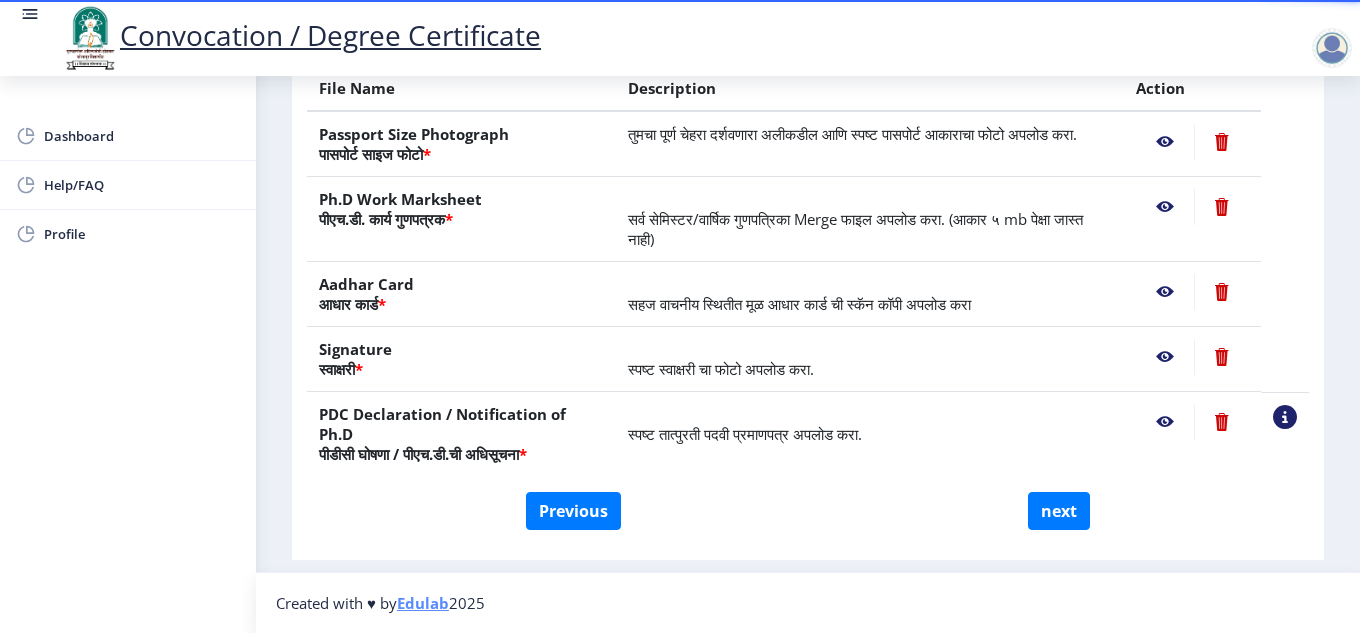 scroll, scrollTop: 397, scrollLeft: 0, axis: vertical 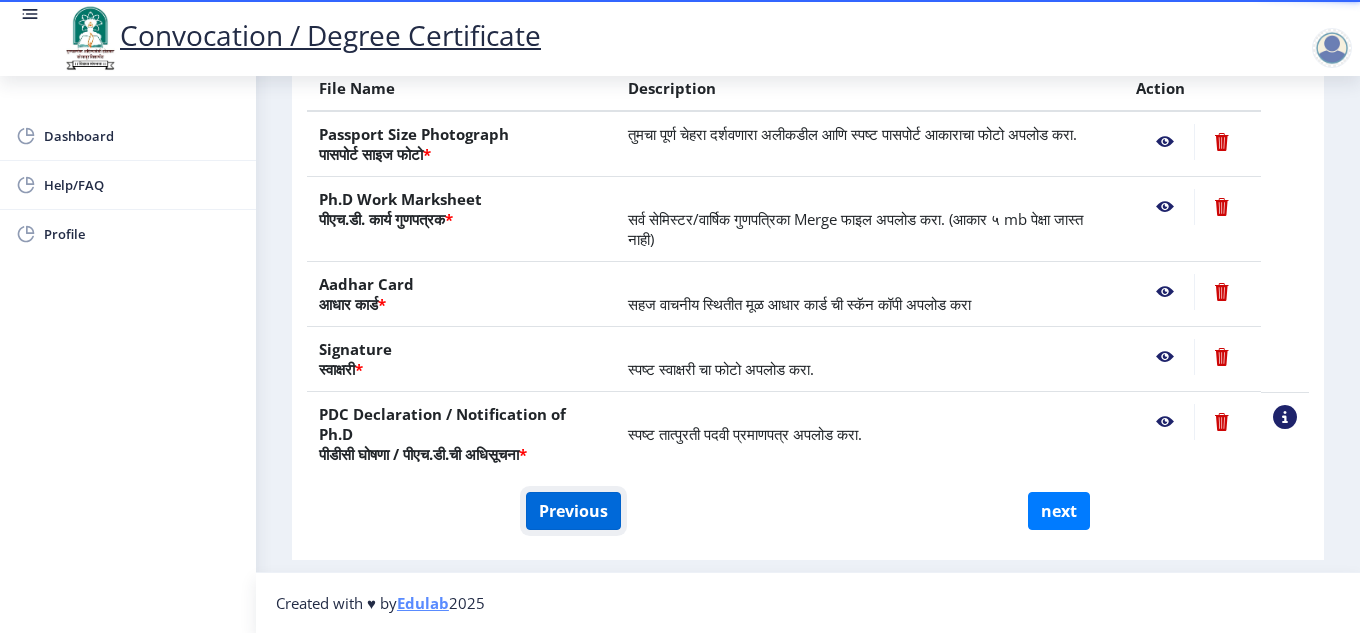 click on "Previous" 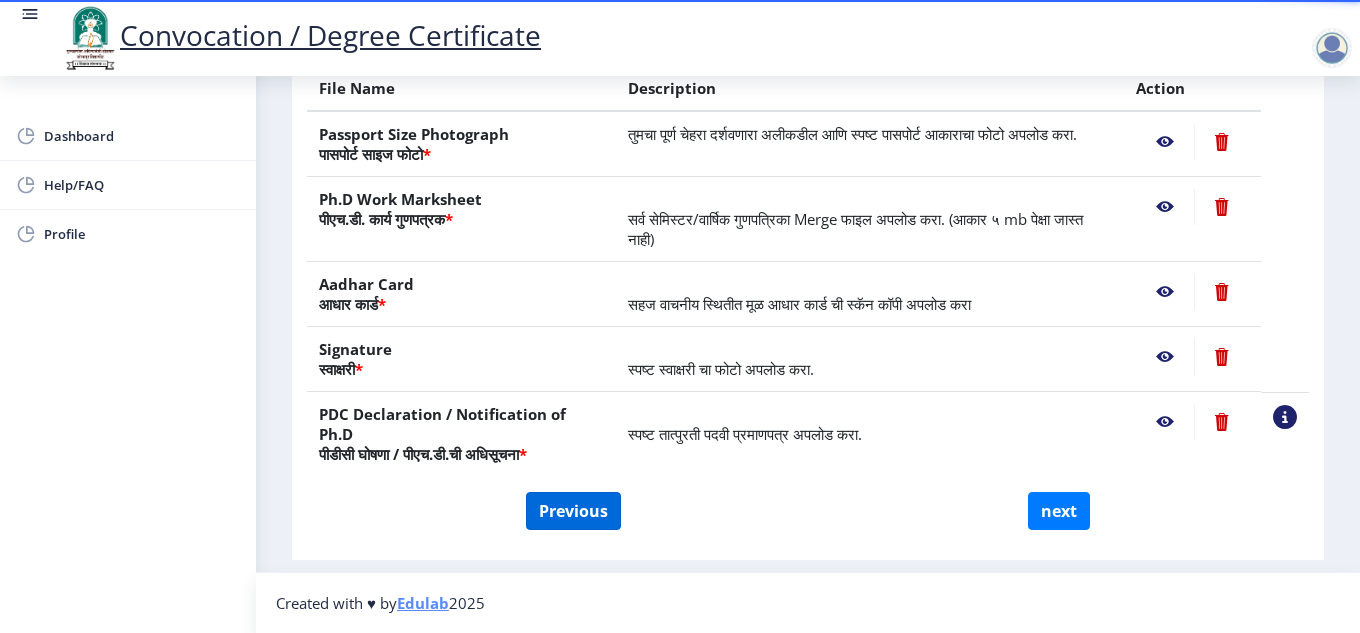 select on "Regular" 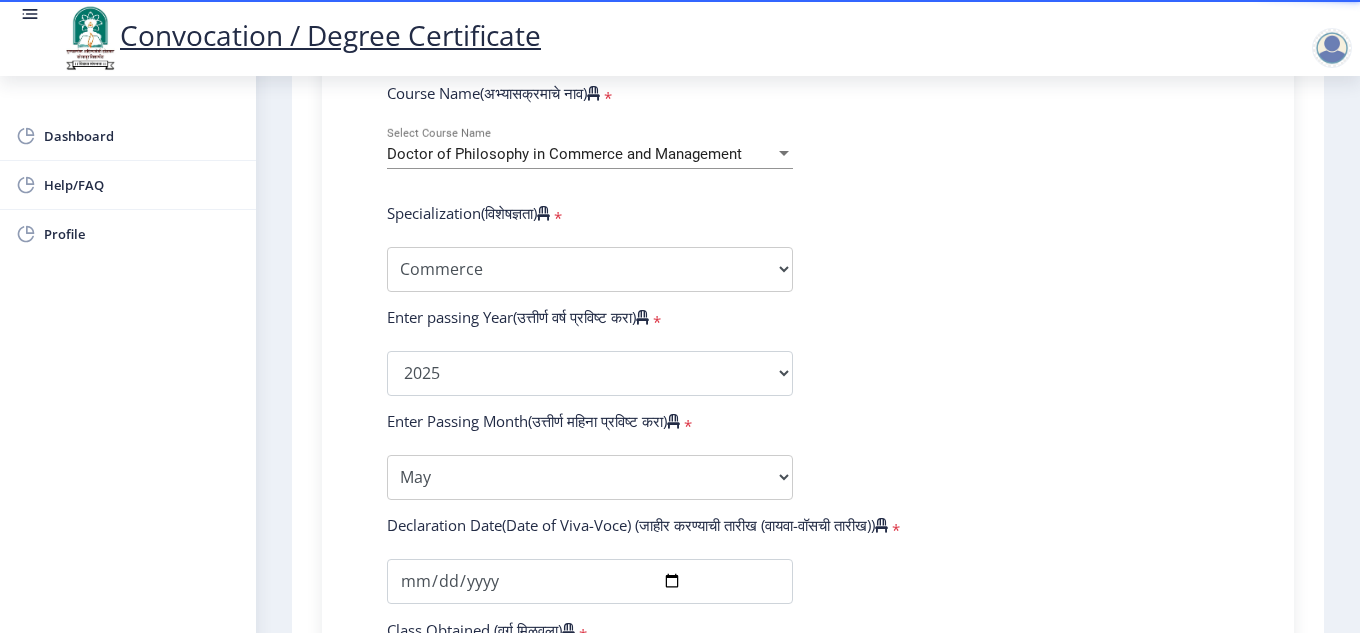 scroll, scrollTop: 897, scrollLeft: 0, axis: vertical 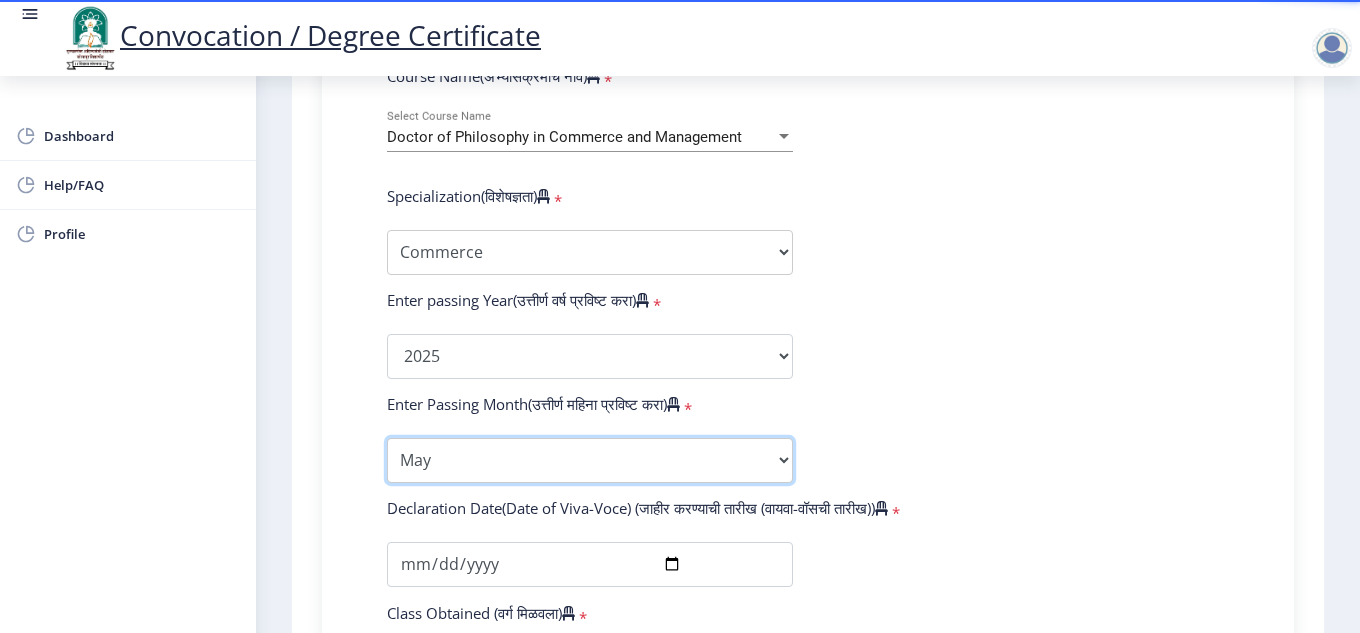 click on "Enter Passing Month March April May October November December" at bounding box center (590, 460) 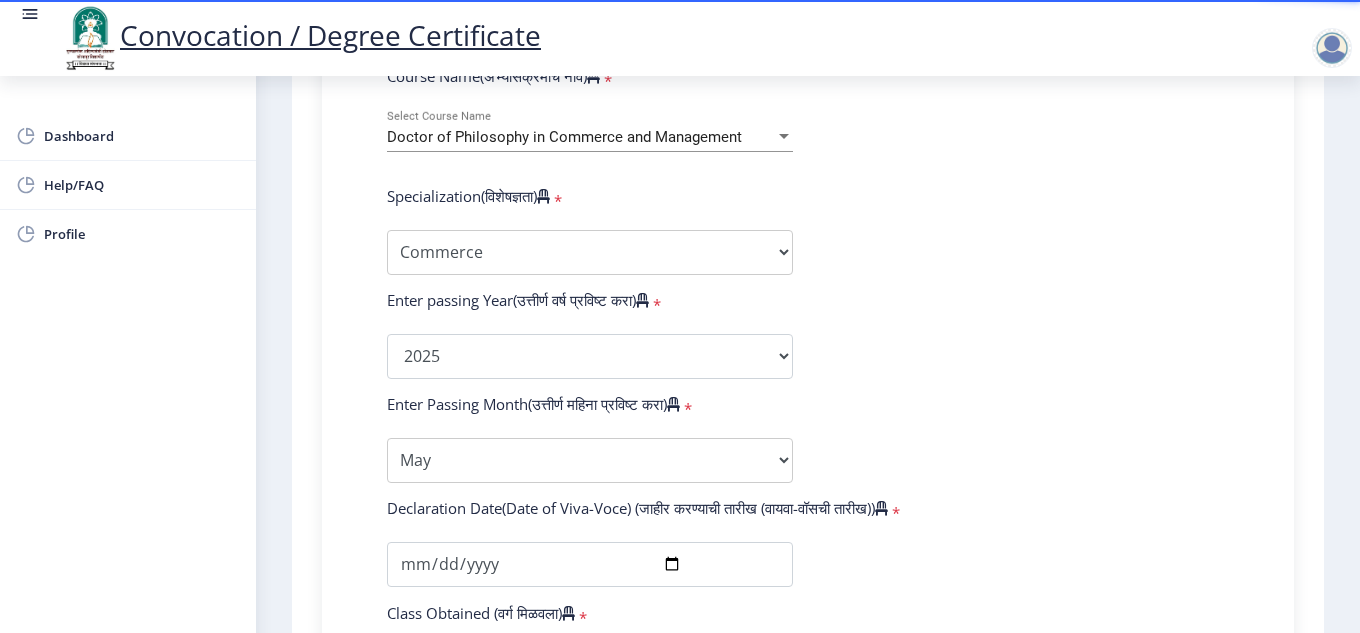 click on "Enter Your PRN Number (तुमचा पीआरएन (कायम नोंदणी क्रमांक) एंटर करा)   * Student Type (विद्यार्थी प्रकार)    * Select Student Type Regular External College Name(कॉलेजचे नाव)   * D.A.V.Velankar College of Commerce Select College Name Course Name(अभ्यासक्रमाचे नाव)   * Doctor of Philosophy in Commerce and Management Select Course Name  Specialization(विशेषज्ञता)   * Specialization English Ancient Indian History Culture & Archaeology Hindi Marathi Economics History Political Science Applied Geology Computer Science & Engineering Geology Mechanical Engineering Sociology Statistics Zoology Commerce Botany Mass Communication Social Work Law Education Geography Chemistry Electronics Physics Biotechnology Other Enter passing Year(उत्तीर्ण वर्ष प्रविष्ट करा)   *  2025   2024   2023   2022" 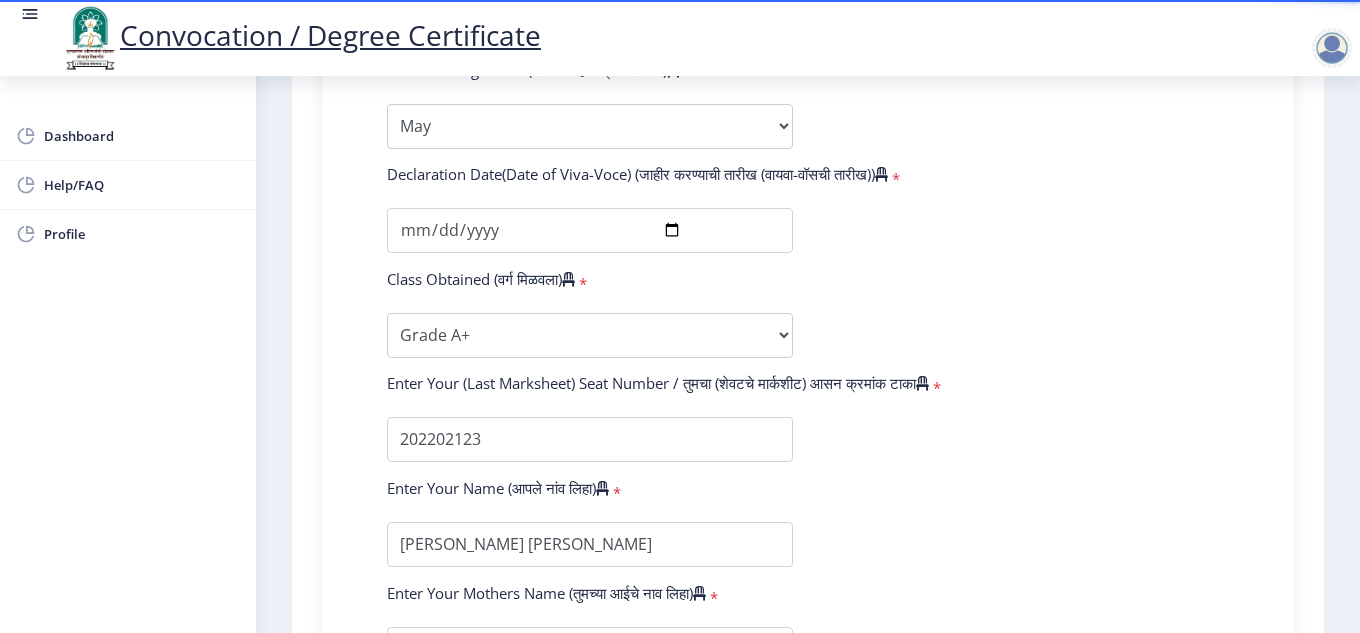 scroll, scrollTop: 1197, scrollLeft: 0, axis: vertical 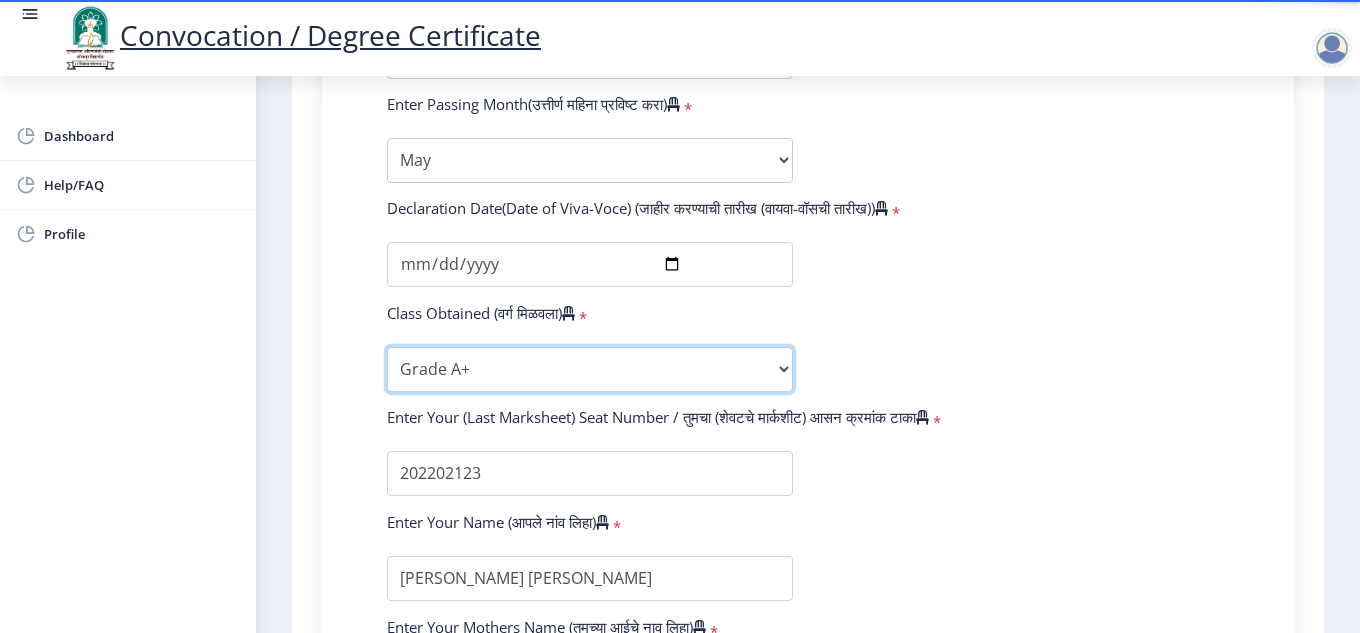 click on "Enter Class Obtained FIRST CLASS WITH DISTINCTION FIRST CLASS HIGHER SECOND CLASS SECOND CLASS PASS CLASS Grade O Grade A+ Grade A Grade B+ Grade B Grade C+ Grade C Grade D Grade E" at bounding box center [590, 369] 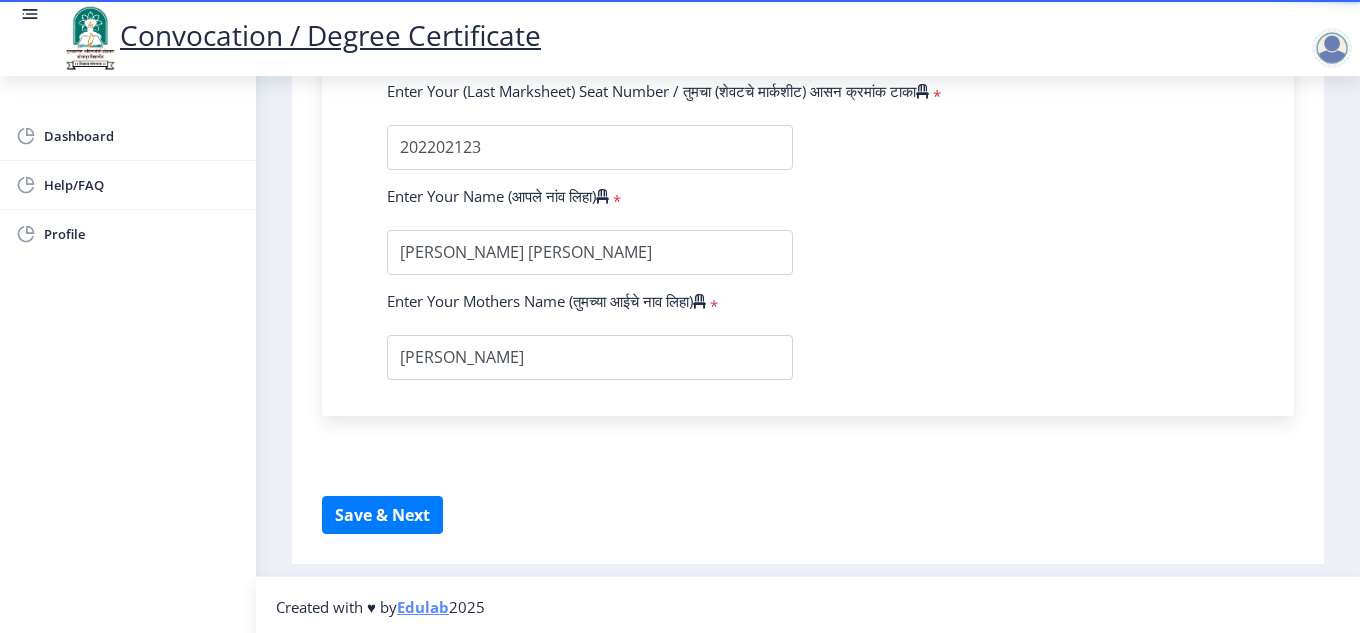 scroll, scrollTop: 1526, scrollLeft: 0, axis: vertical 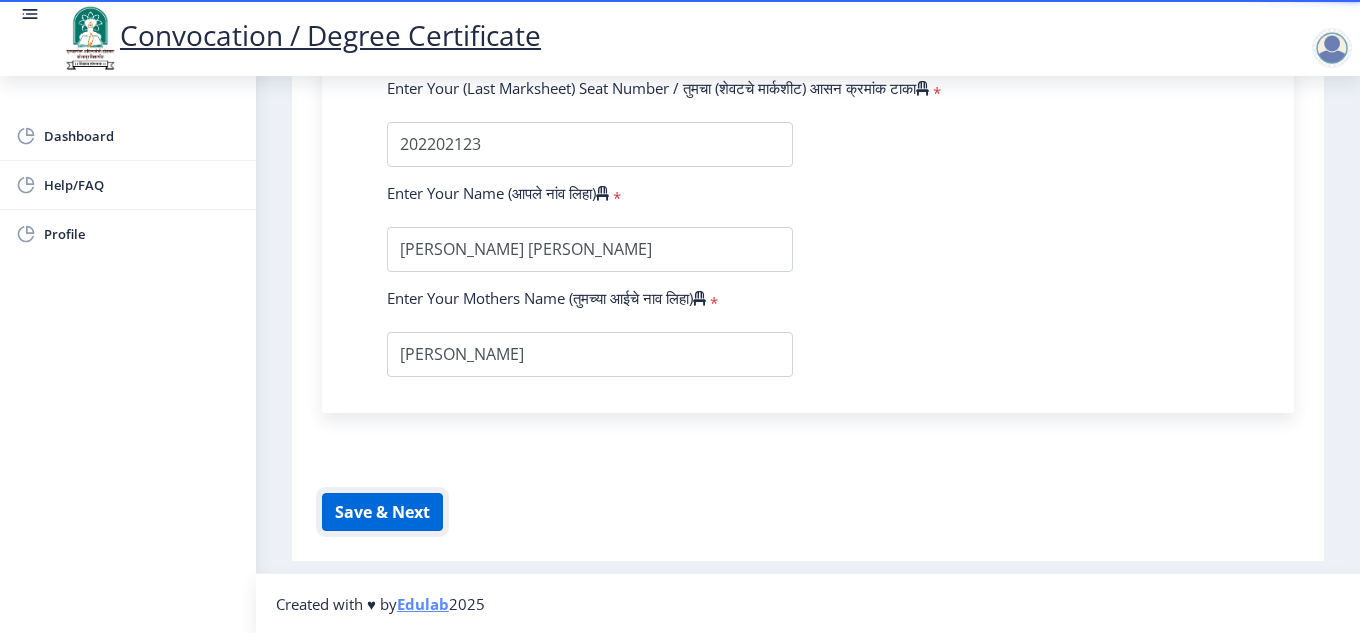 click on "Save & Next" 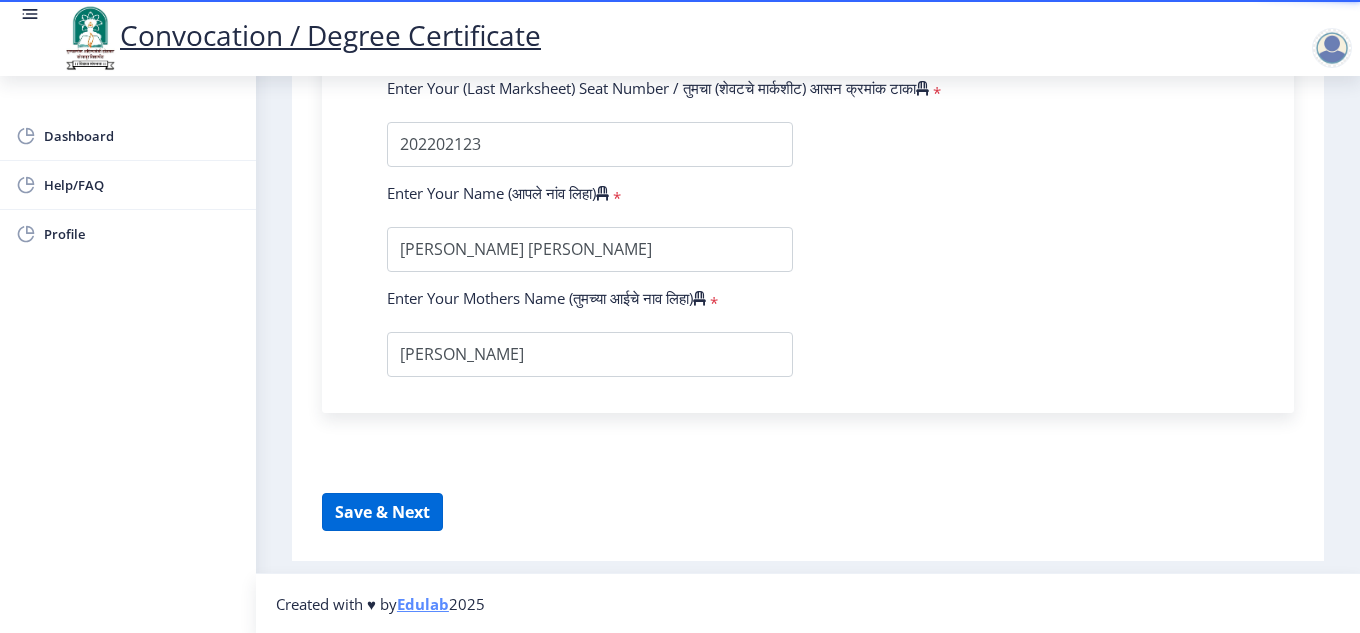 select 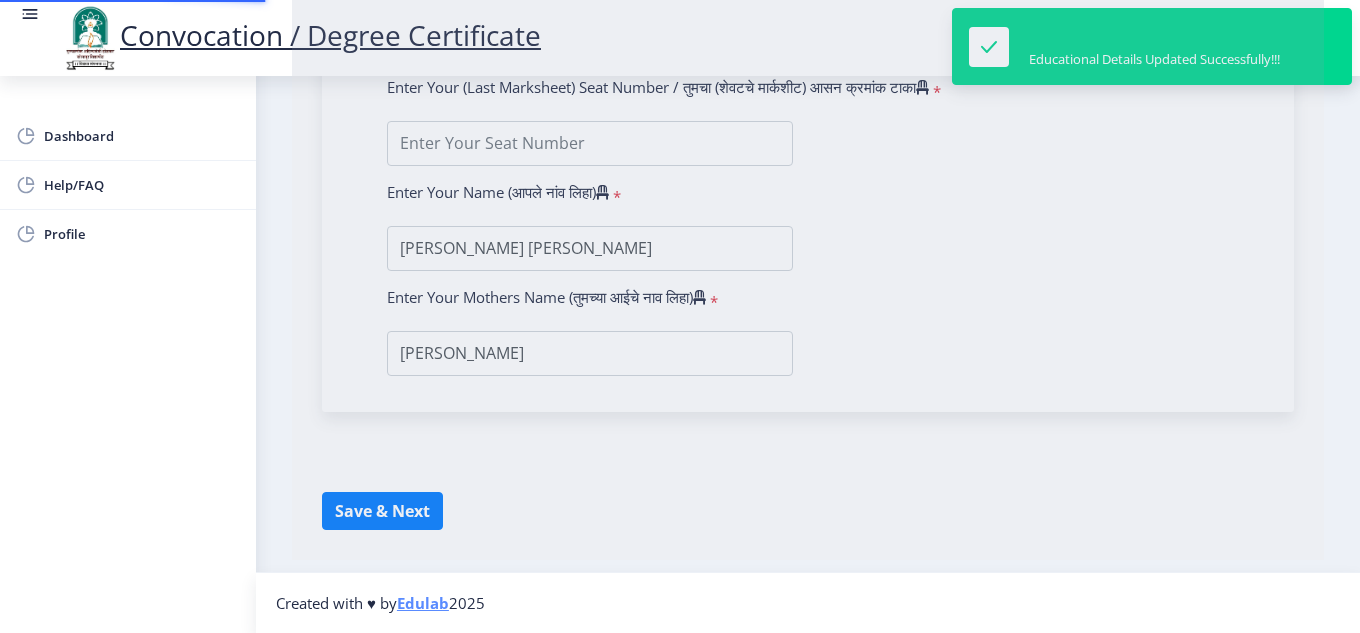 scroll, scrollTop: 0, scrollLeft: 0, axis: both 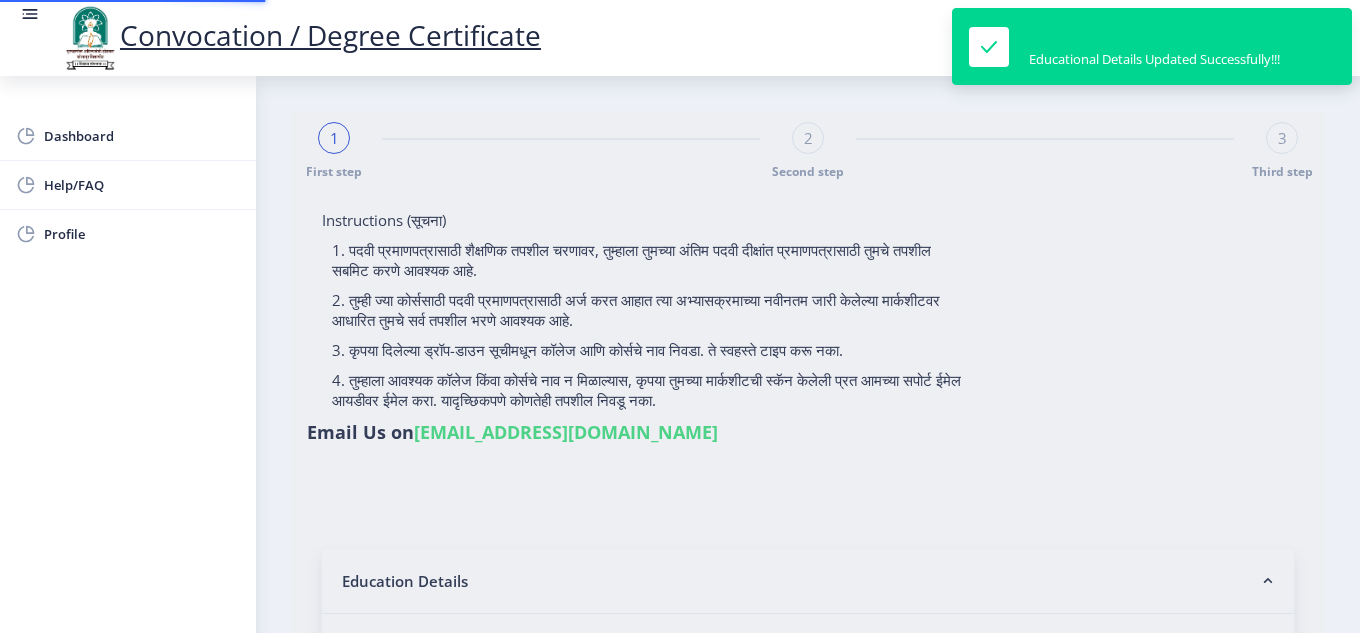 type on "202301022075978" 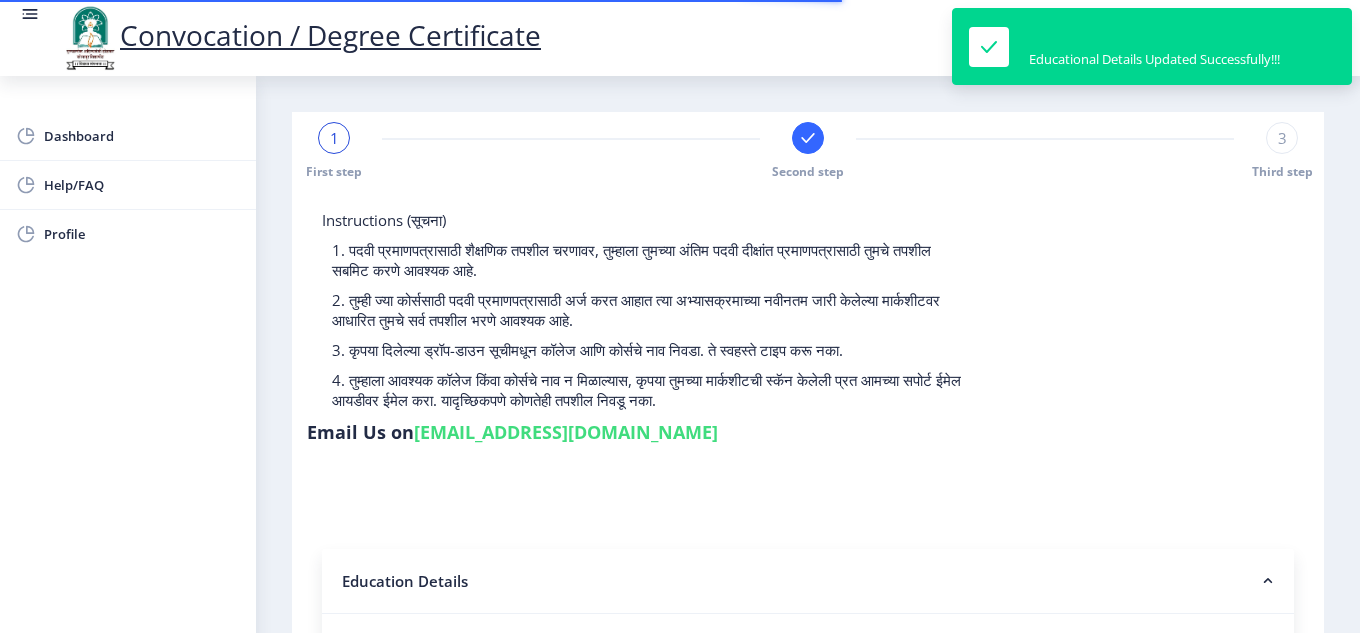 select 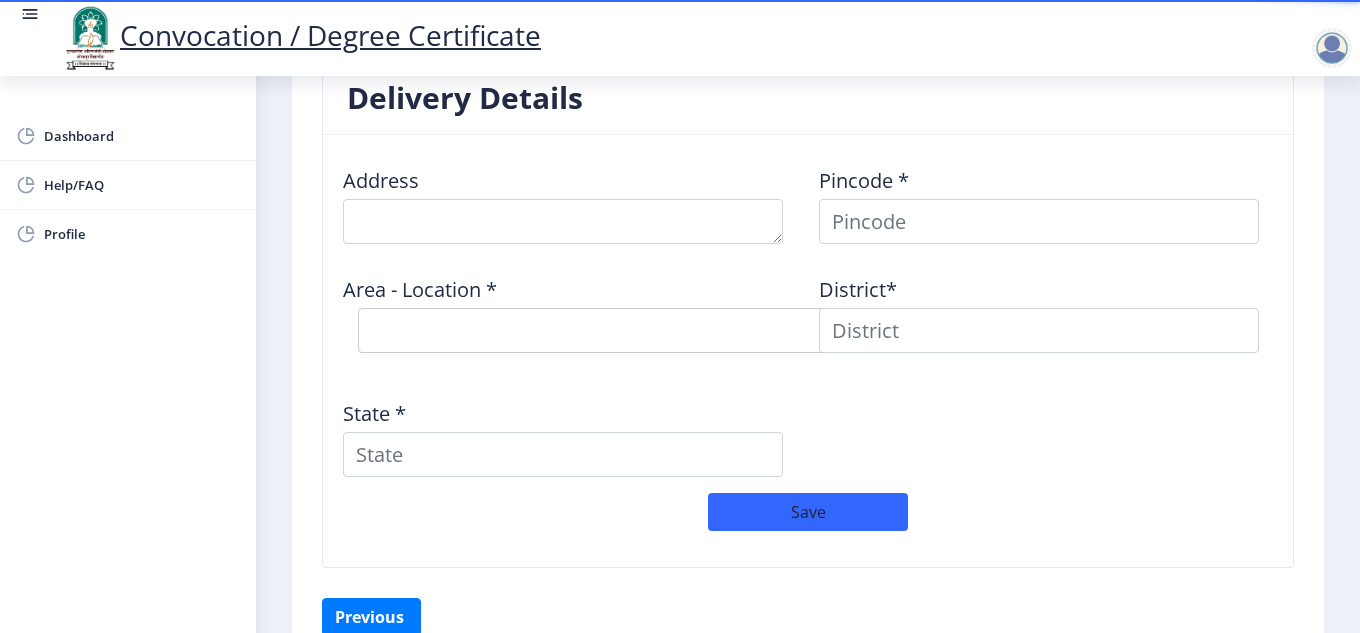scroll, scrollTop: 1700, scrollLeft: 0, axis: vertical 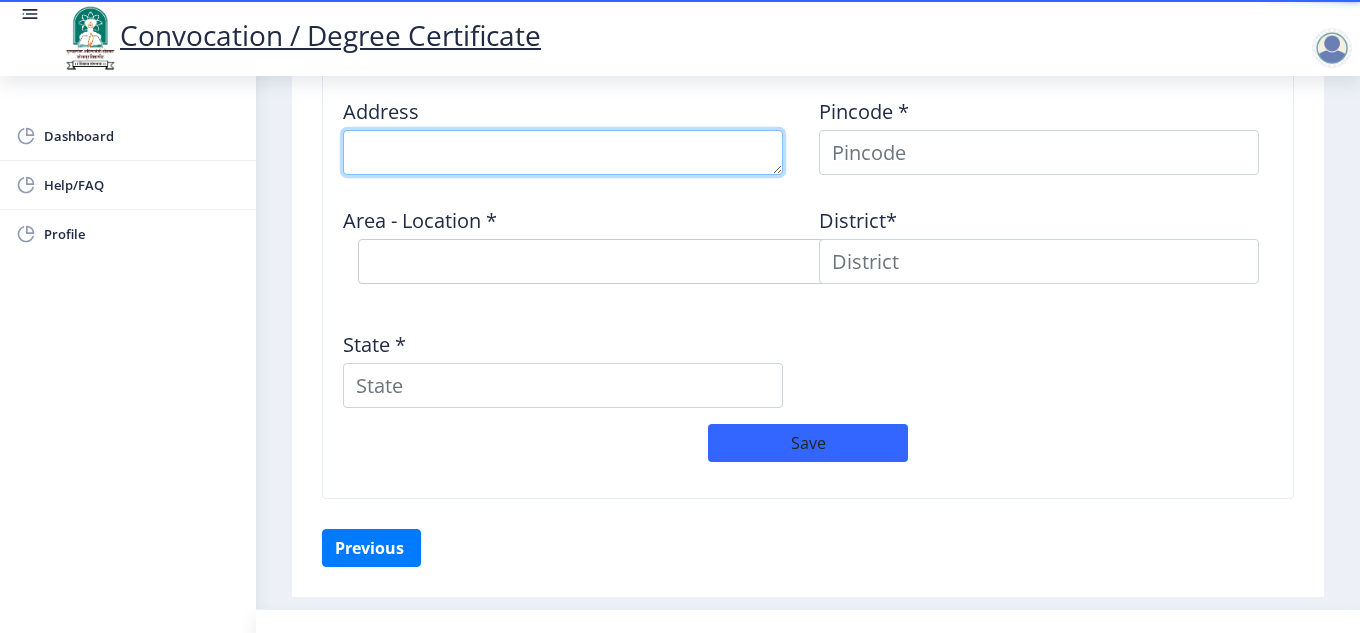 click at bounding box center (563, 152) 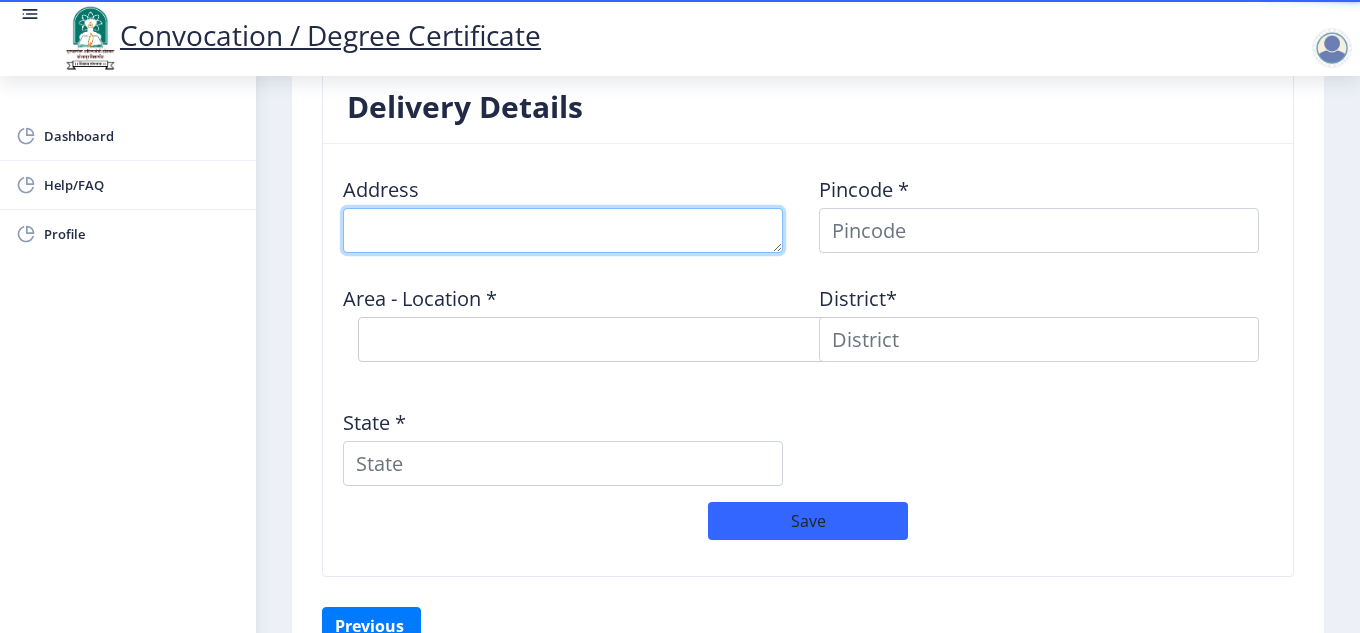scroll, scrollTop: 1600, scrollLeft: 0, axis: vertical 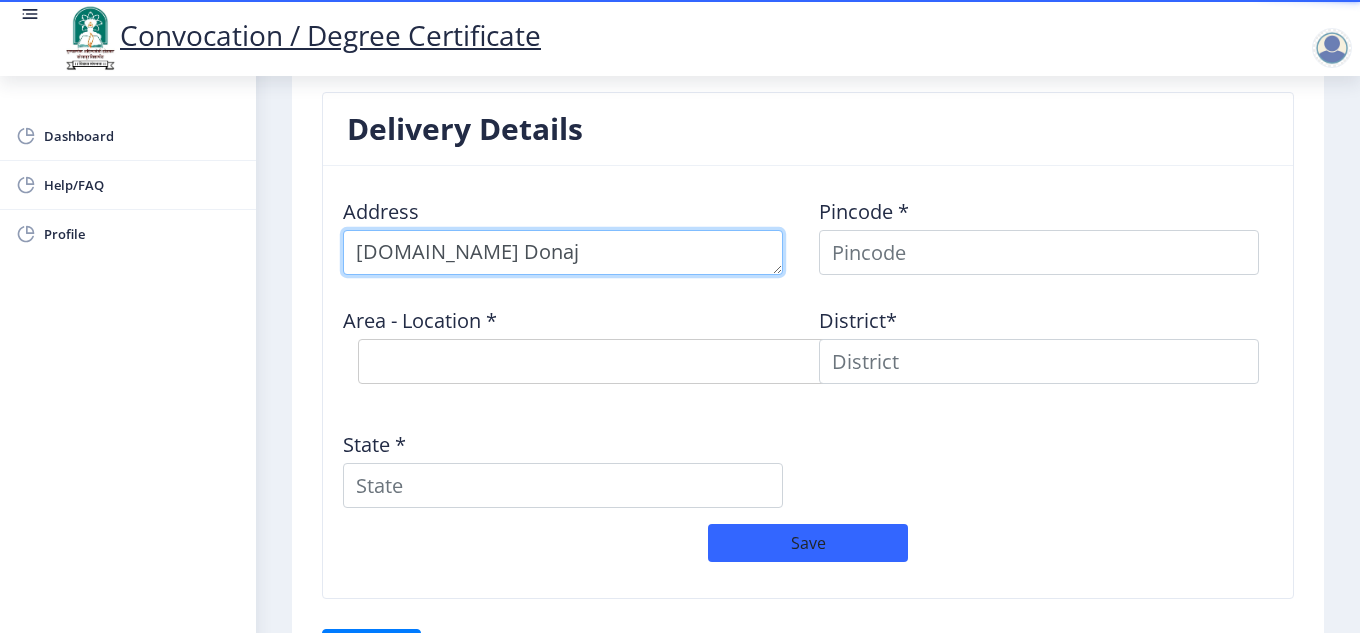 click at bounding box center [563, 252] 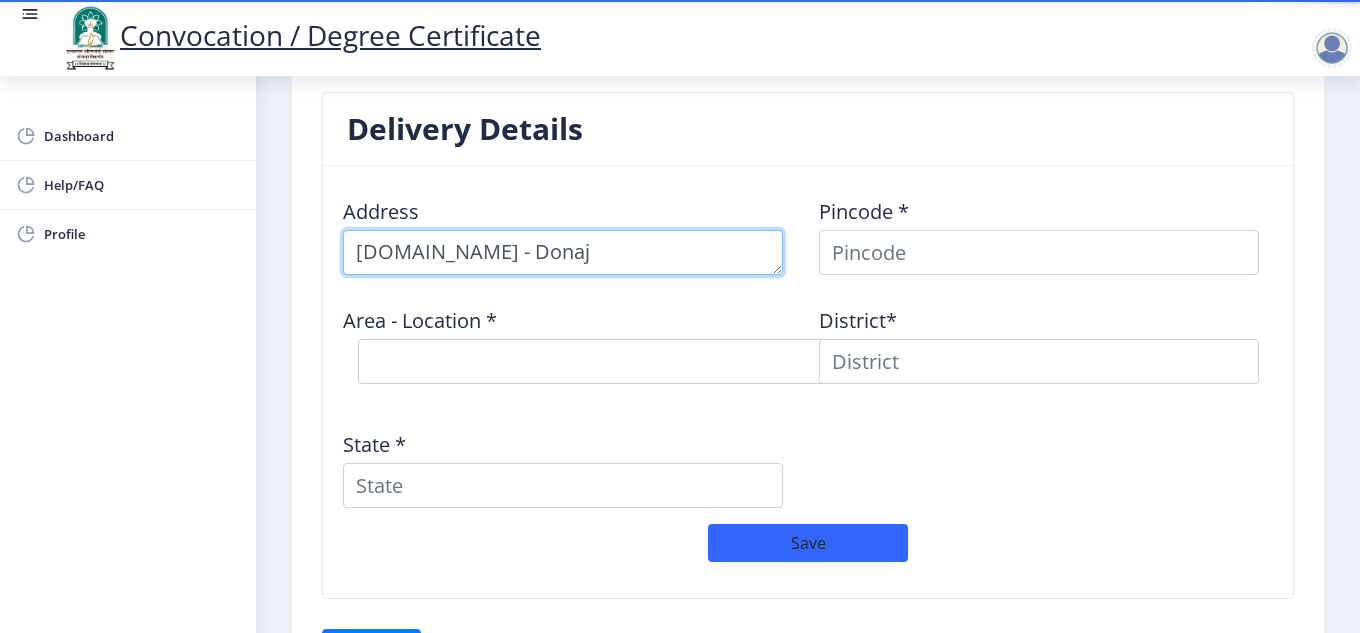 type on "At.Post - Donaj" 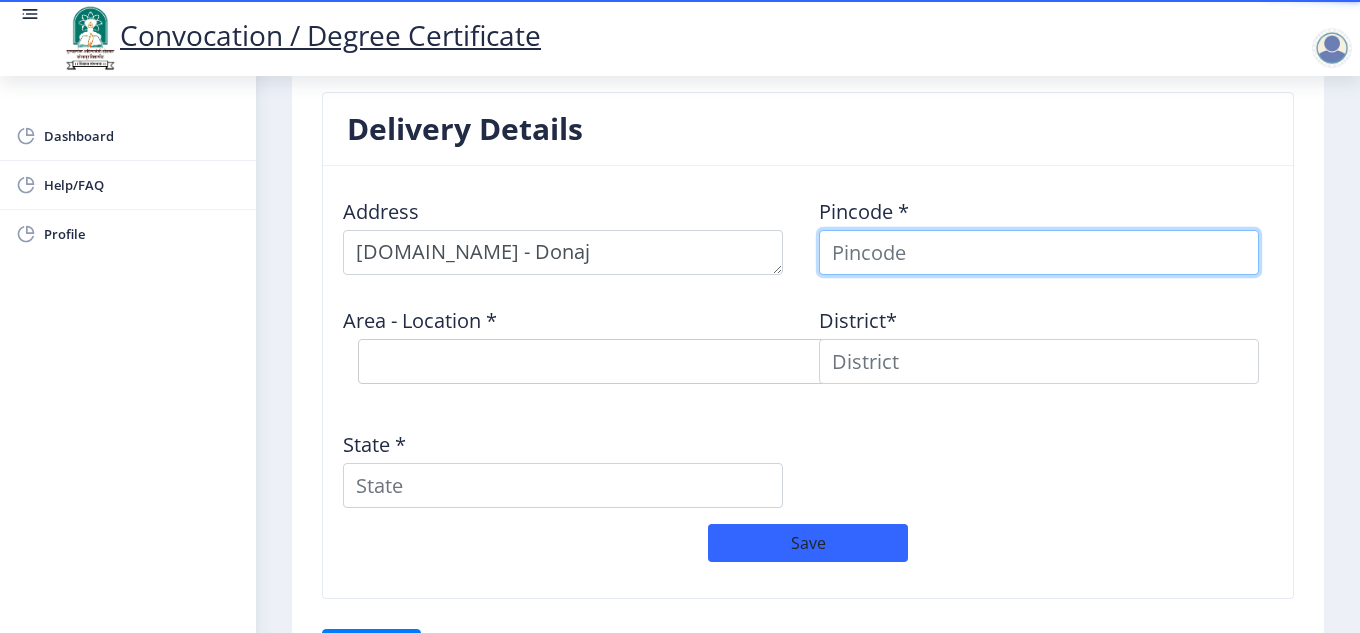 click at bounding box center [1039, 252] 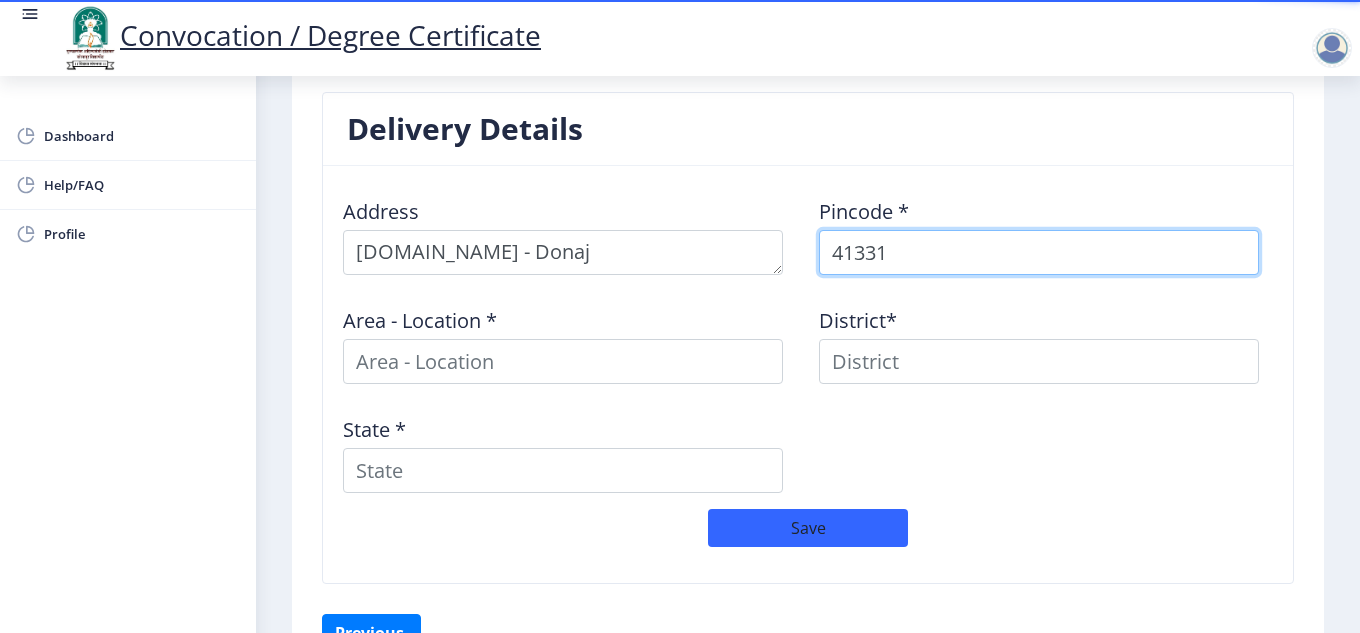 type on "413319" 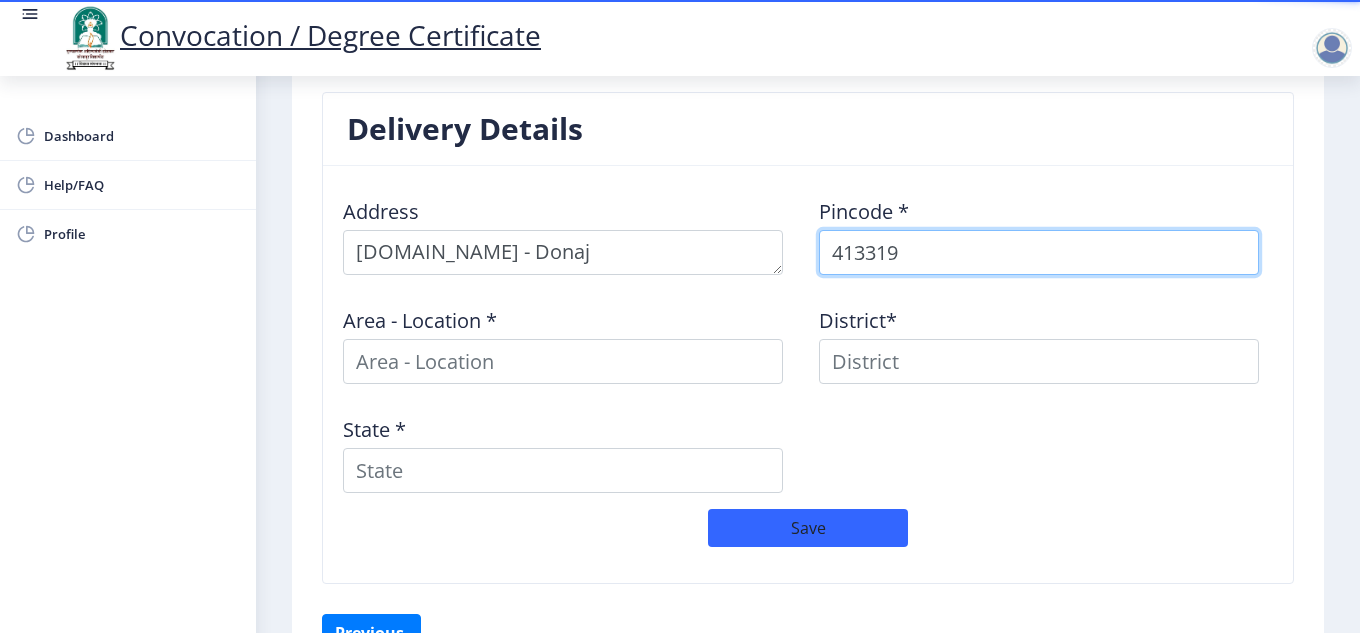 select 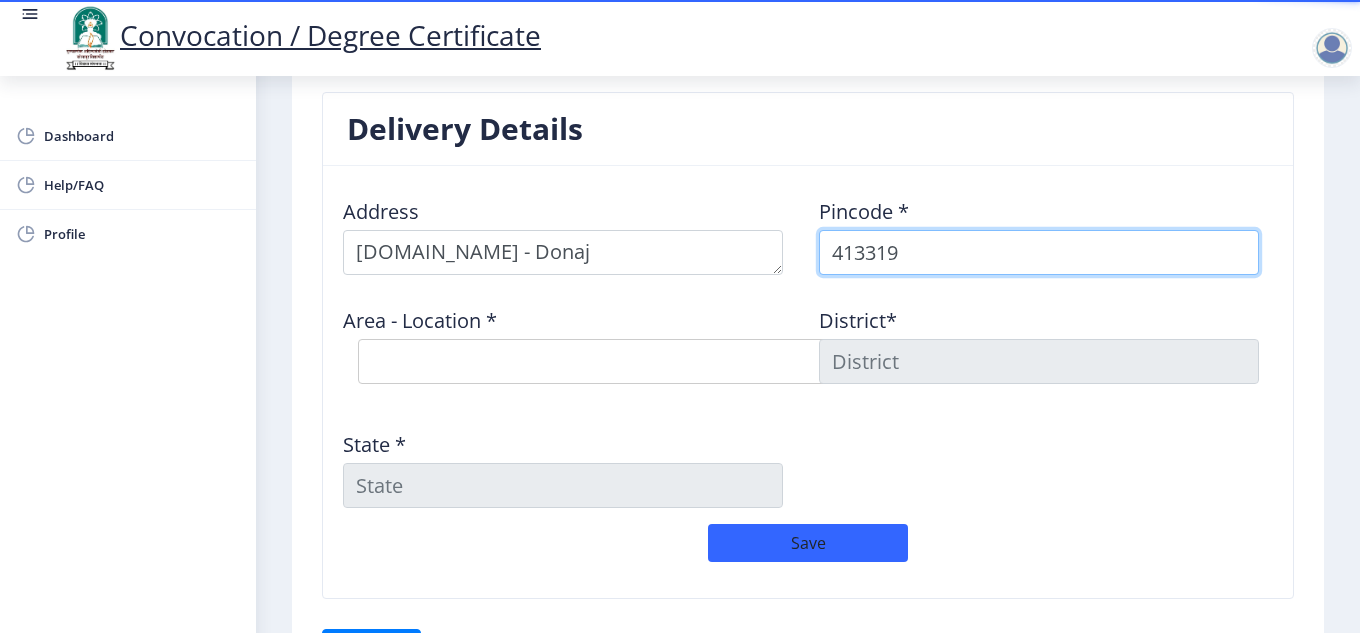 type on "413319" 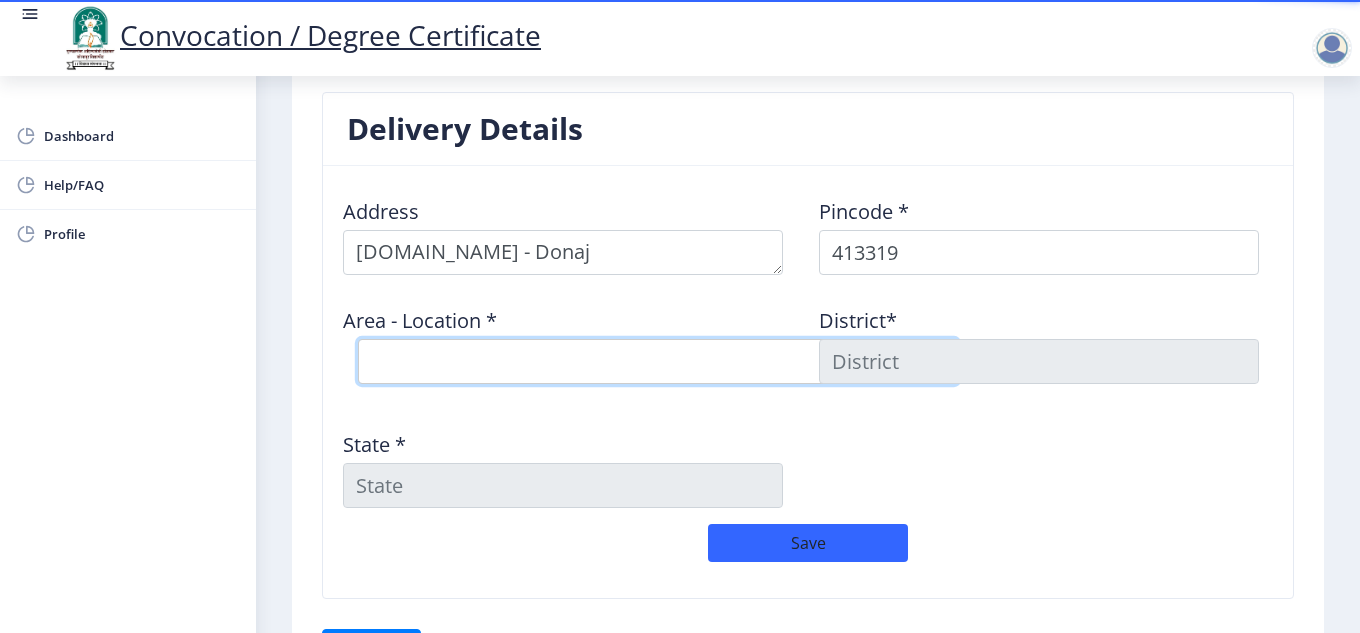 click on "Select Area Location Bhalvani B.O Donaj B.O Huljanti B.O Marwade S.O Nandur B.O Salgar BK B.O Shivangi B.O Talsangi B.O" at bounding box center (658, 361) 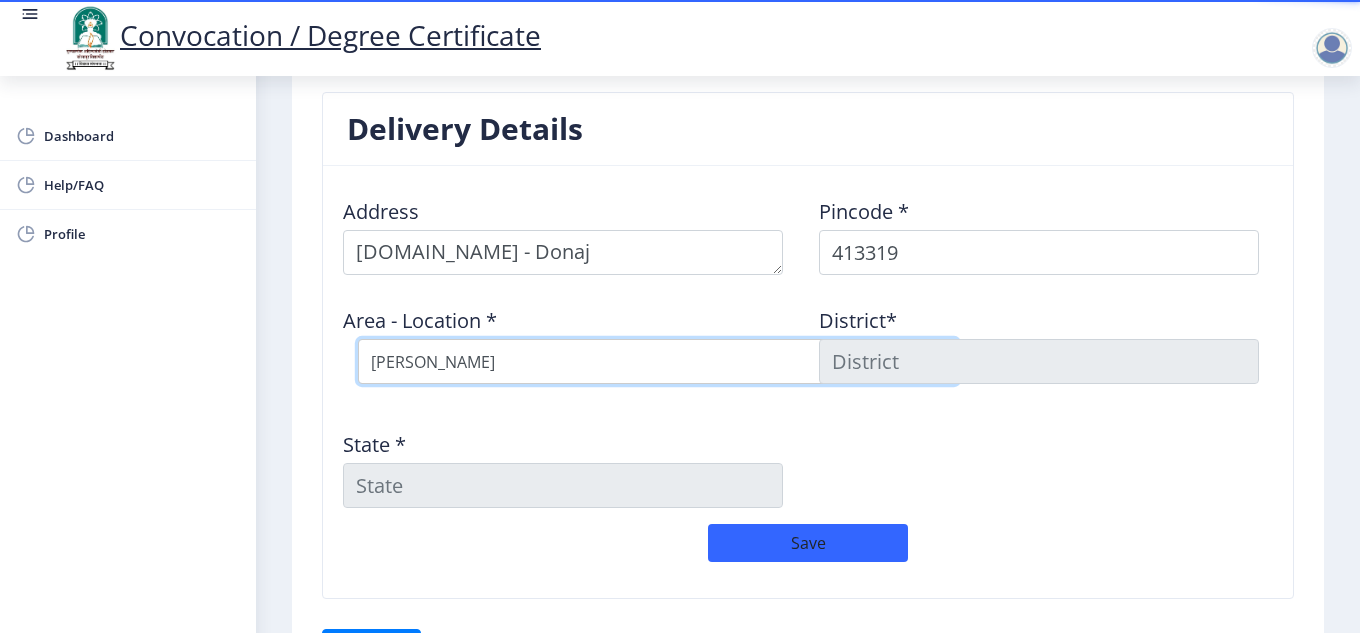 click on "Select Area Location Bhalvani B.O Donaj B.O Huljanti B.O Marwade S.O Nandur B.O Salgar BK B.O Shivangi B.O Talsangi B.O" at bounding box center [658, 361] 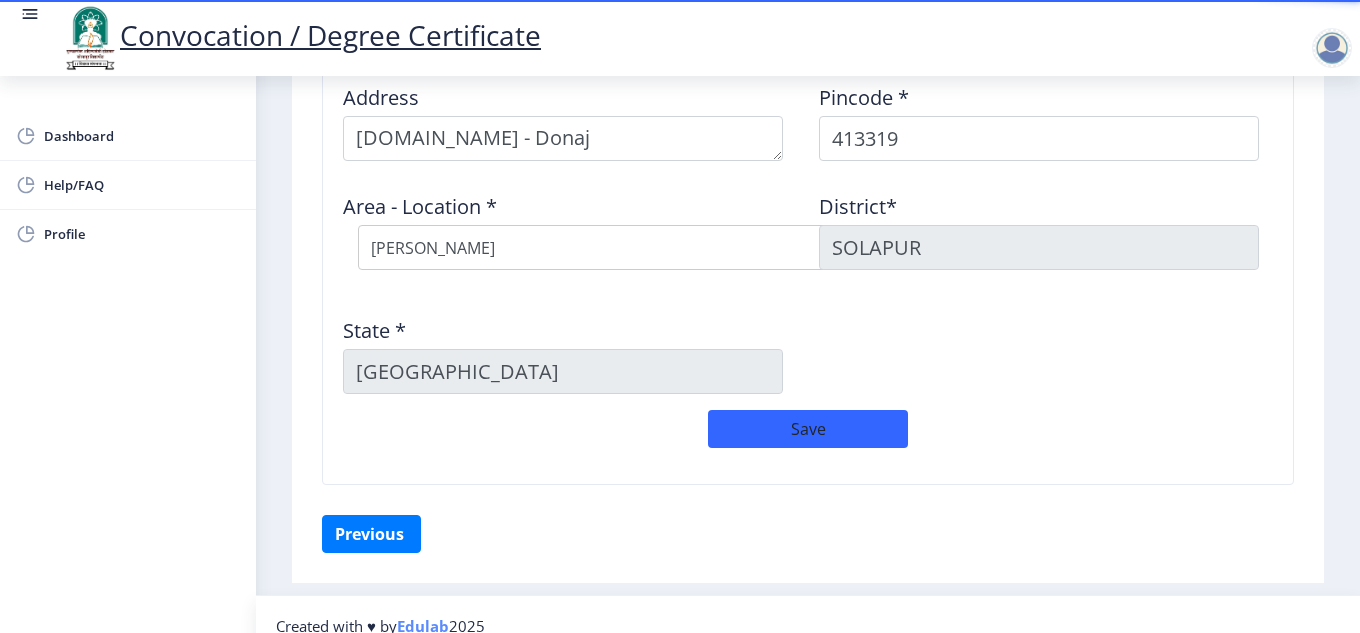 scroll, scrollTop: 1717, scrollLeft: 0, axis: vertical 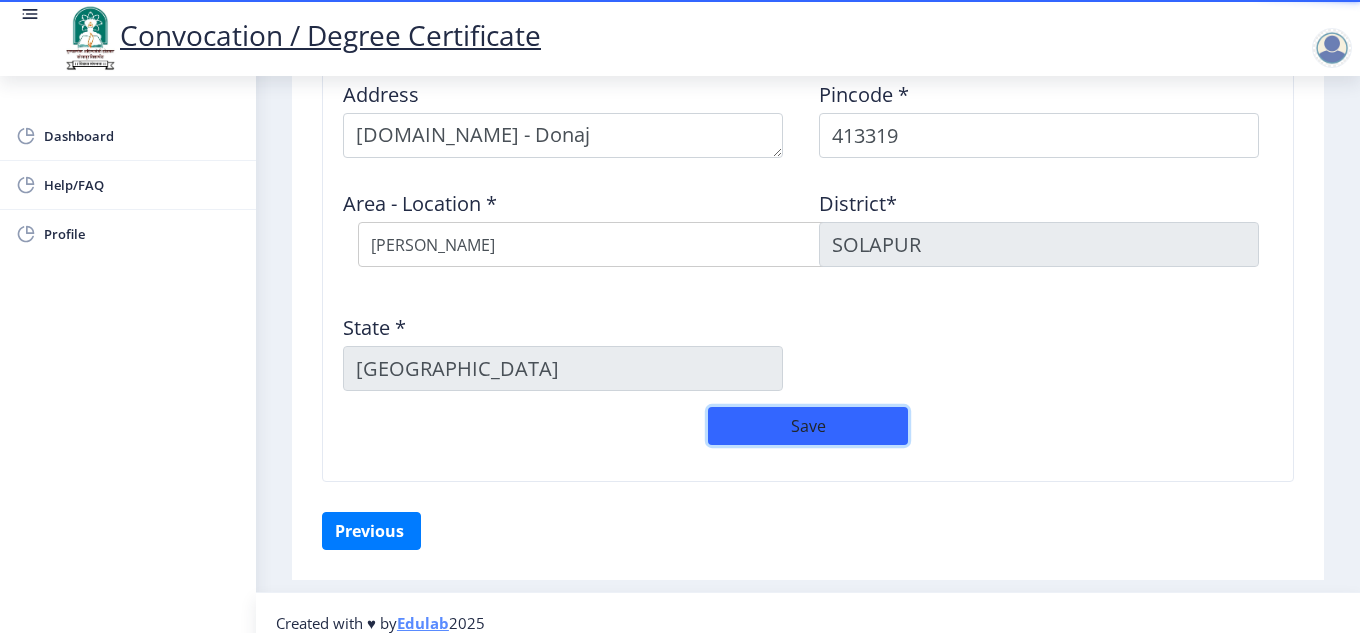 click on "Save" 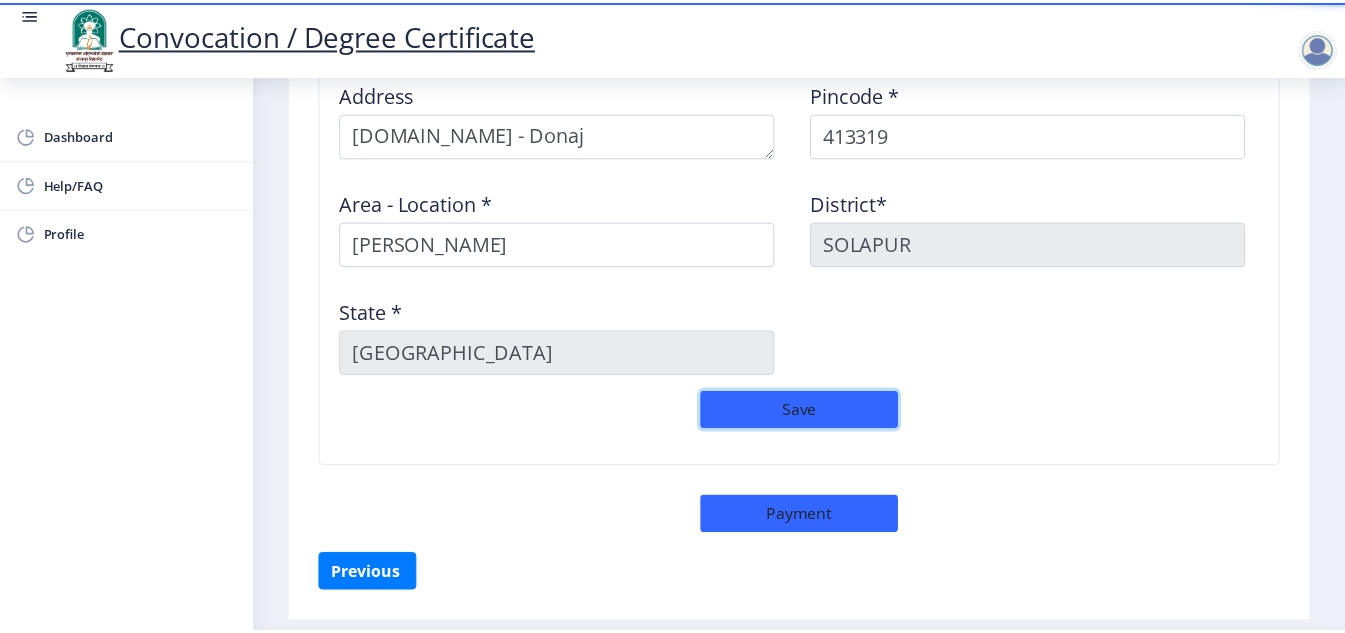 scroll, scrollTop: 1760, scrollLeft: 0, axis: vertical 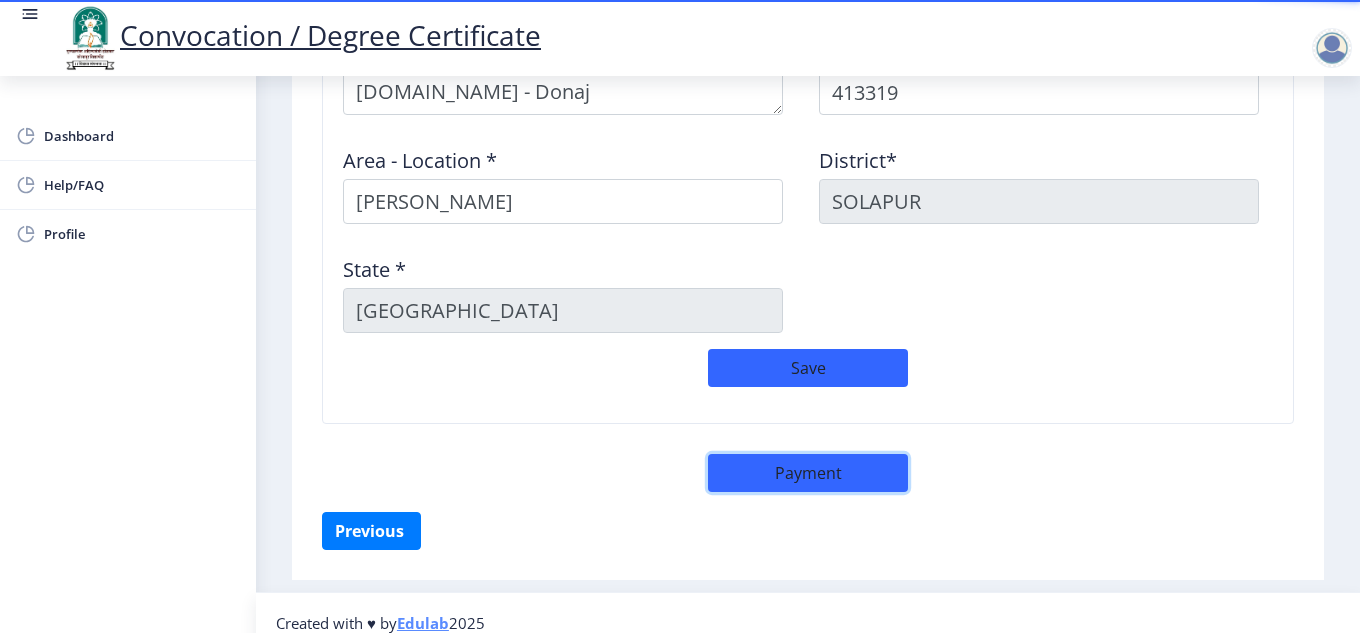 click on "Payment" 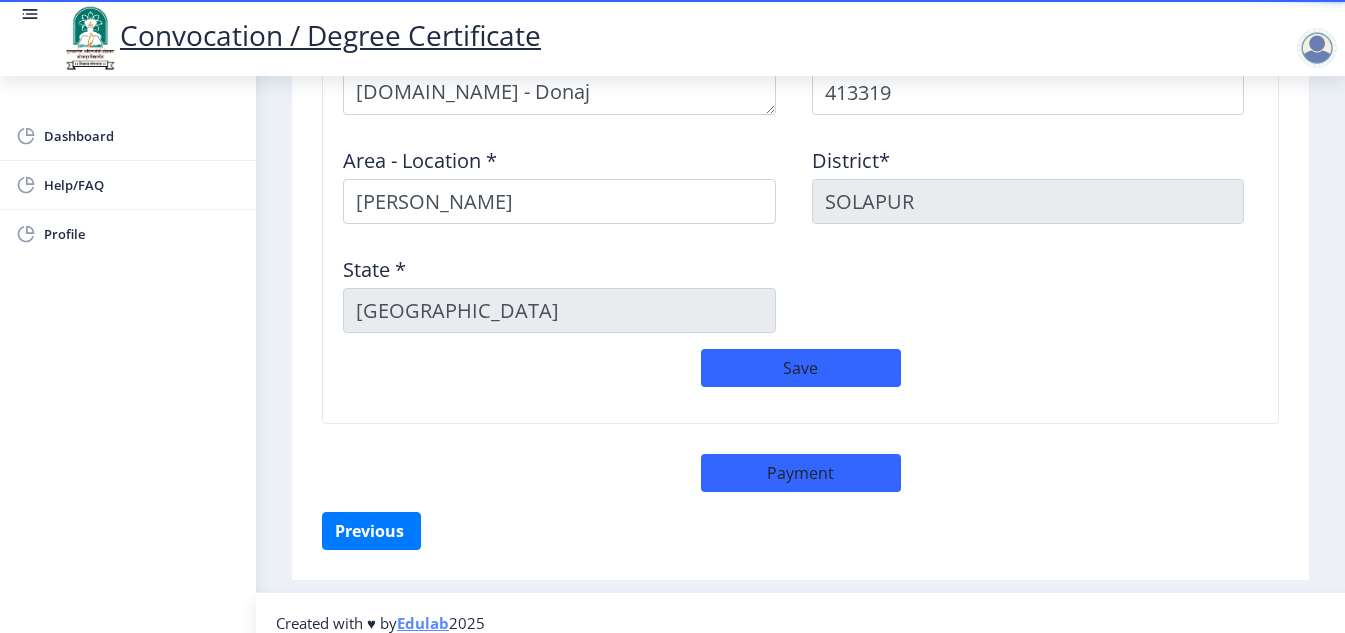 select on "sealed" 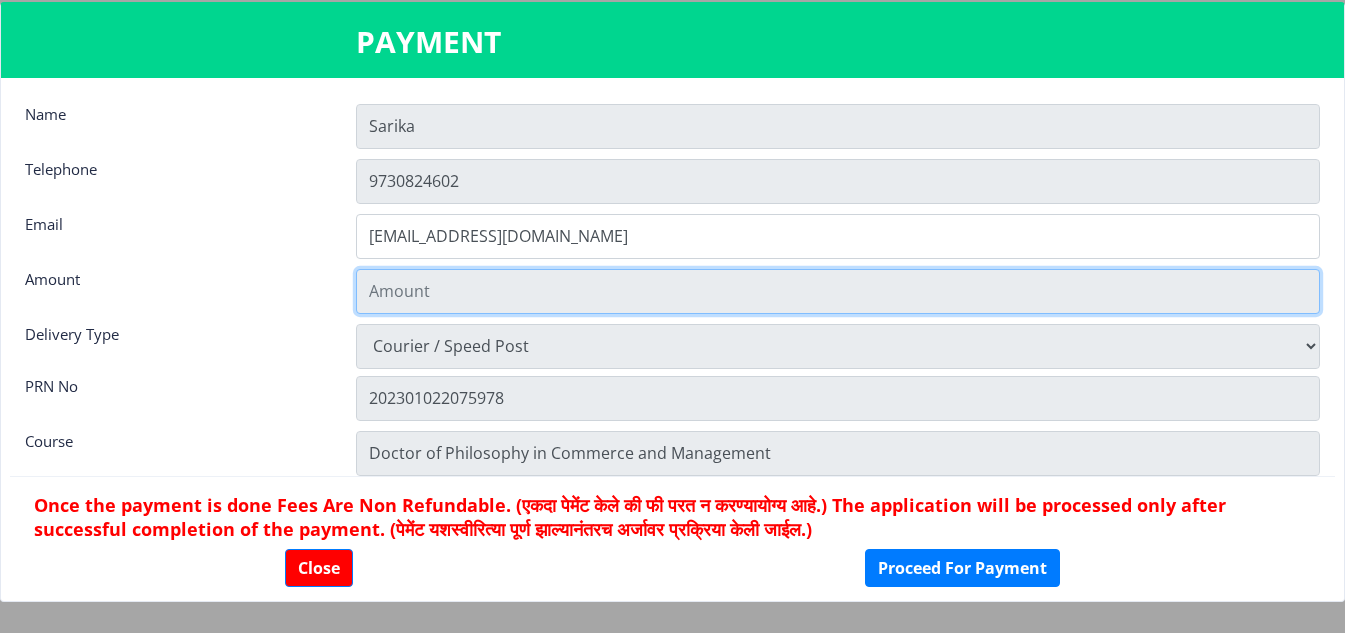 click 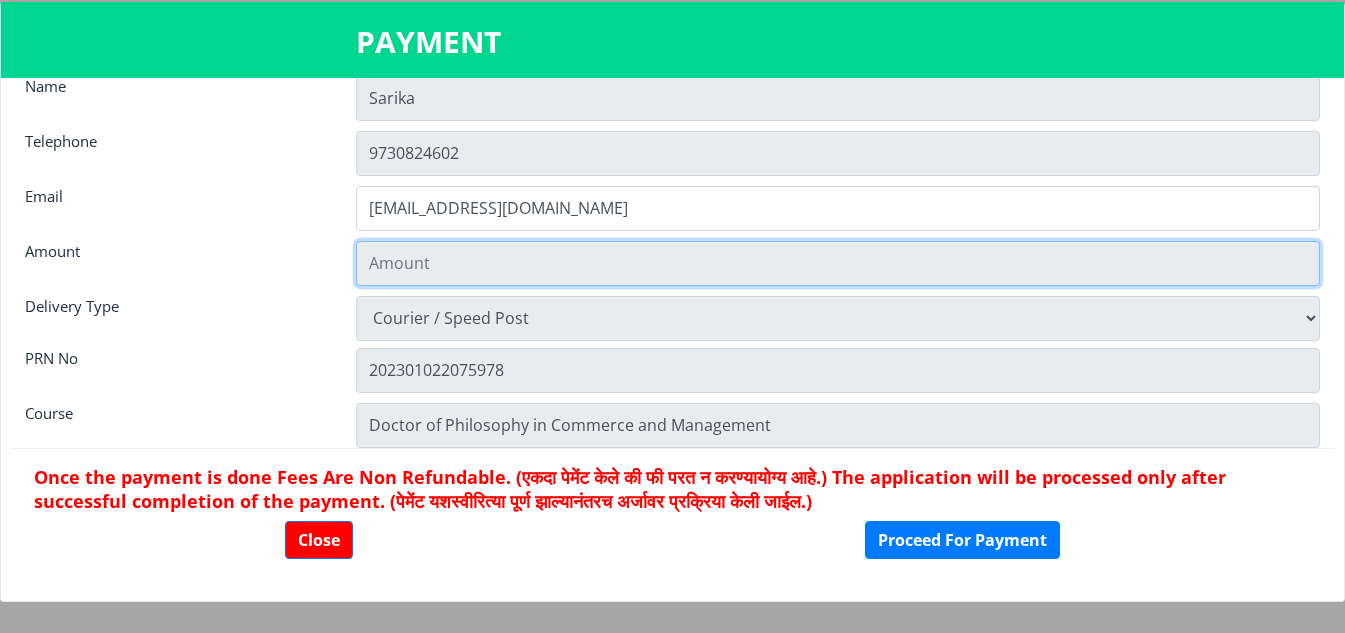 scroll, scrollTop: 0, scrollLeft: 0, axis: both 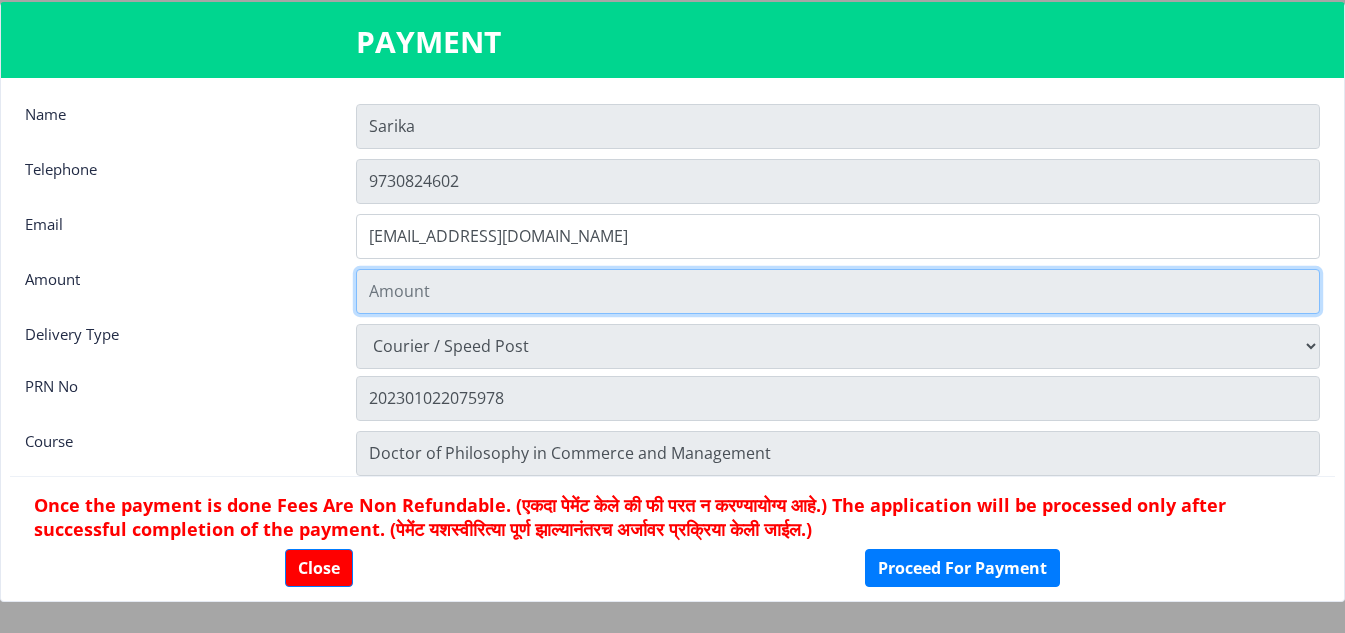 click 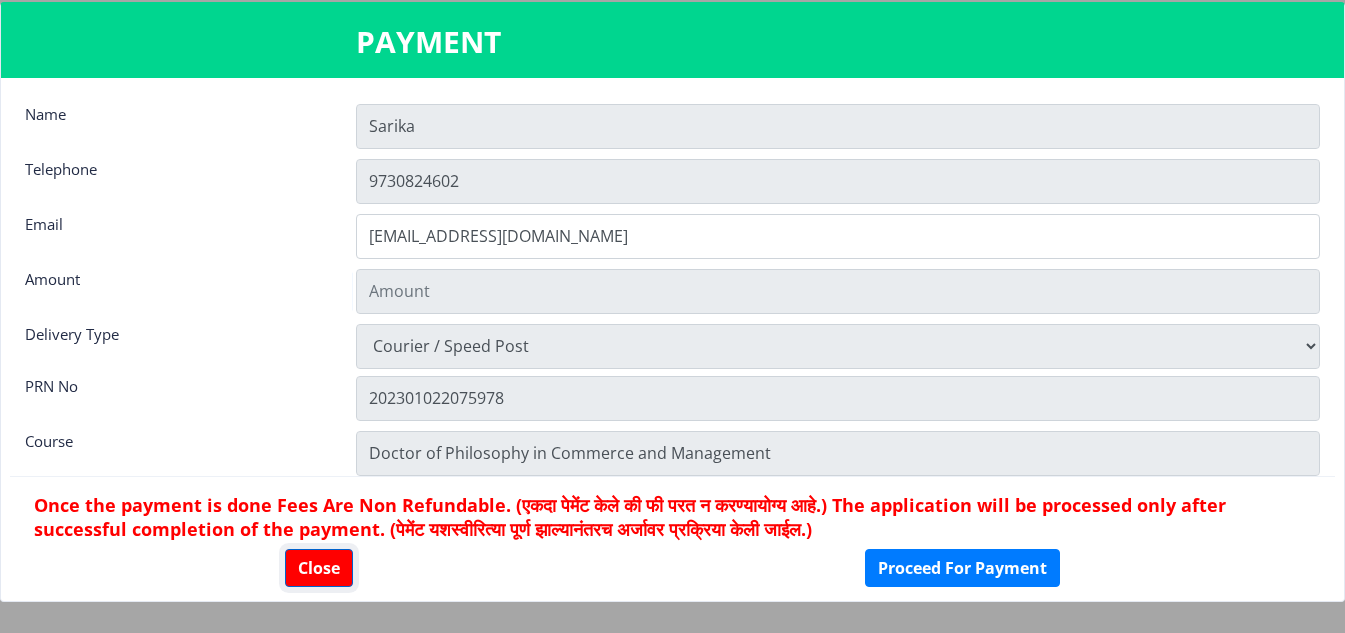 click on "Close" 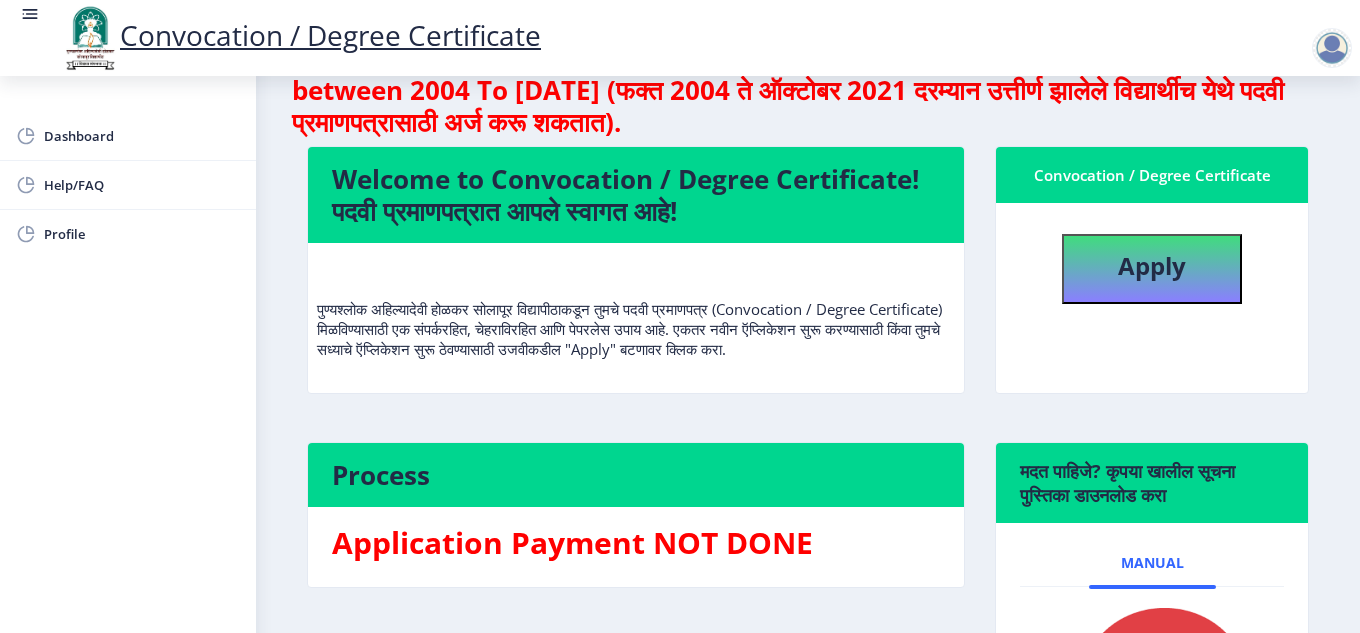 scroll, scrollTop: 0, scrollLeft: 0, axis: both 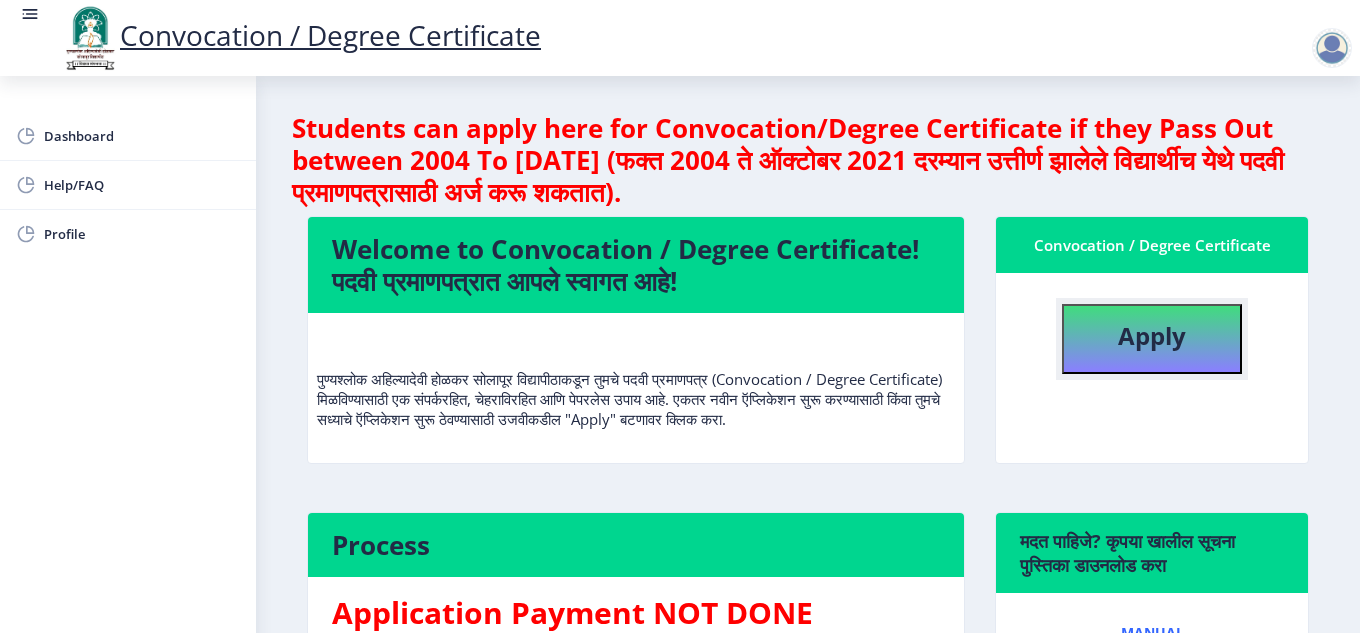 click on "Apply" 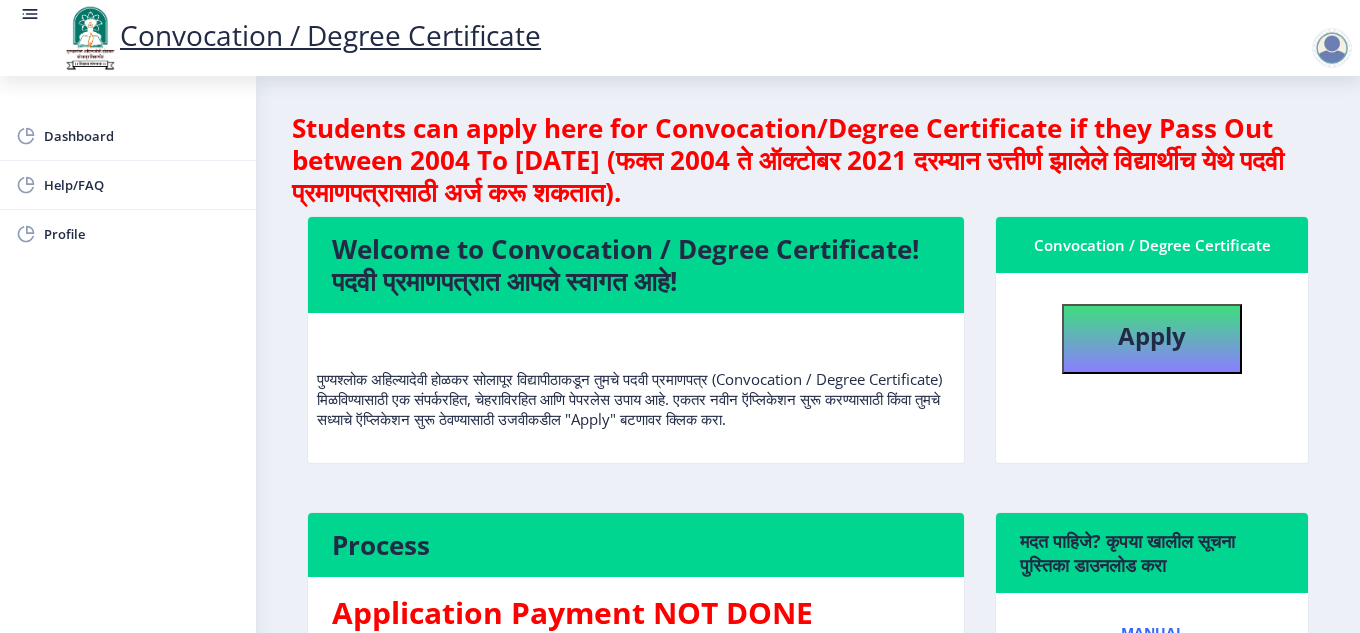 select 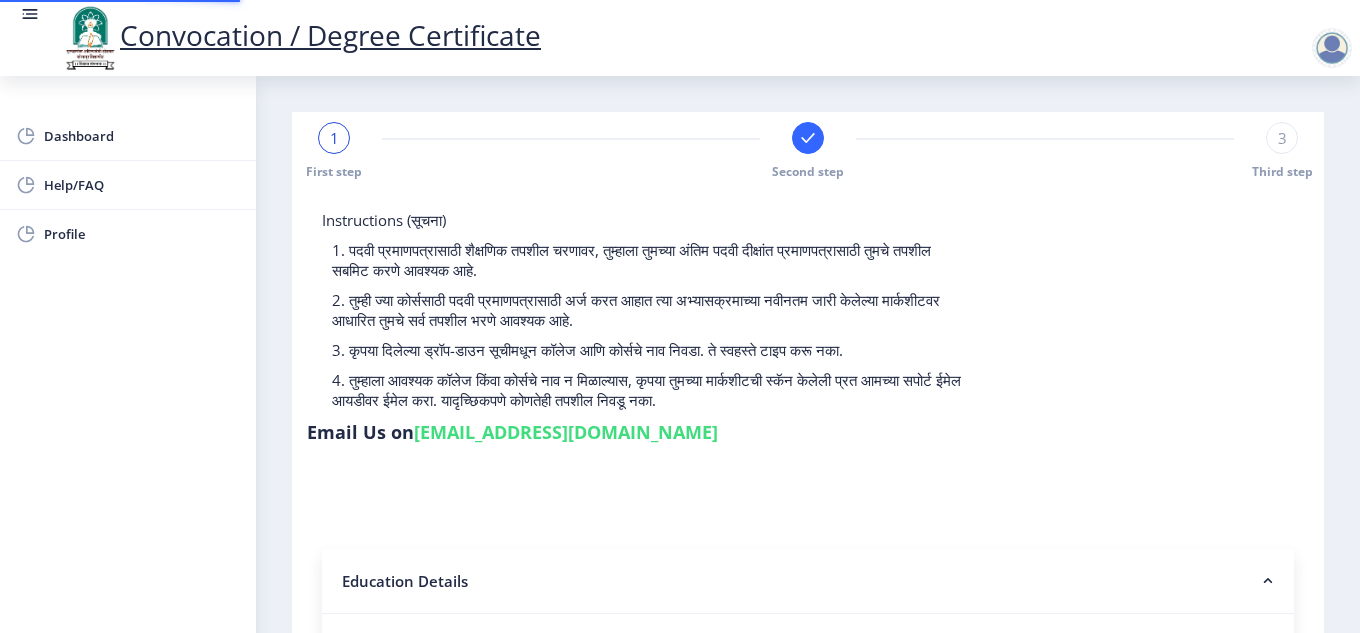 type on "202301022075978" 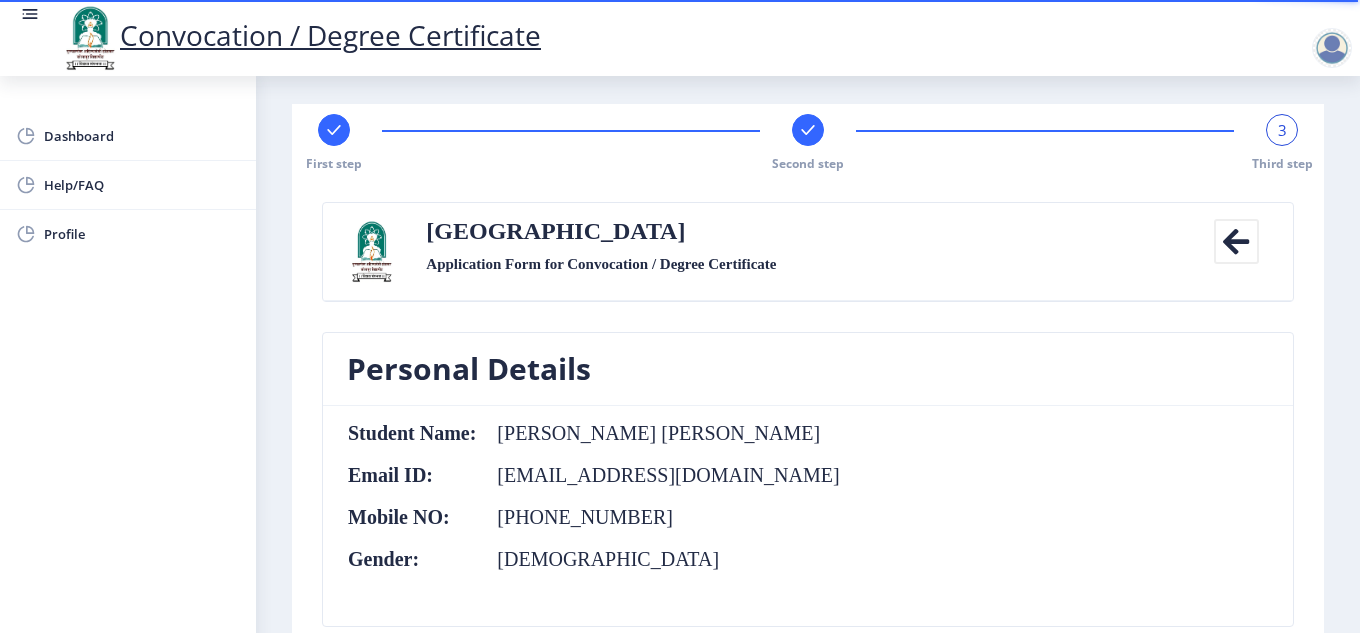 scroll, scrollTop: 0, scrollLeft: 0, axis: both 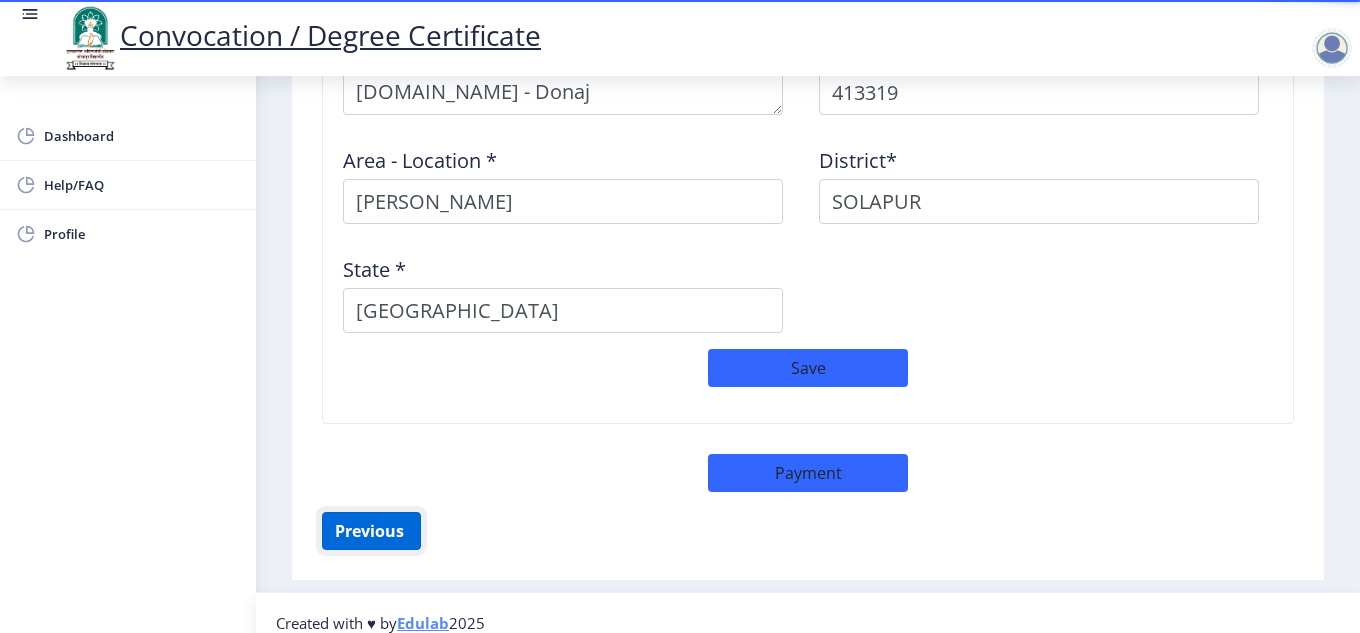 click on "Previous ‍" 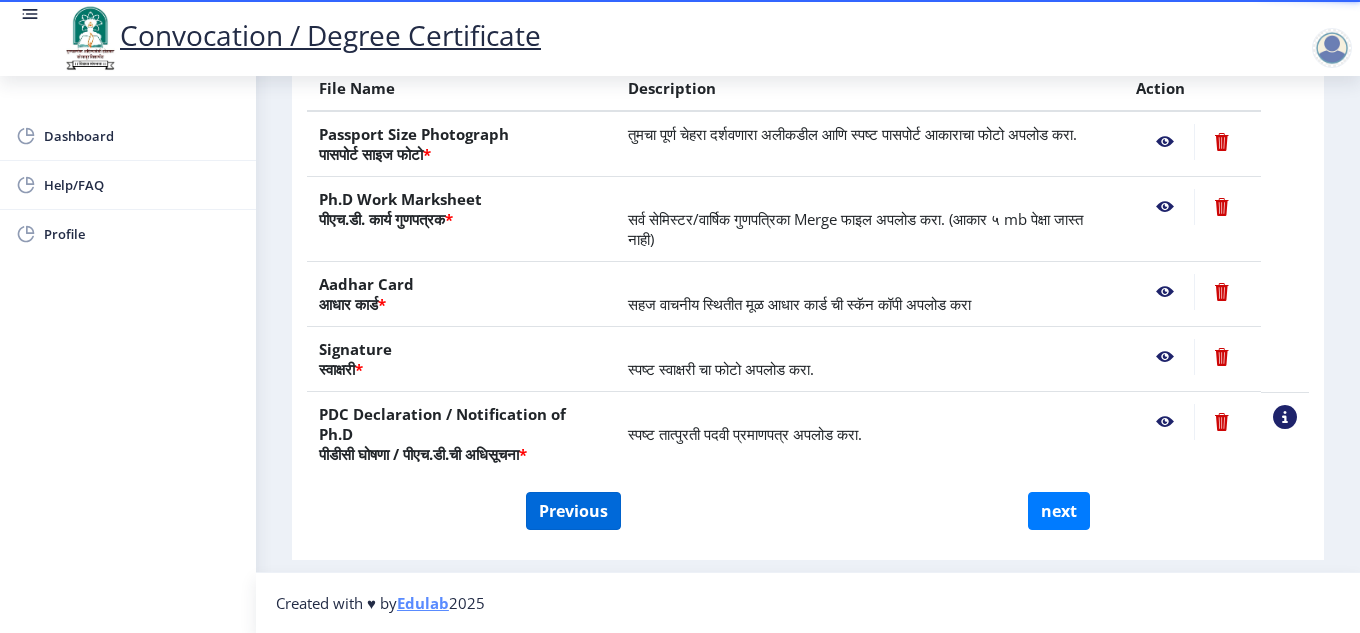 scroll, scrollTop: 397, scrollLeft: 0, axis: vertical 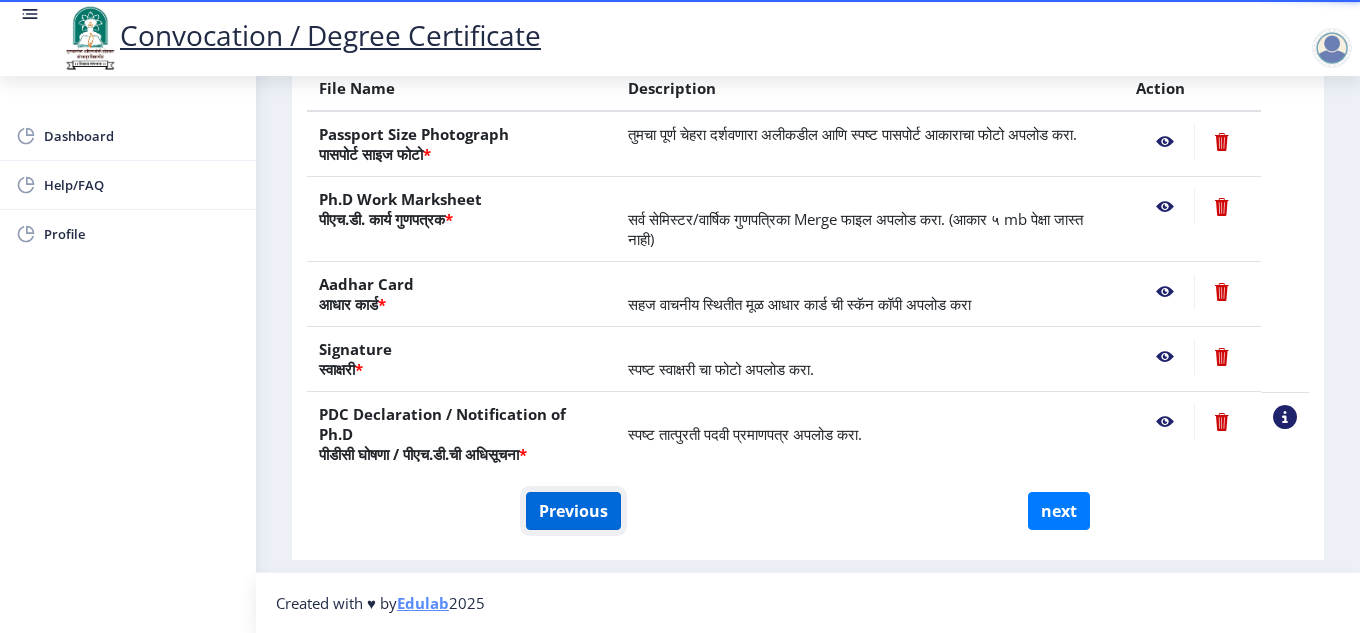 click on "Previous" 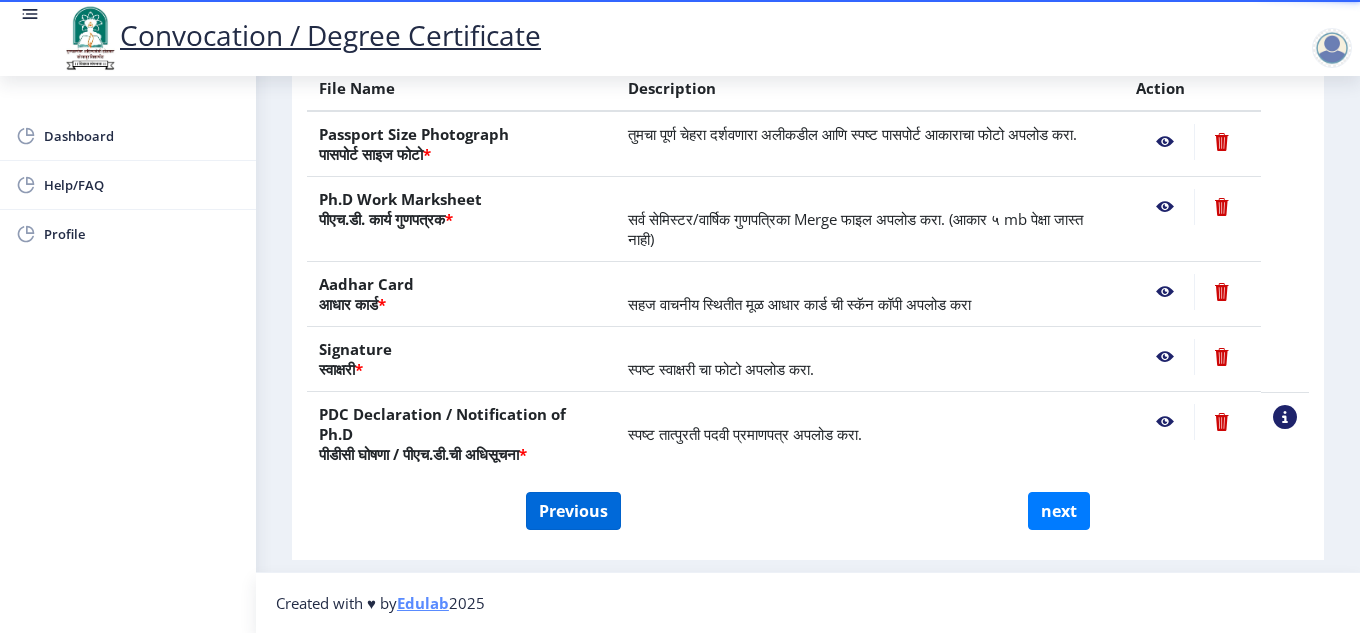 select on "Regular" 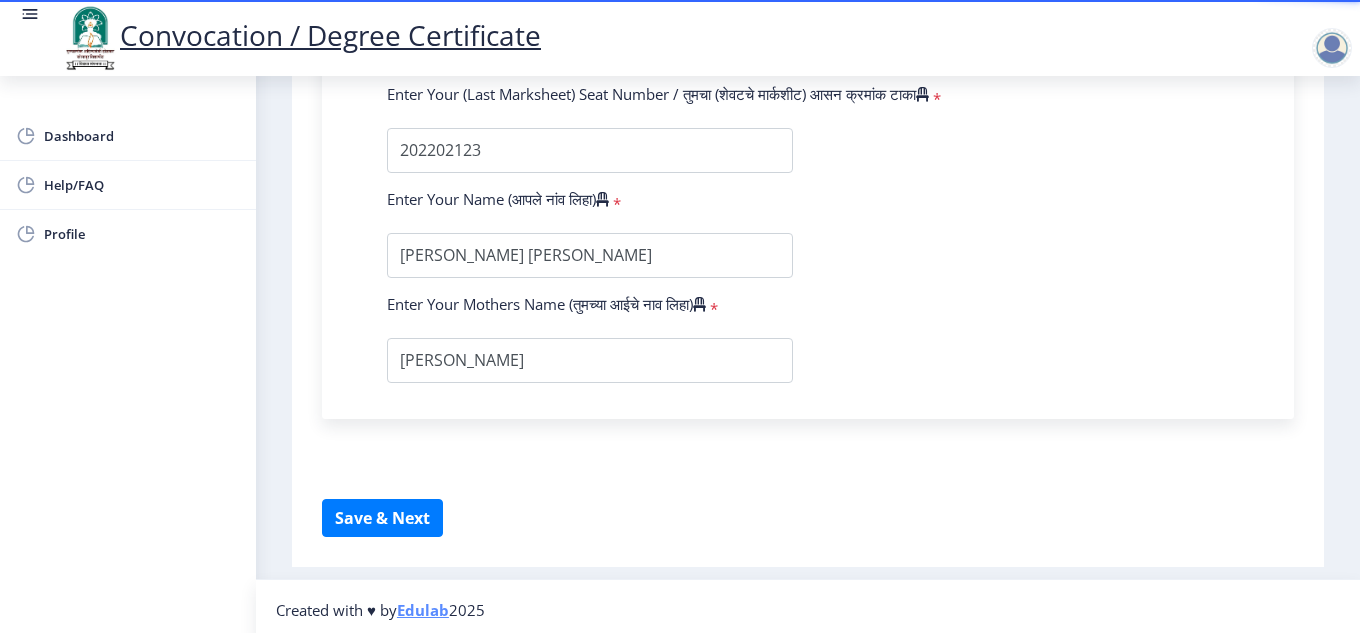 scroll, scrollTop: 1526, scrollLeft: 0, axis: vertical 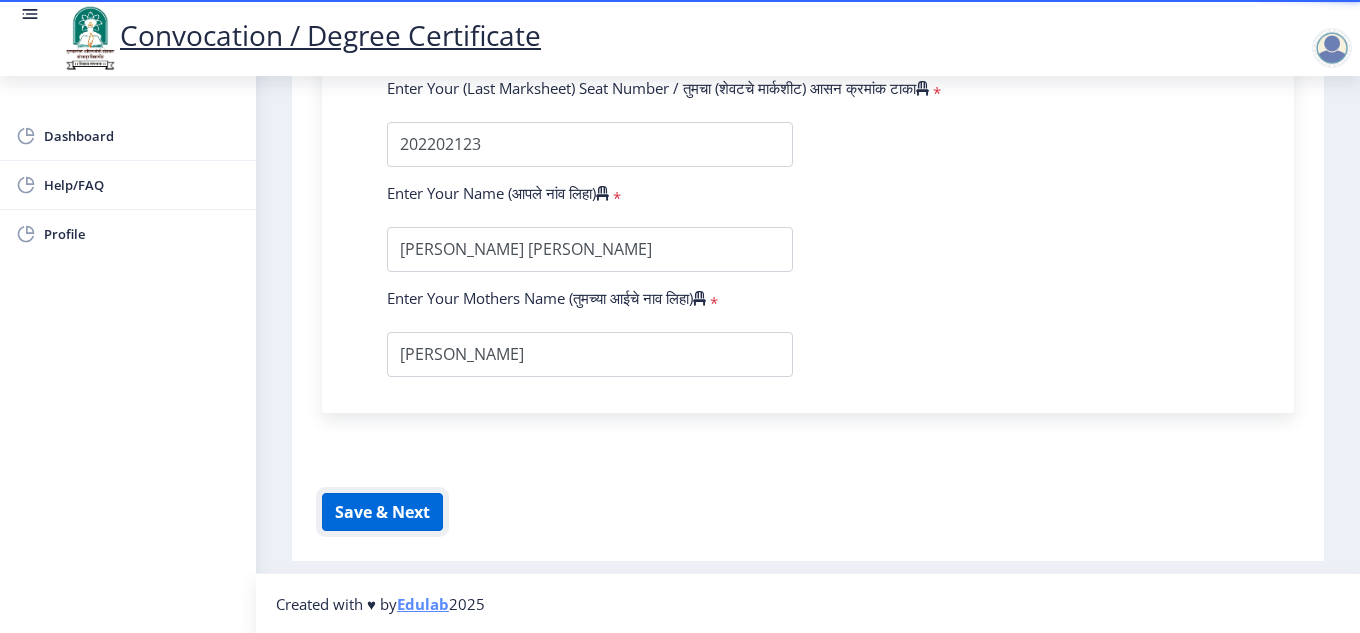click on "Save & Next" 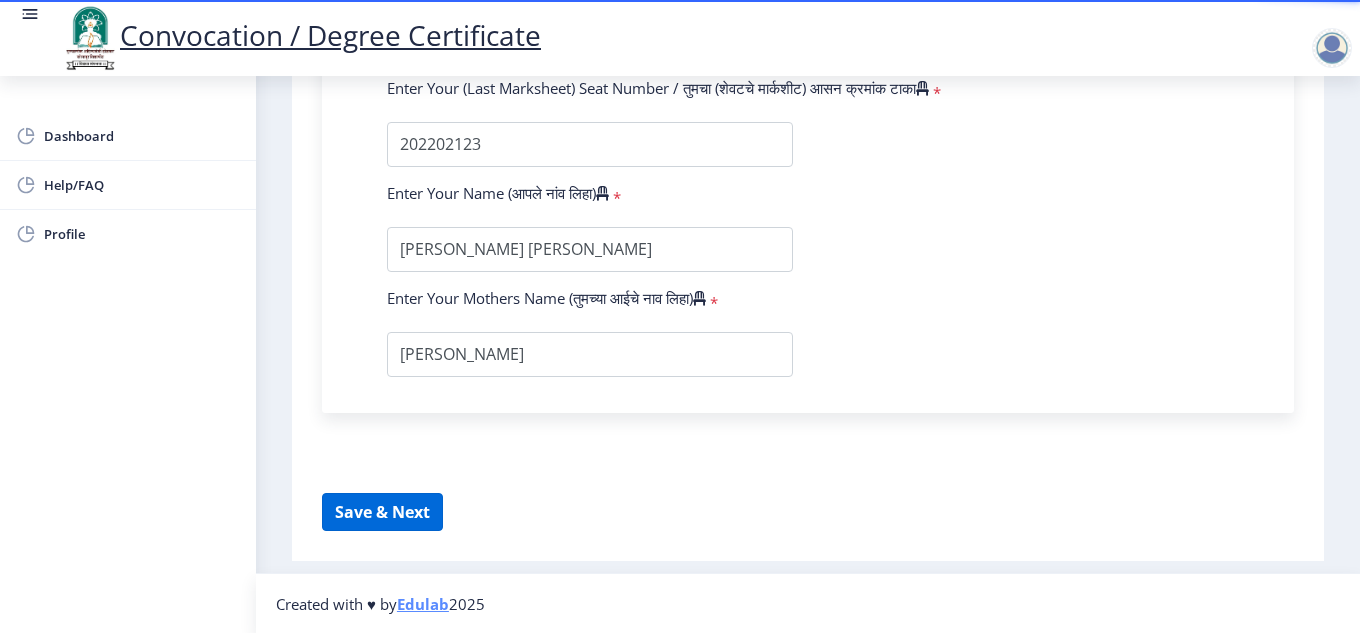 select 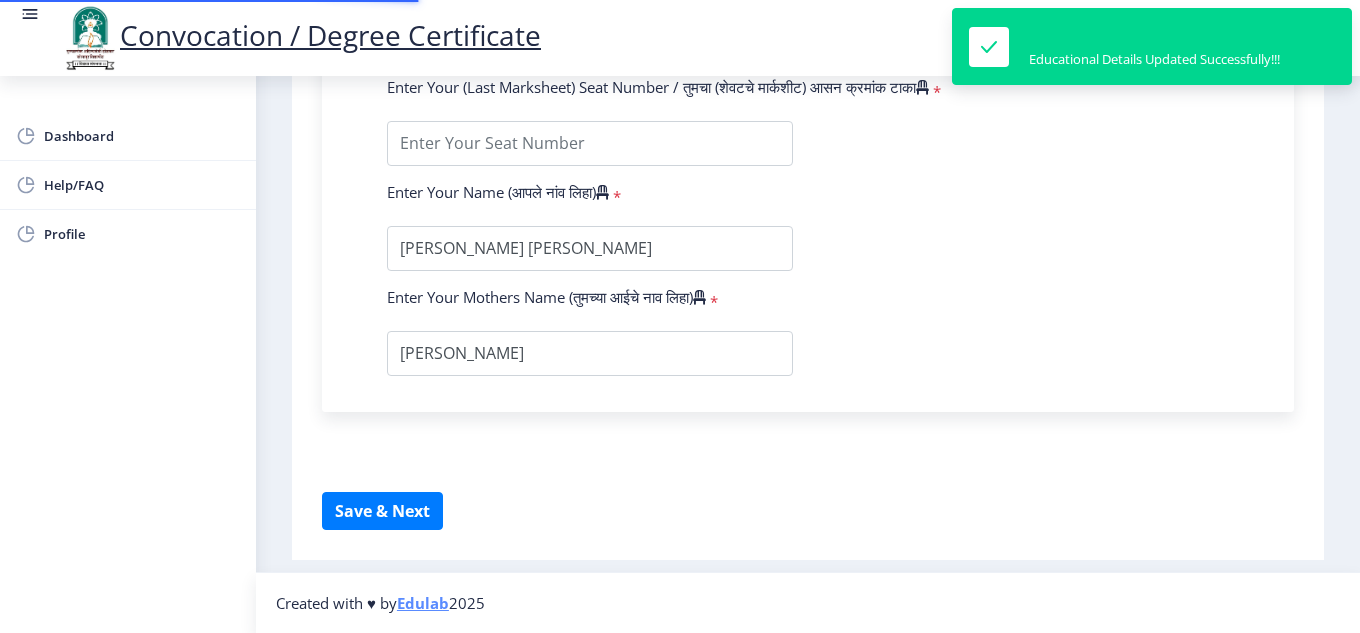 scroll, scrollTop: 0, scrollLeft: 0, axis: both 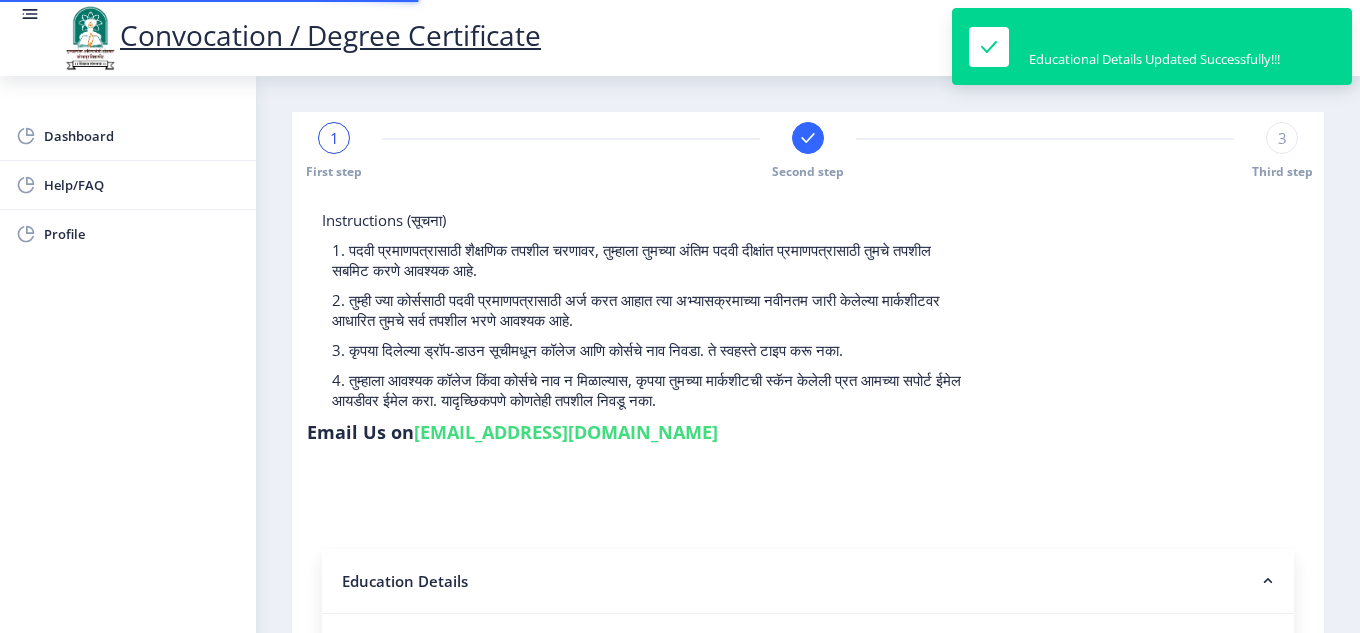 type on "202301022075978" 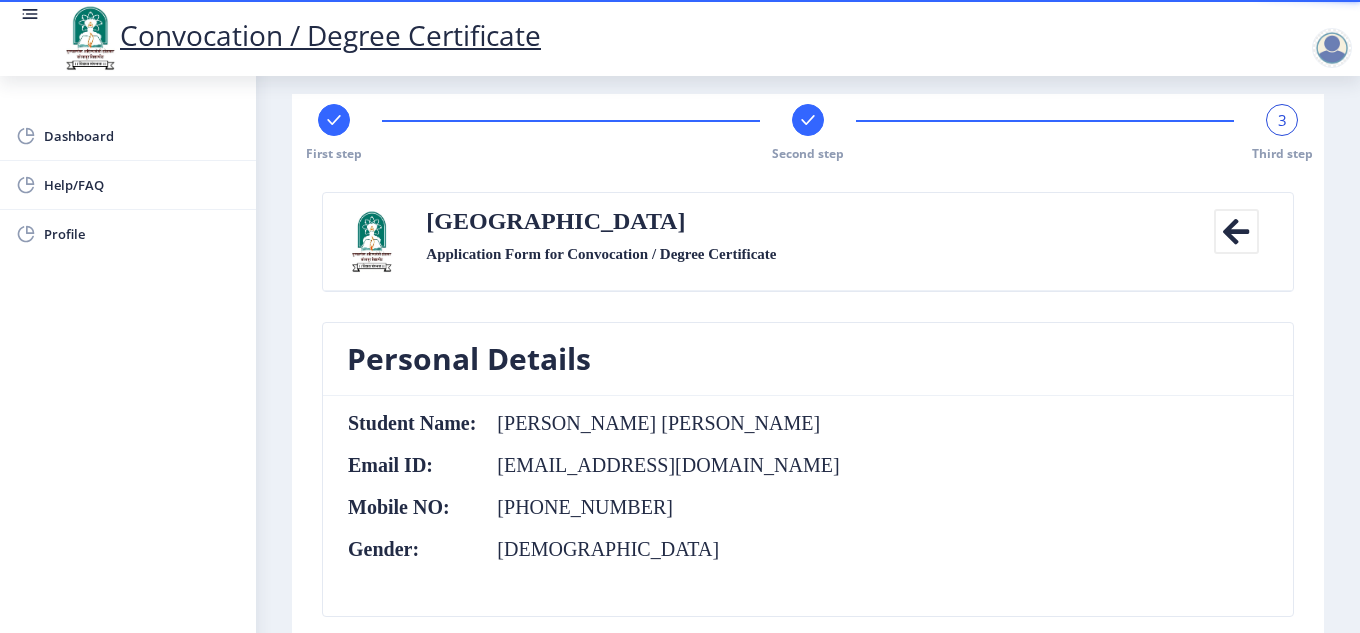 scroll, scrollTop: 0, scrollLeft: 0, axis: both 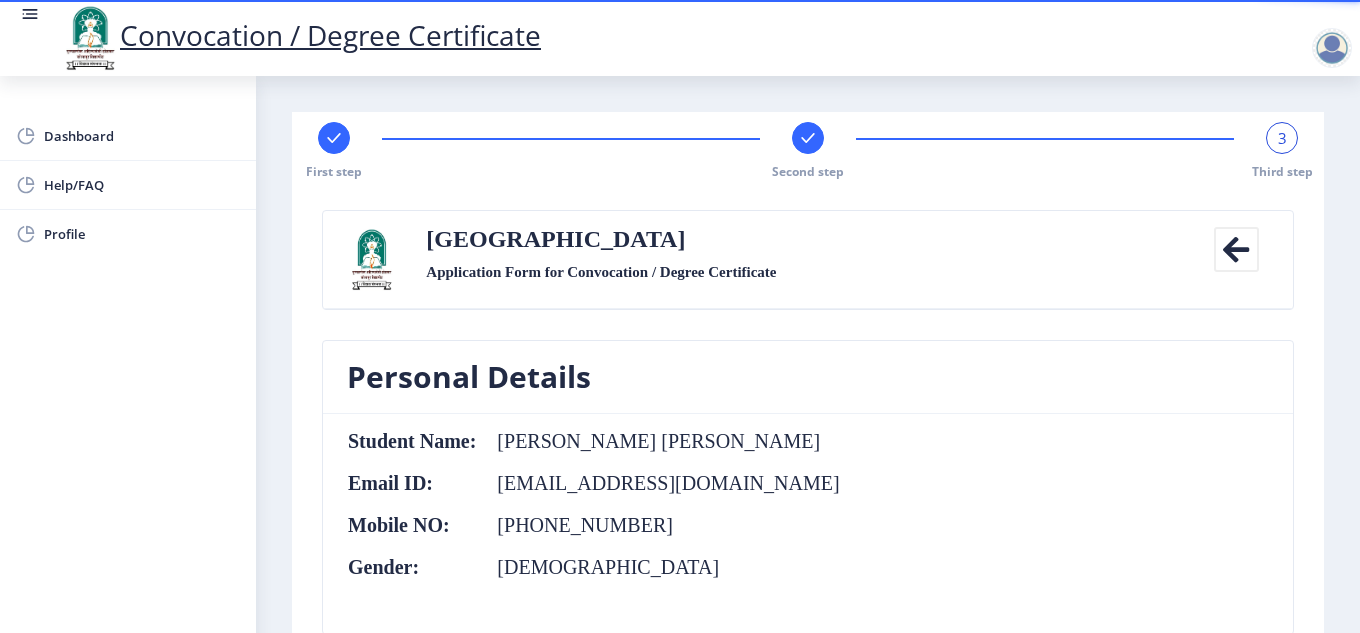 click 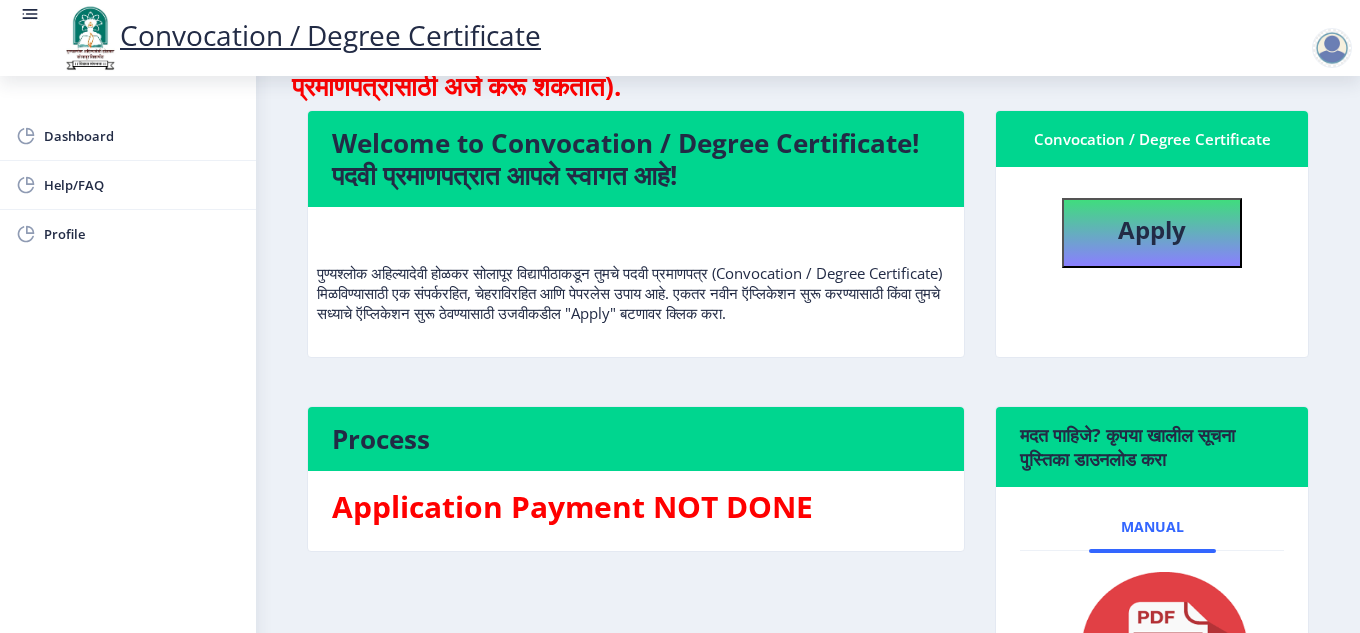 scroll, scrollTop: 56, scrollLeft: 0, axis: vertical 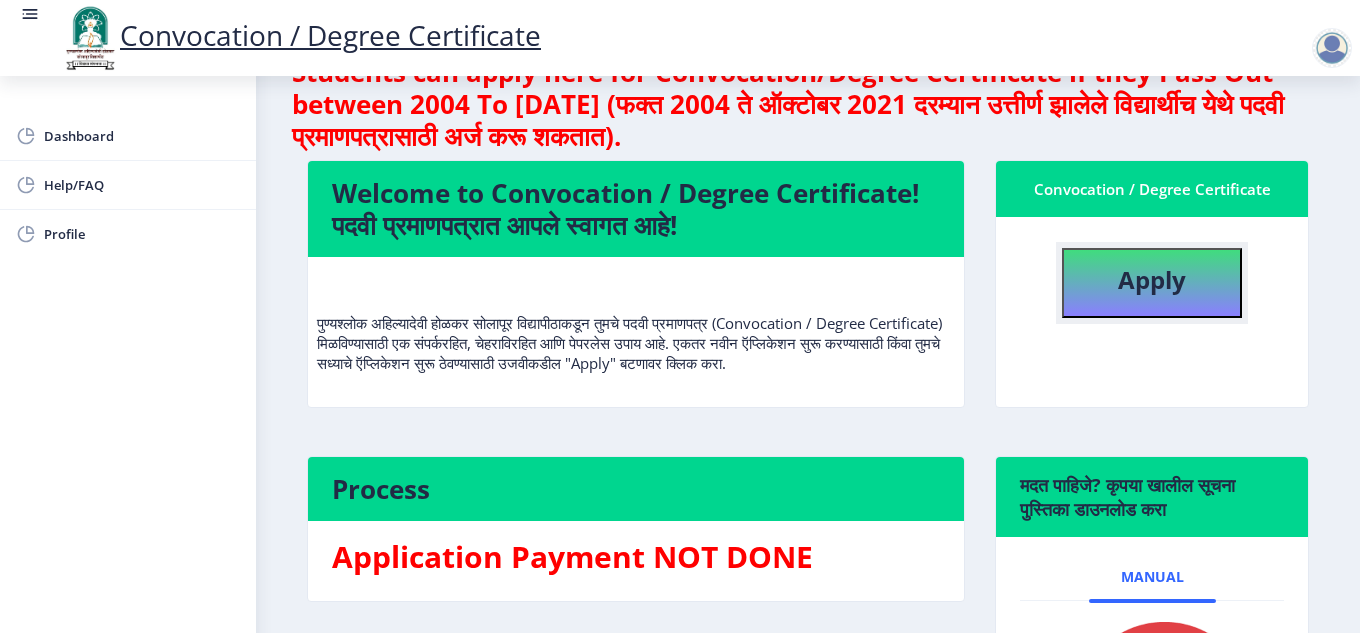 click on "Apply" 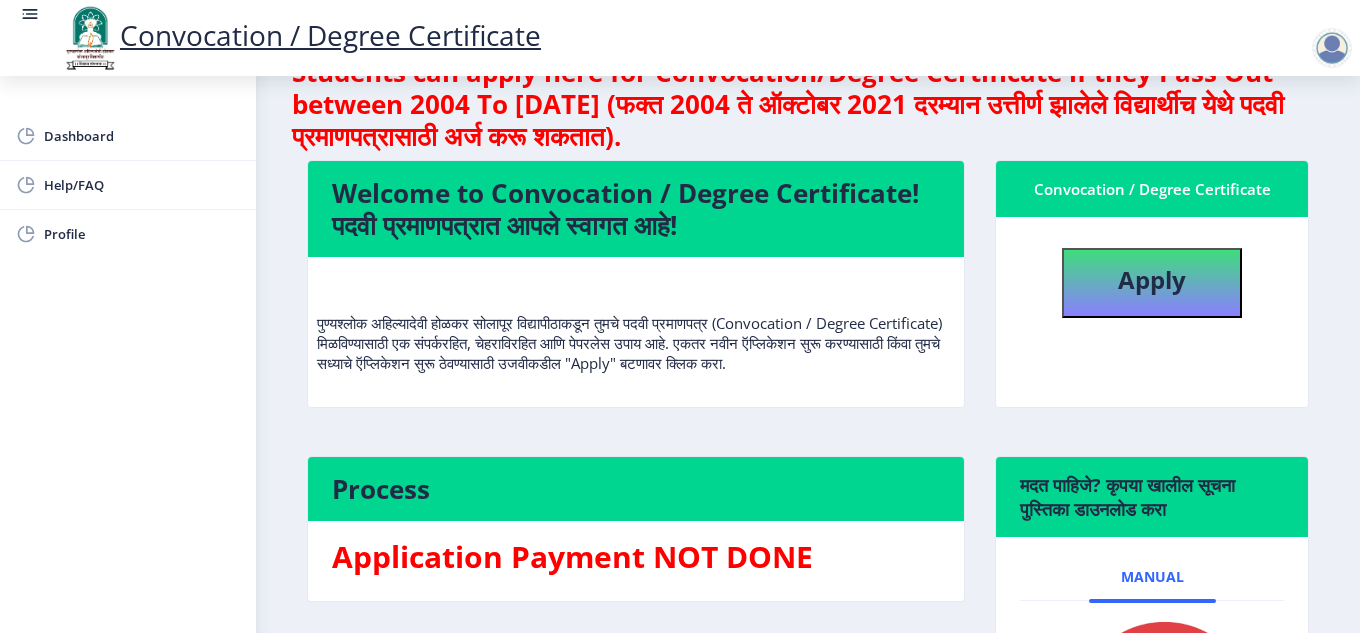 select 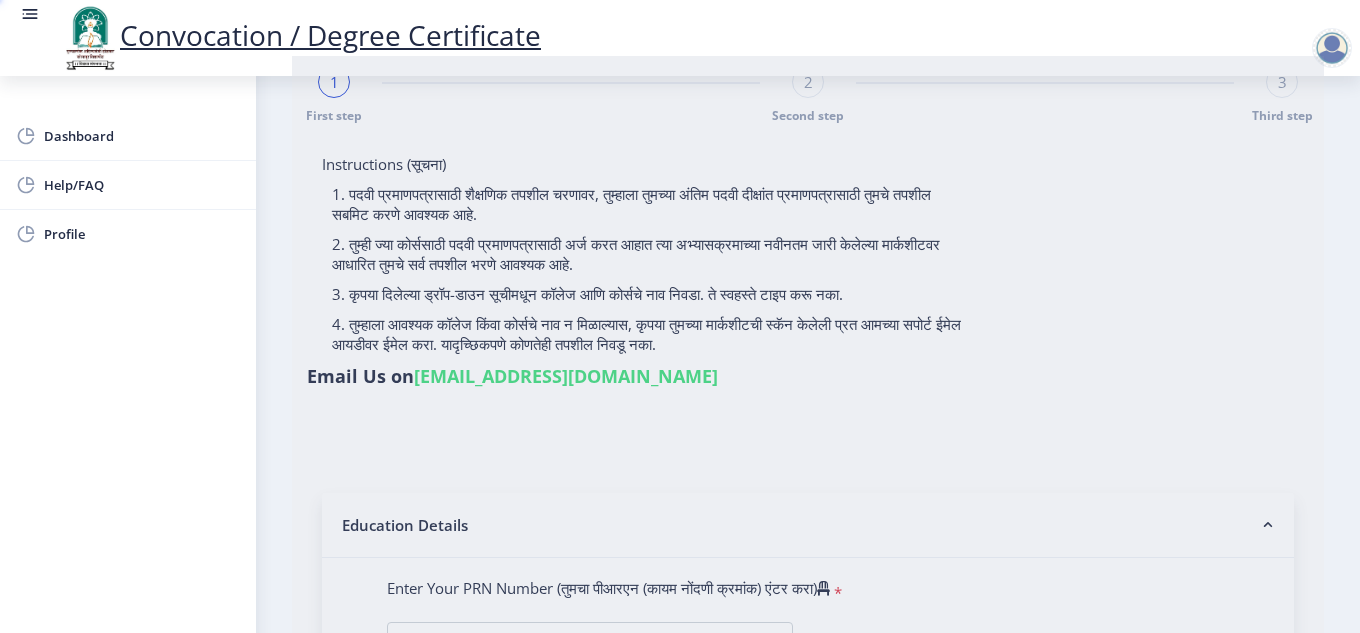 type on "Sarika Suresh kedar" 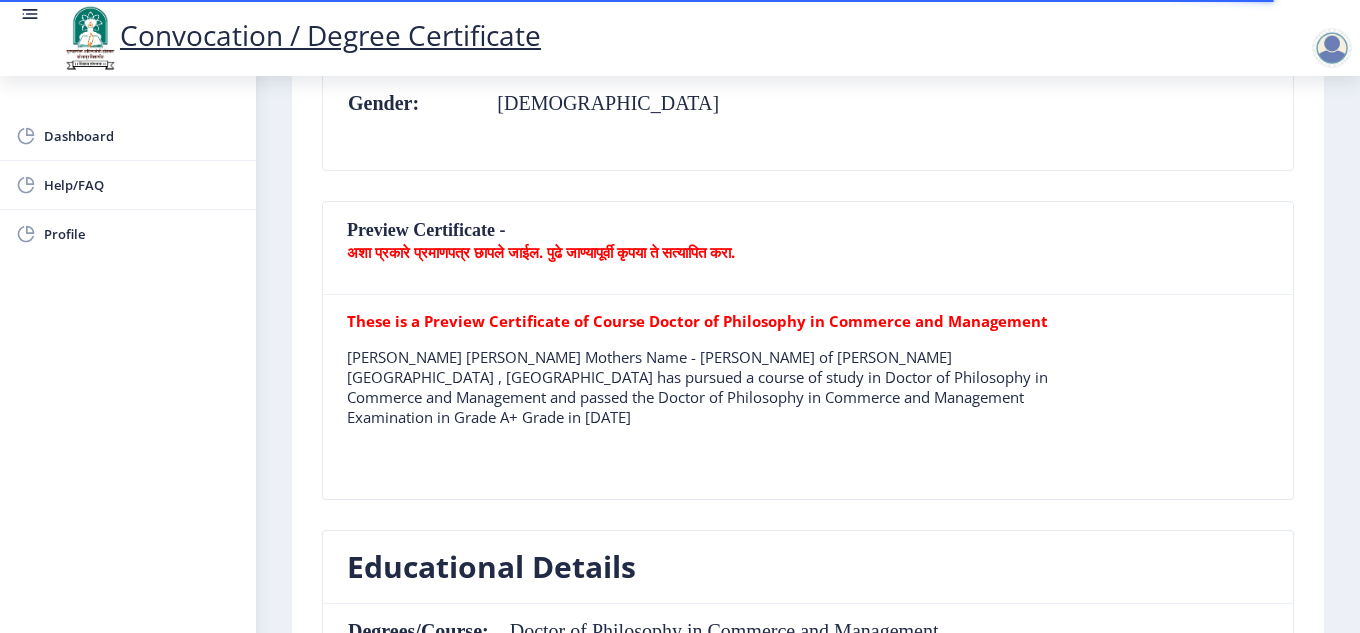 scroll, scrollTop: 160, scrollLeft: 0, axis: vertical 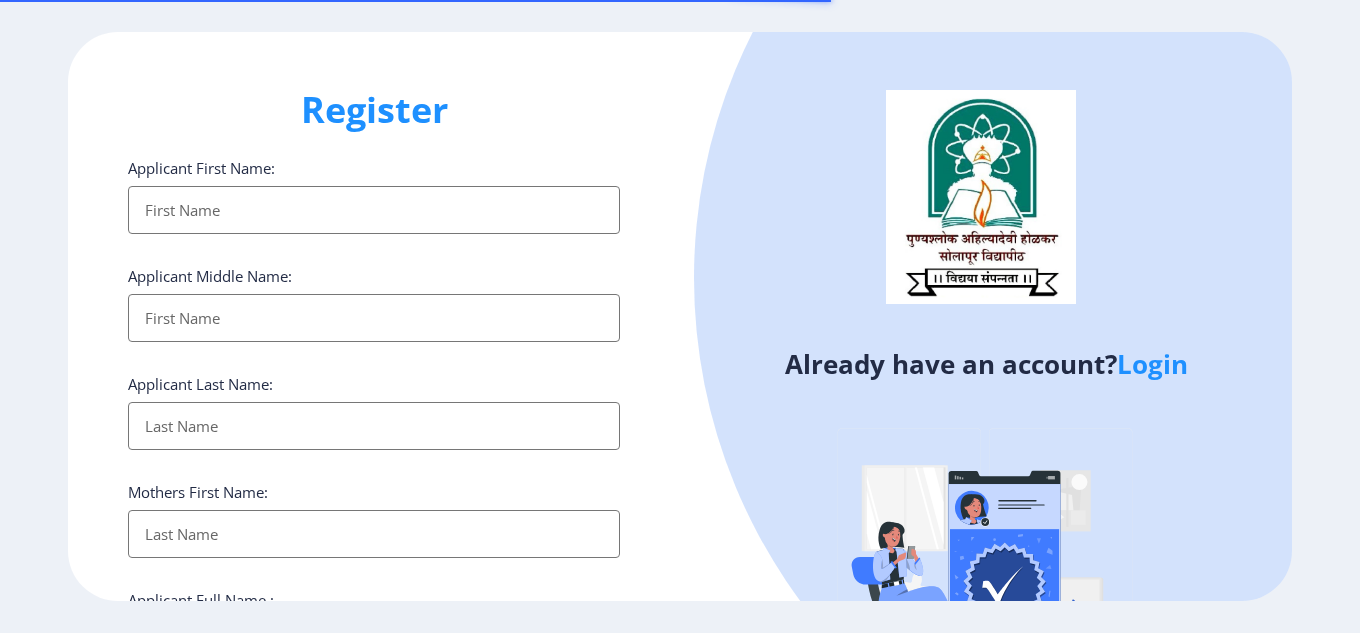 select 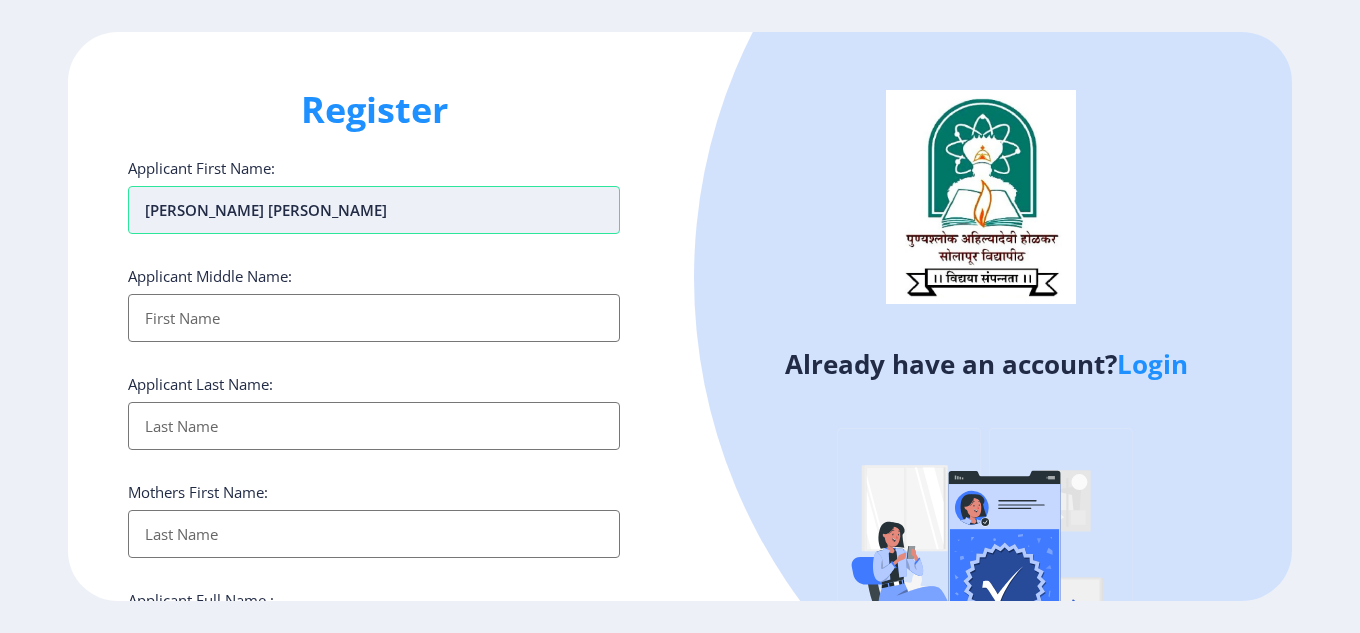 drag, startPoint x: 229, startPoint y: 212, endPoint x: 267, endPoint y: 207, distance: 38.327538 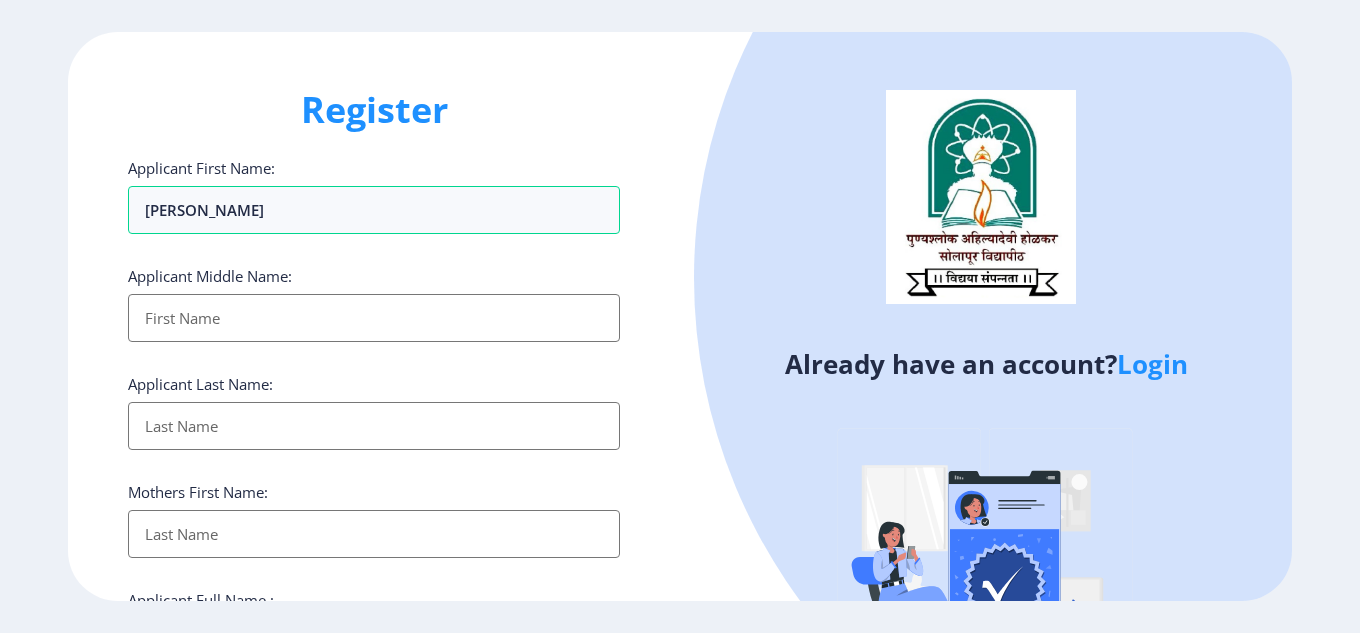 type on "[PERSON_NAME]" 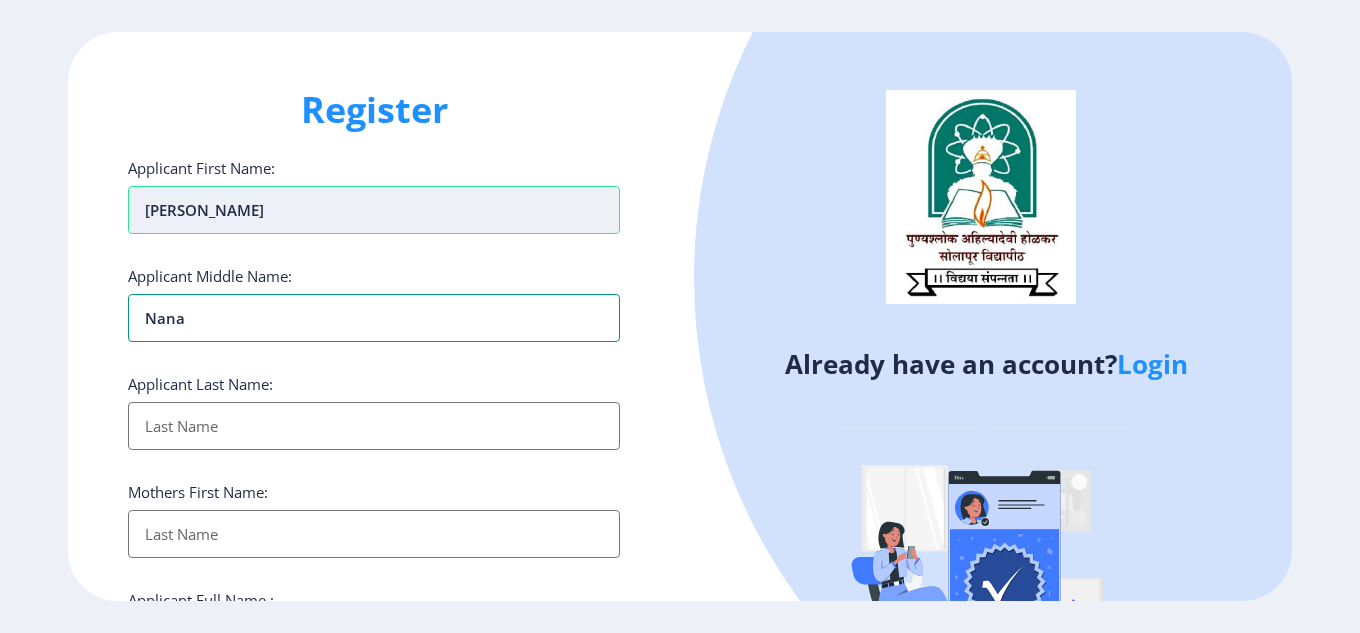 type on "Nana" 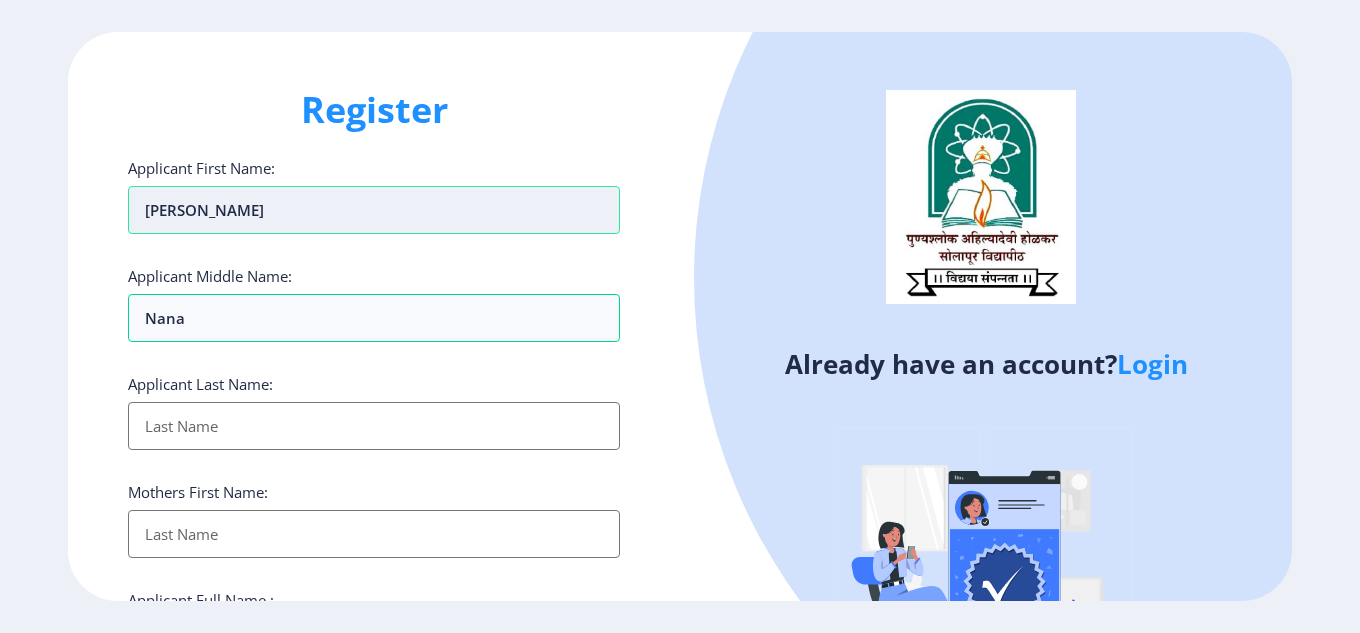 drag, startPoint x: 228, startPoint y: 212, endPoint x: 294, endPoint y: 209, distance: 66.068146 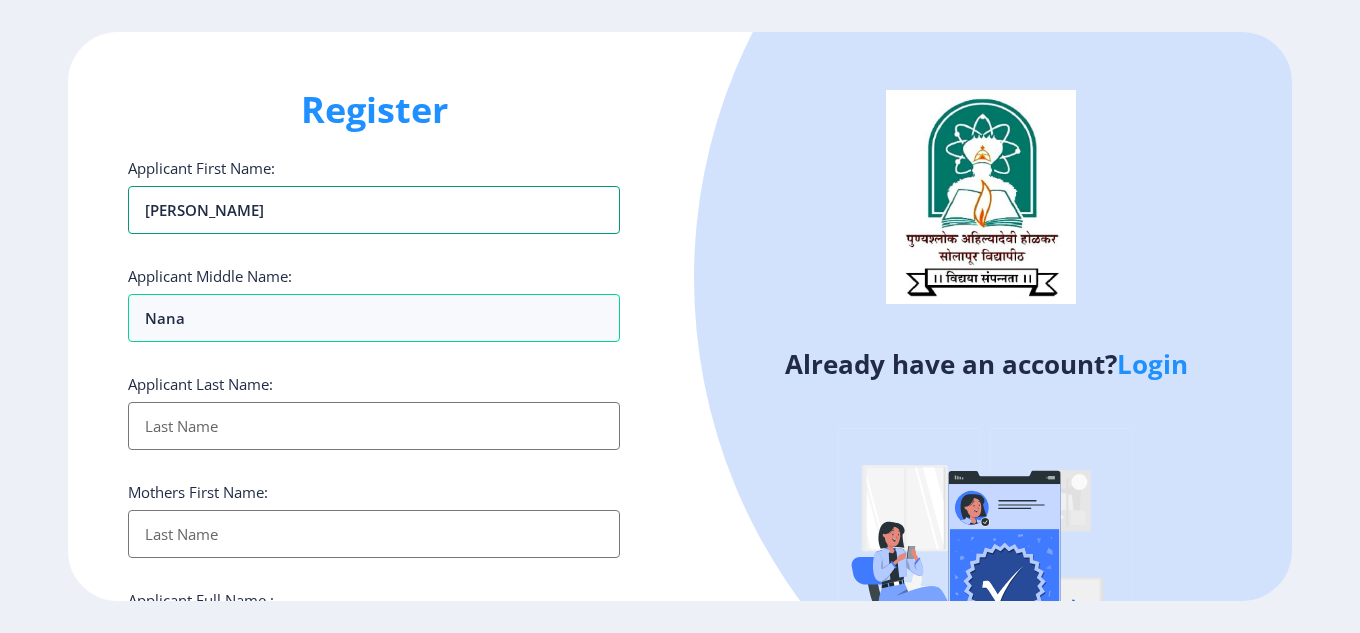 type on "[PERSON_NAME]" 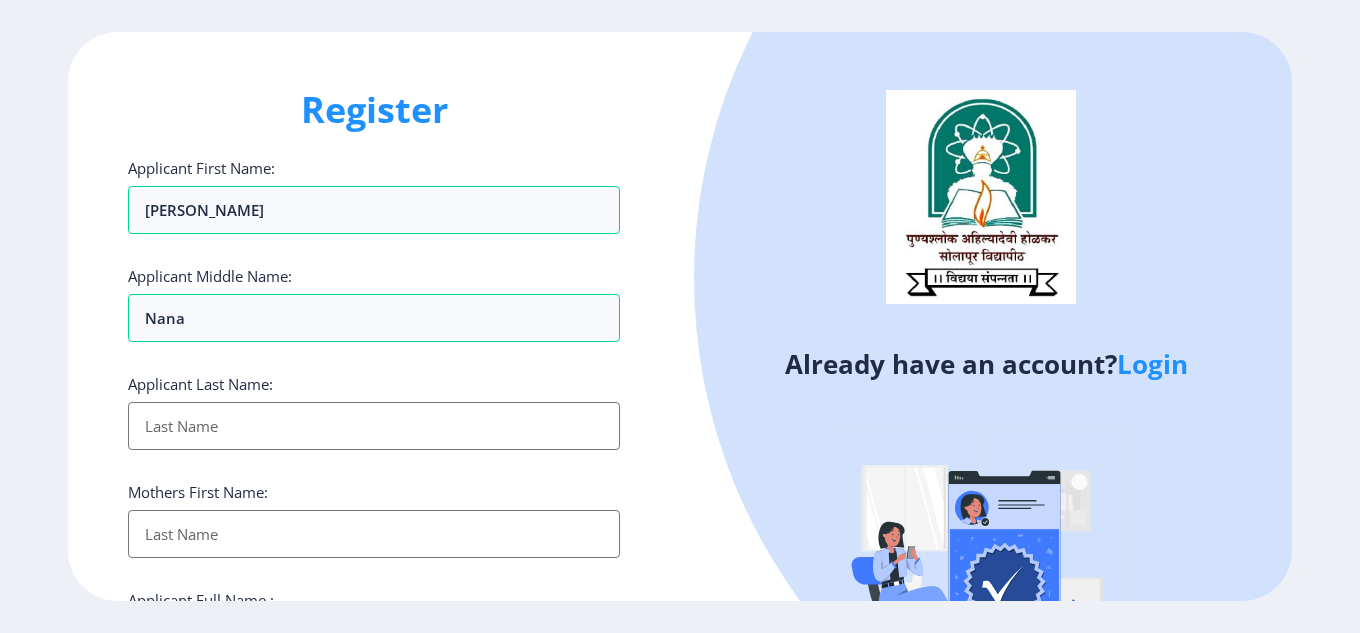 click on "Applicant First Name:" at bounding box center [374, 426] 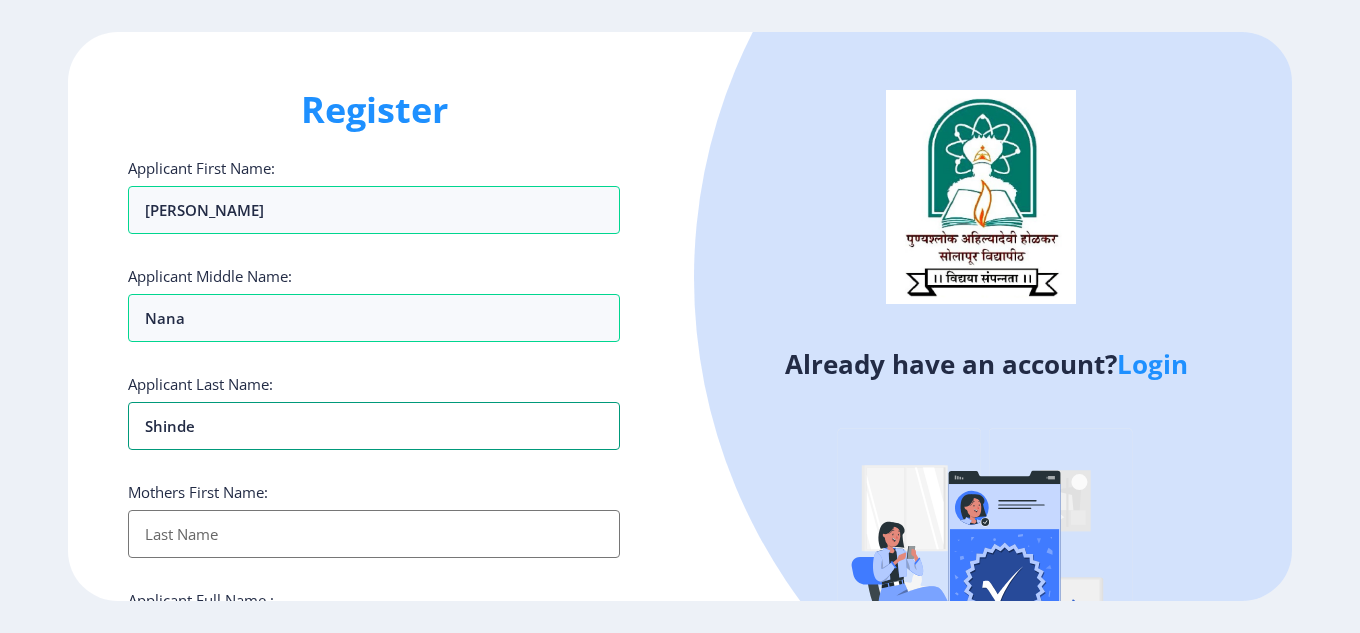 scroll, scrollTop: 100, scrollLeft: 0, axis: vertical 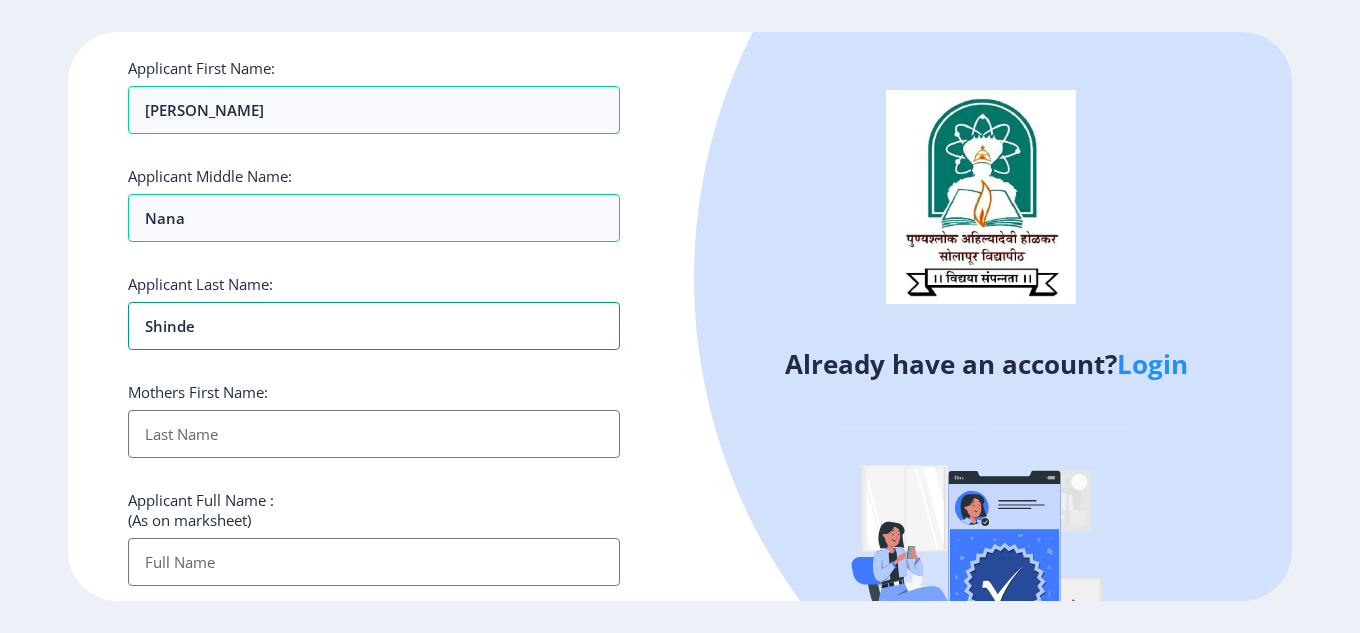 type on "Shinde" 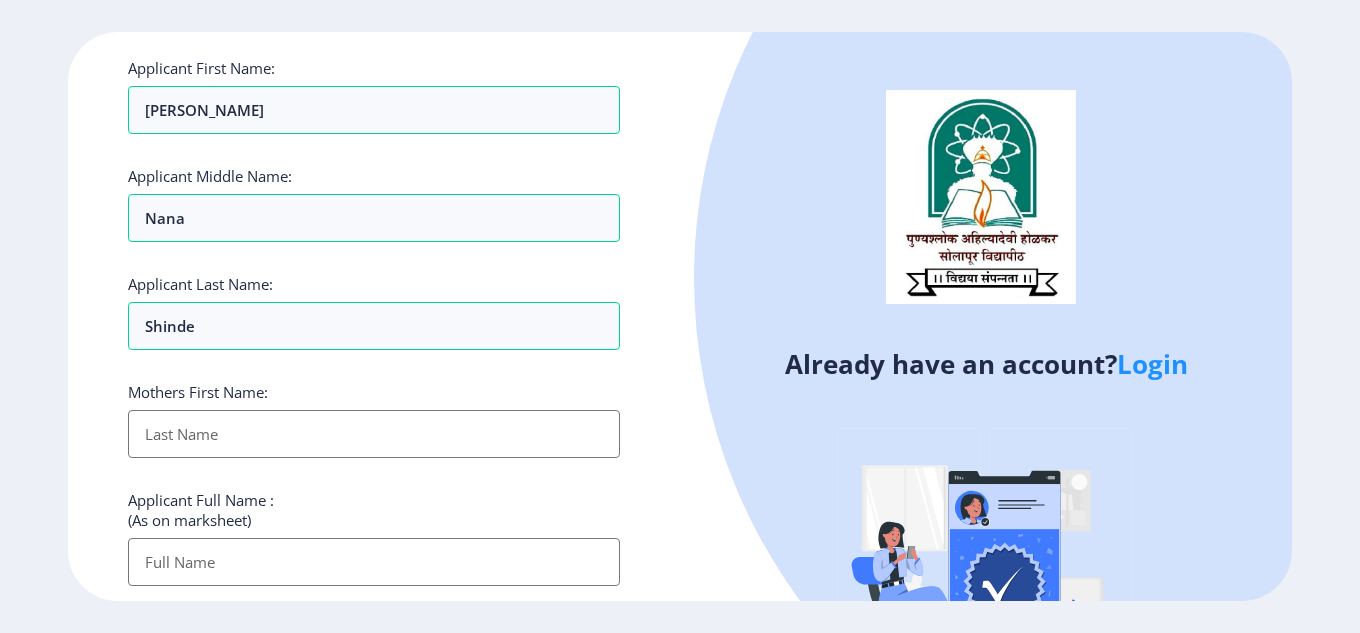 click on "Applicant First Name:" at bounding box center [374, 434] 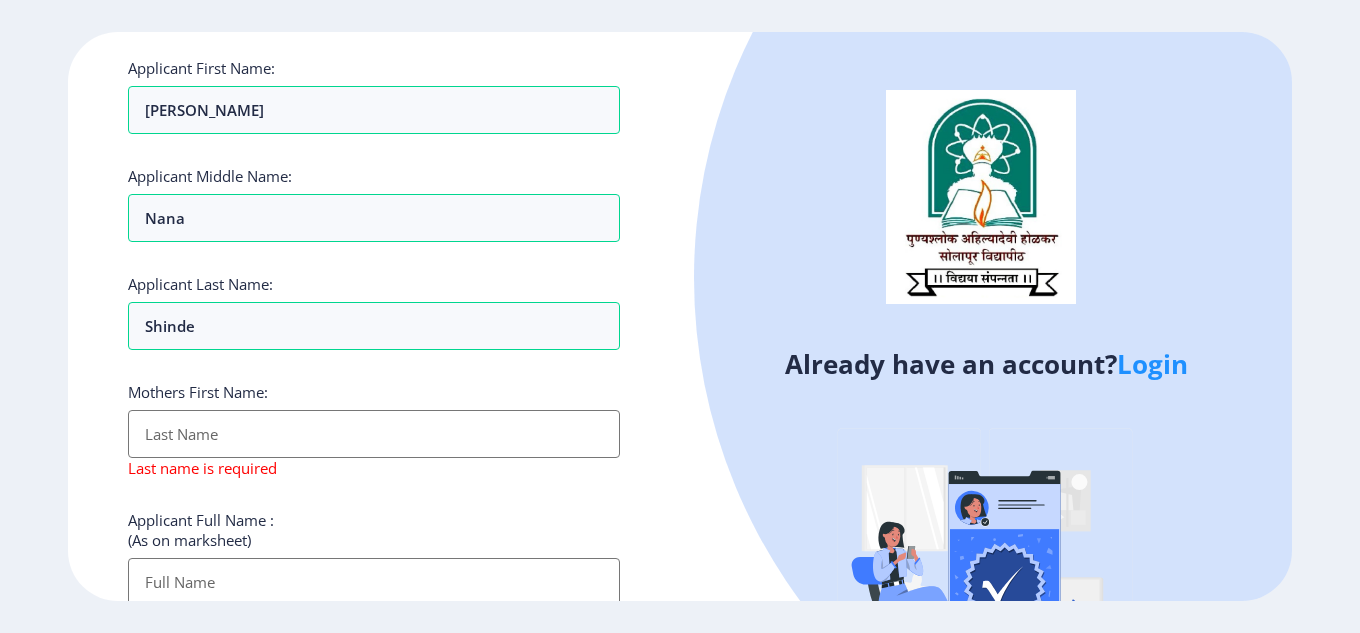 click on "Applicant First Name:" at bounding box center [374, 582] 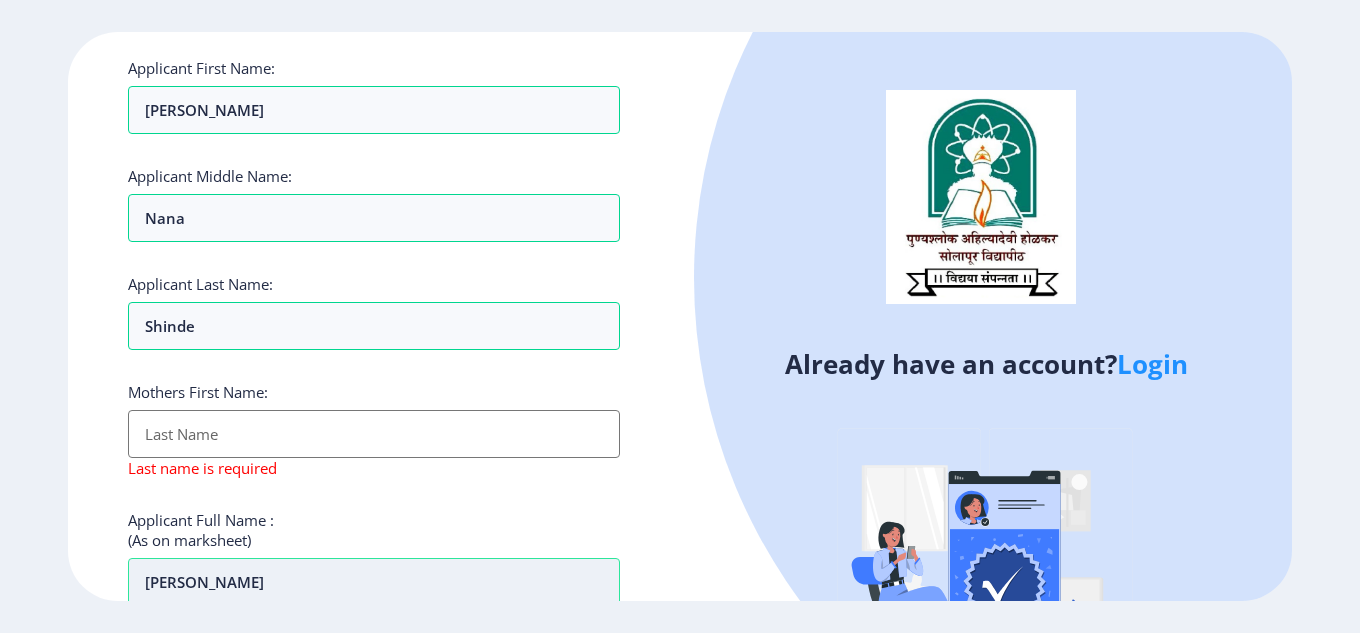 click on "[PERSON_NAME]" at bounding box center (374, 582) 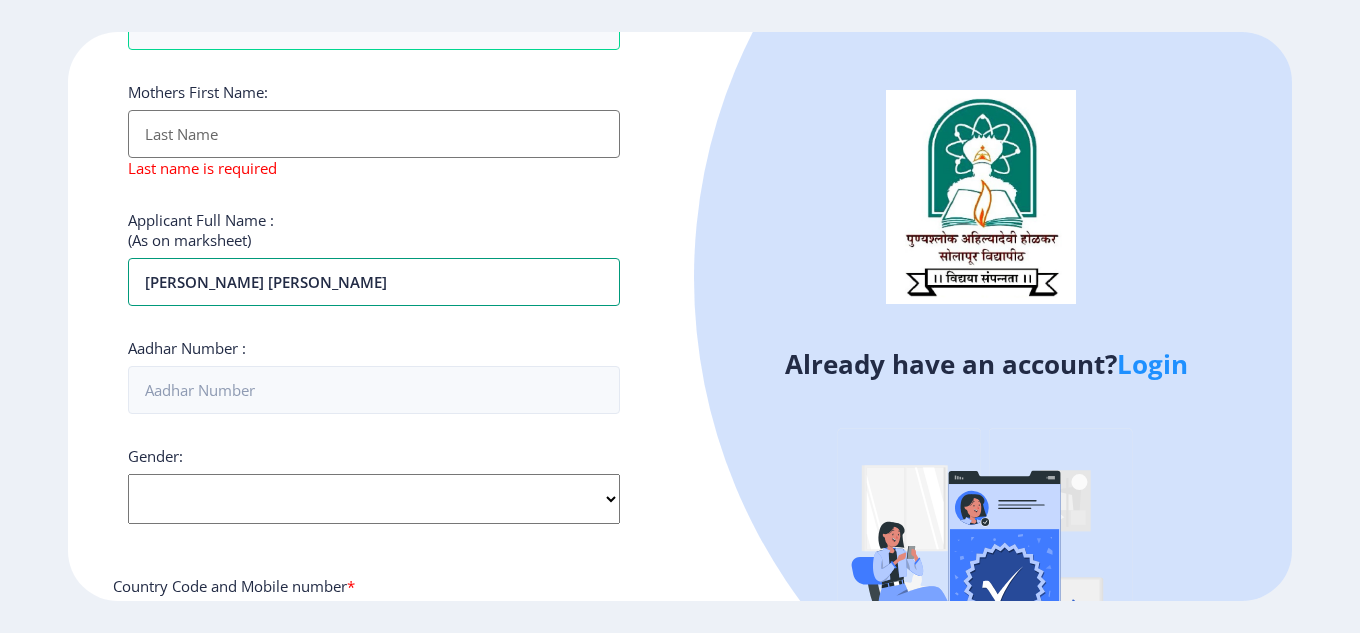 scroll, scrollTop: 500, scrollLeft: 0, axis: vertical 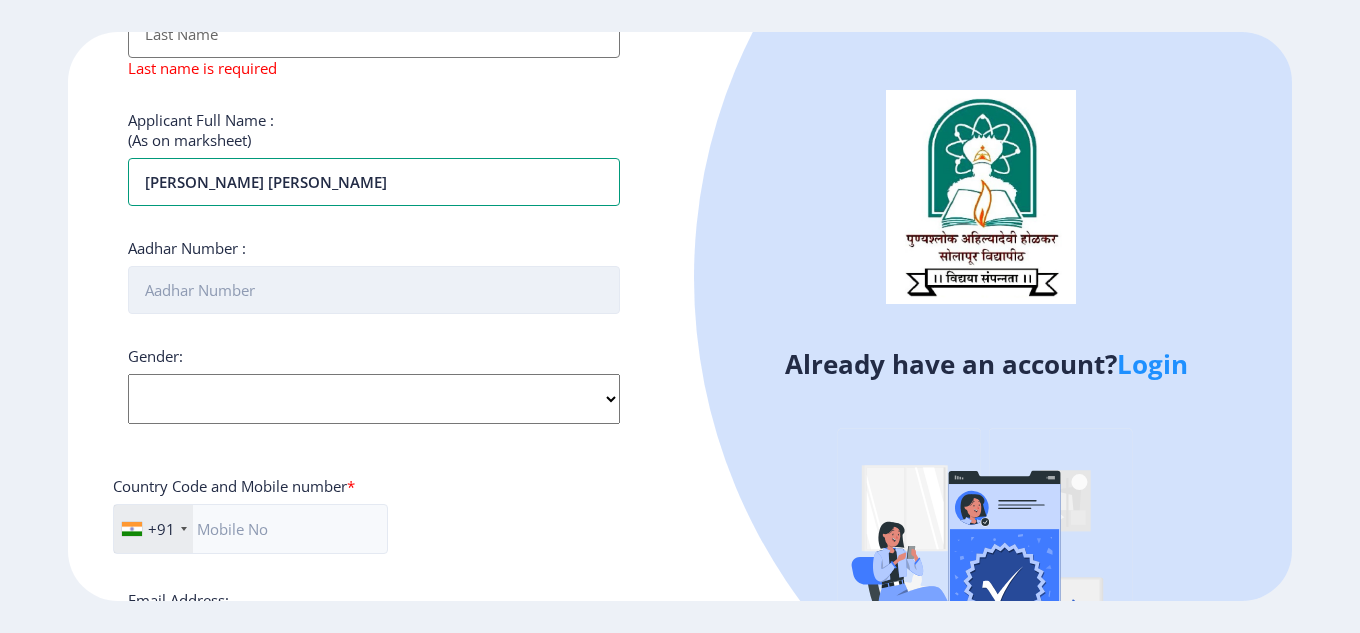 type on "[PERSON_NAME] [PERSON_NAME]" 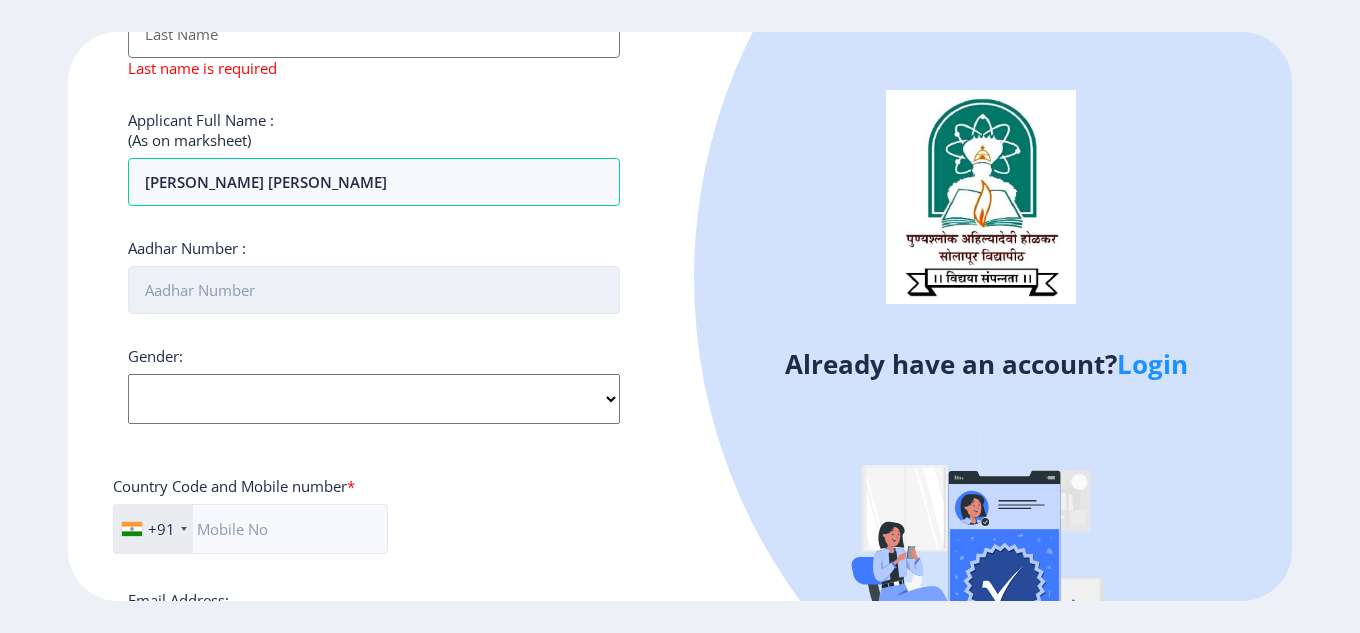 click on "Aadhar Number :" at bounding box center (374, 290) 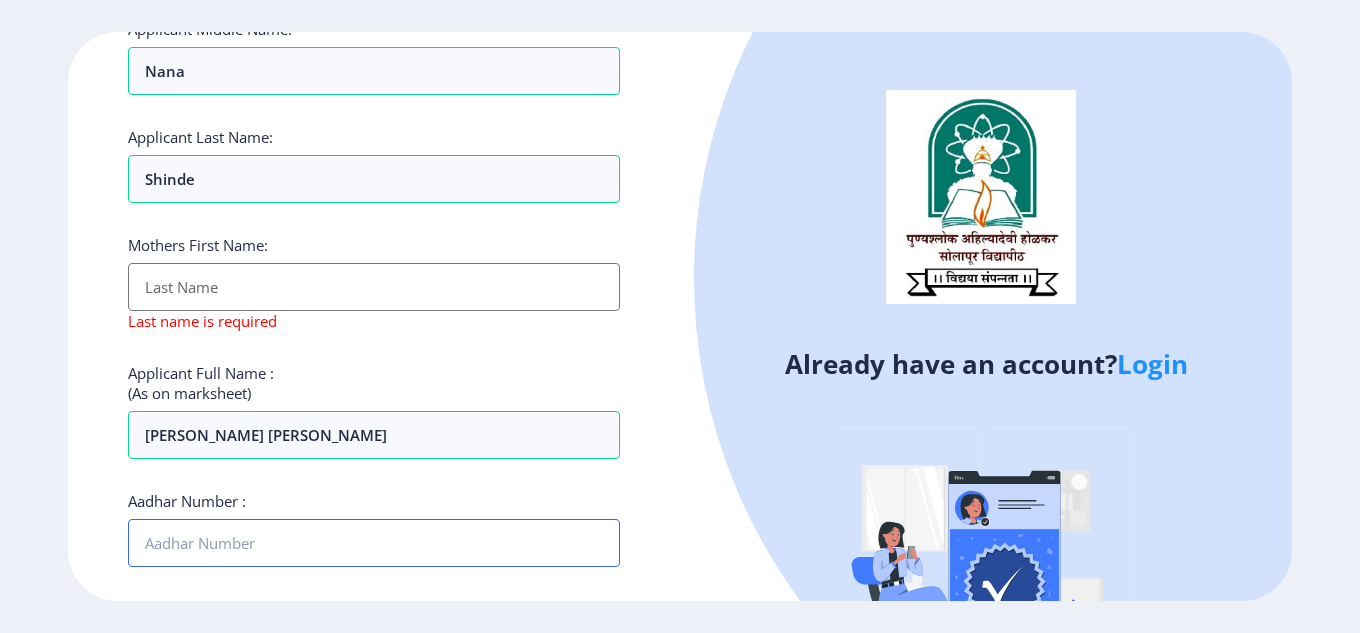 scroll, scrollTop: 200, scrollLeft: 0, axis: vertical 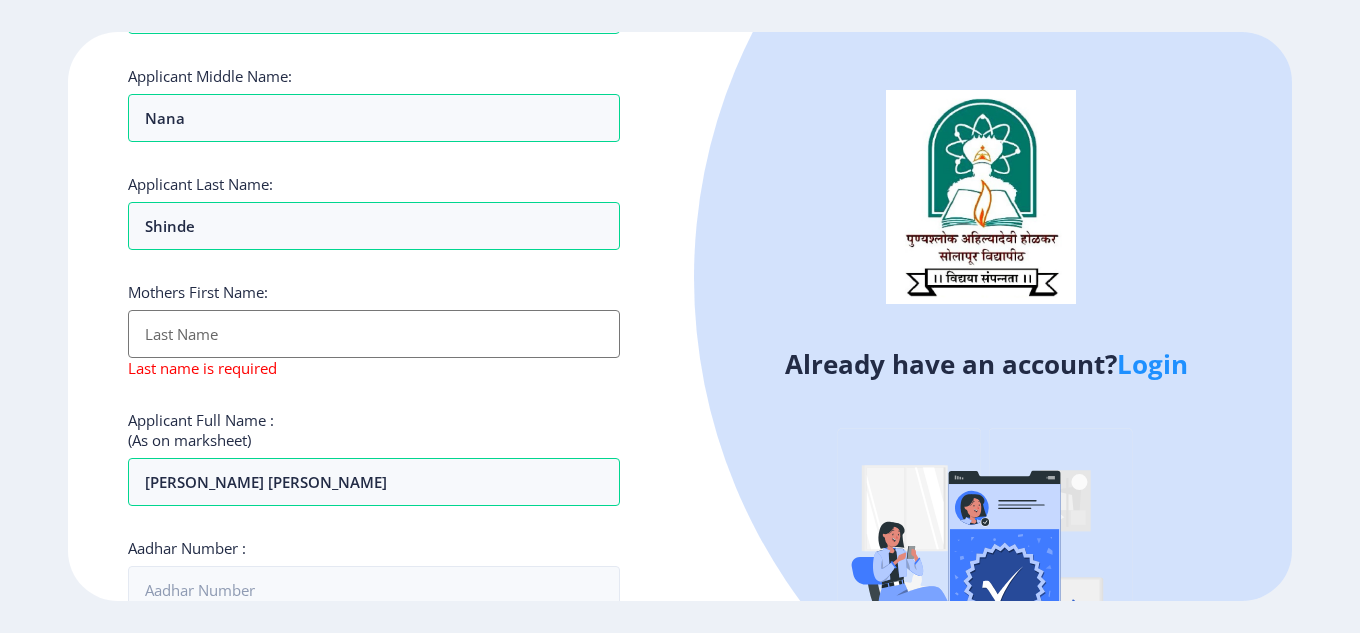click on "Applicant First Name:" at bounding box center [374, 334] 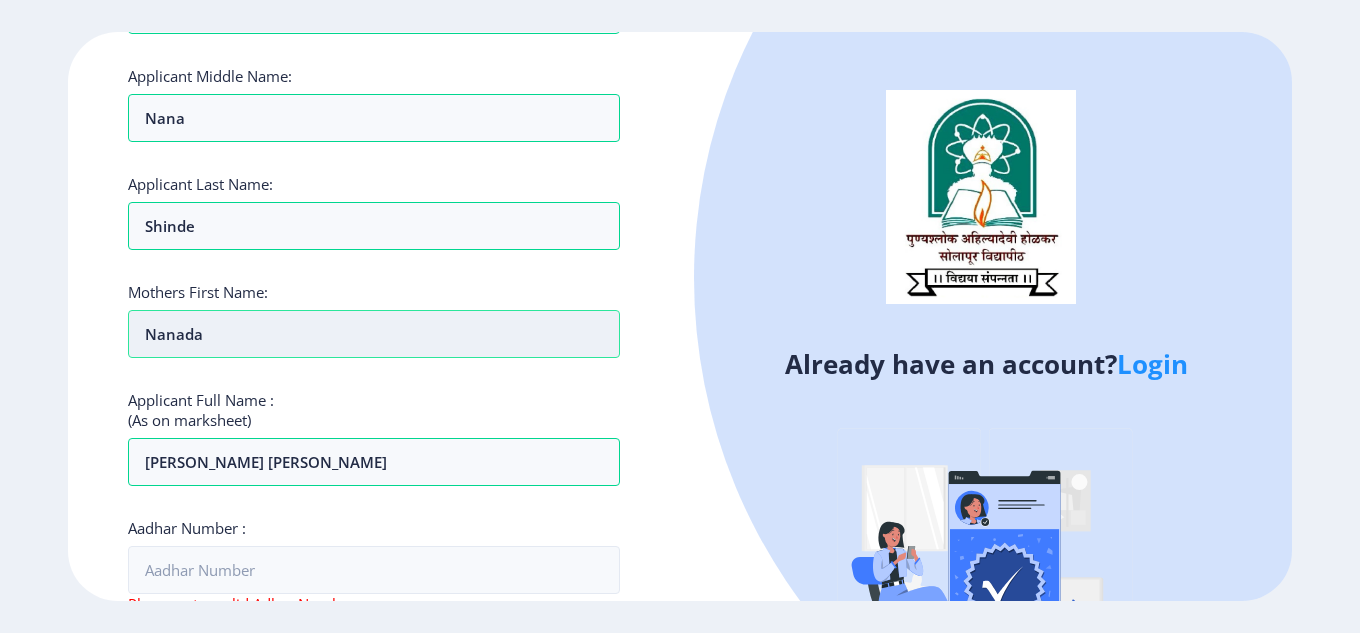 click on "Nanada" at bounding box center (374, 334) 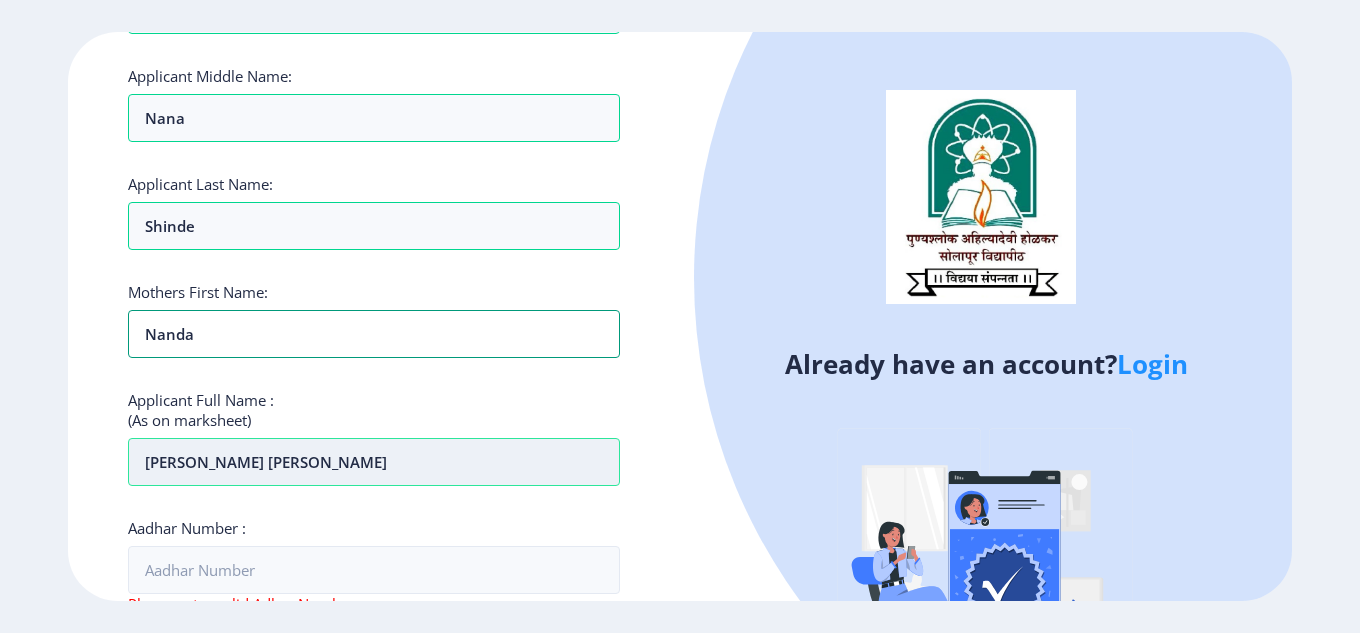 scroll, scrollTop: 300, scrollLeft: 0, axis: vertical 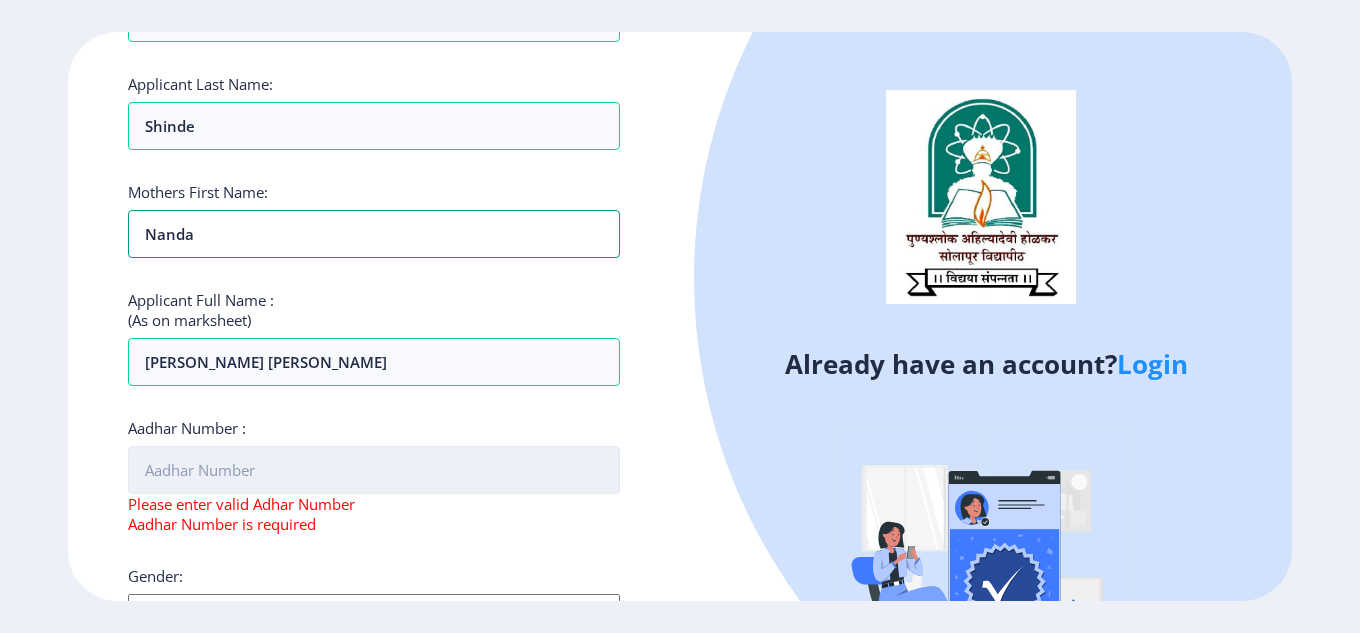 type on "Nanda" 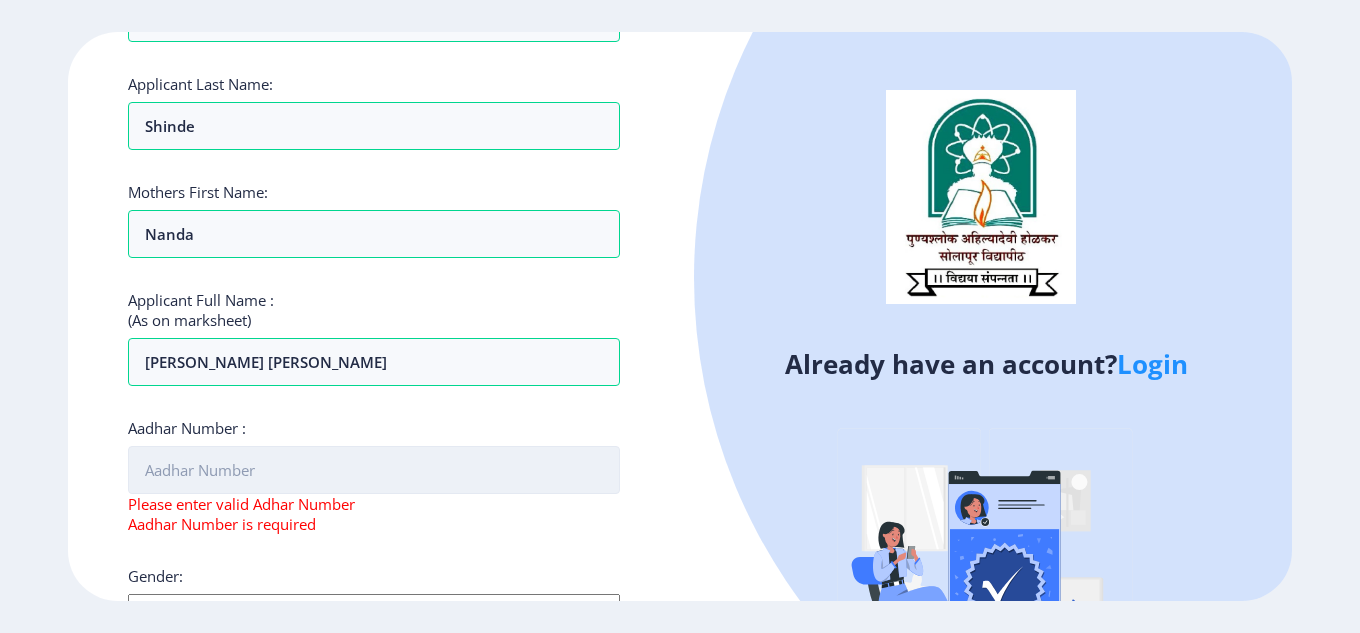 click on "Aadhar Number :" at bounding box center (374, 470) 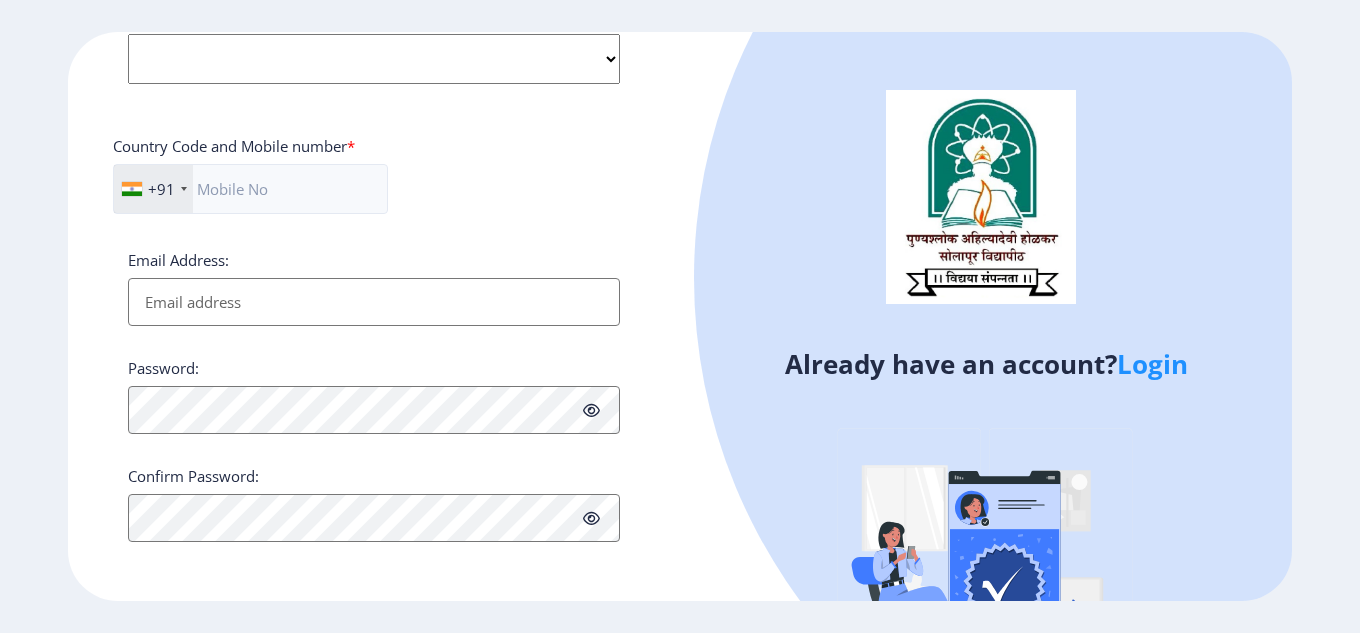 scroll, scrollTop: 862, scrollLeft: 0, axis: vertical 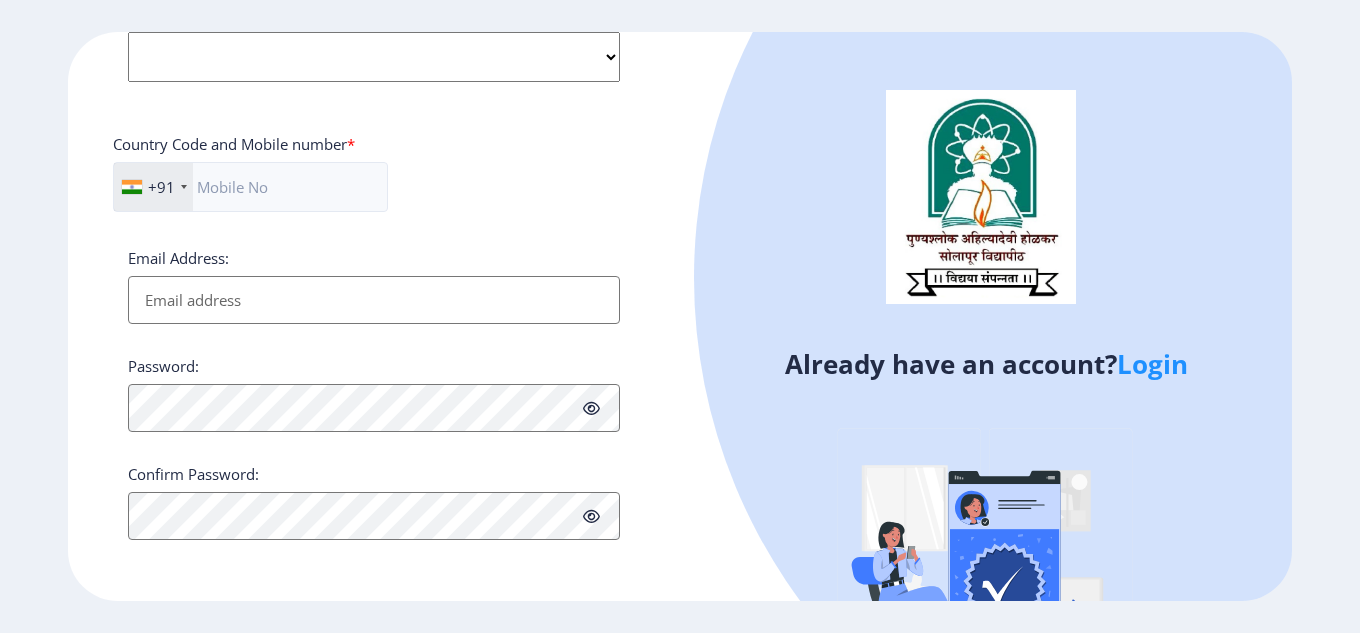 click on "Email Address:" at bounding box center (374, 300) 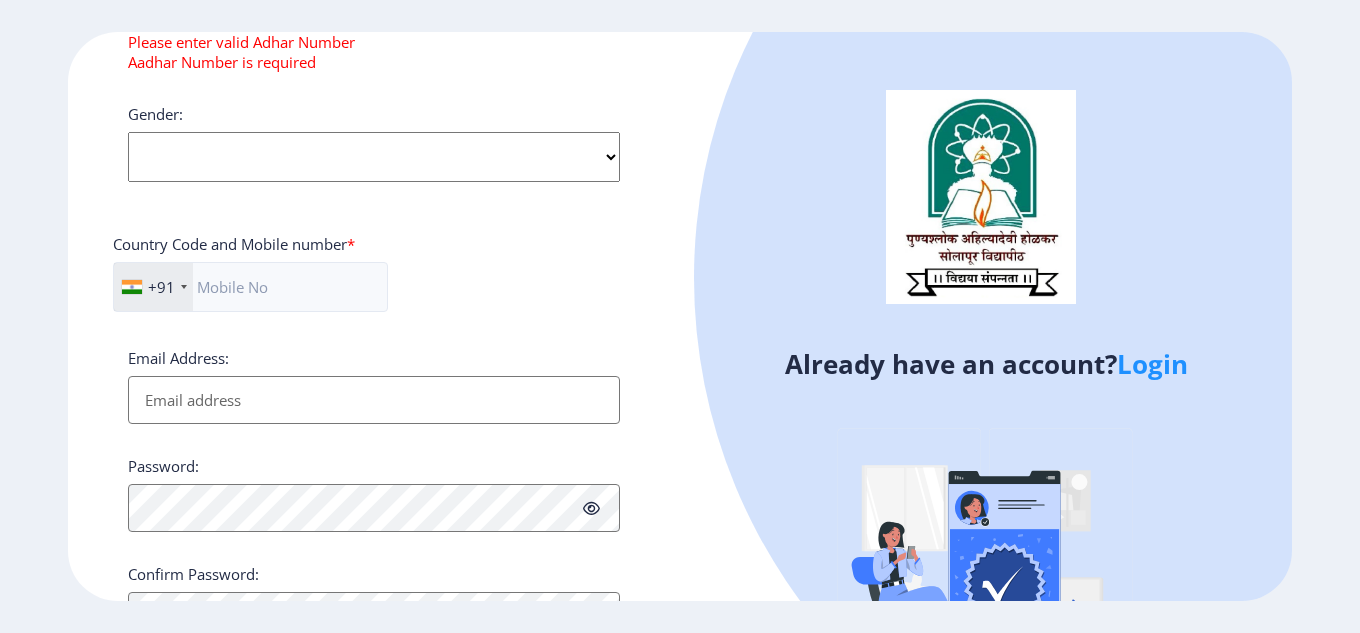 scroll, scrollTop: 862, scrollLeft: 0, axis: vertical 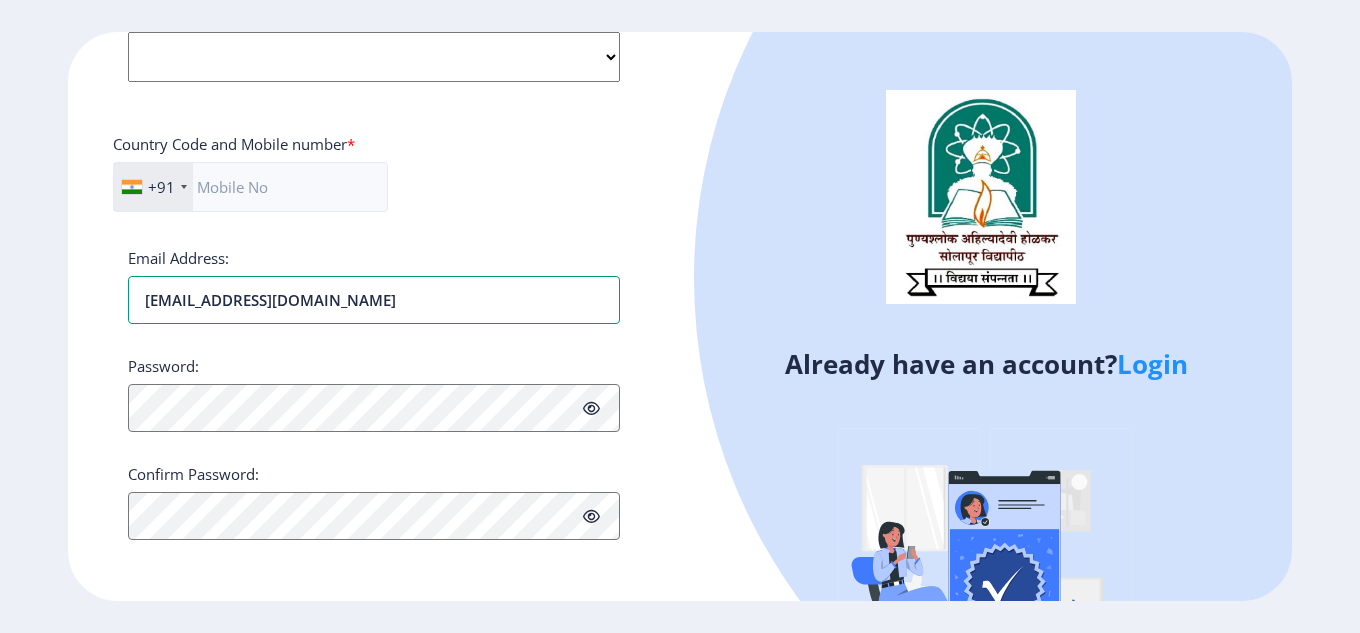 type on "[EMAIL_ADDRESS][DOMAIN_NAME]" 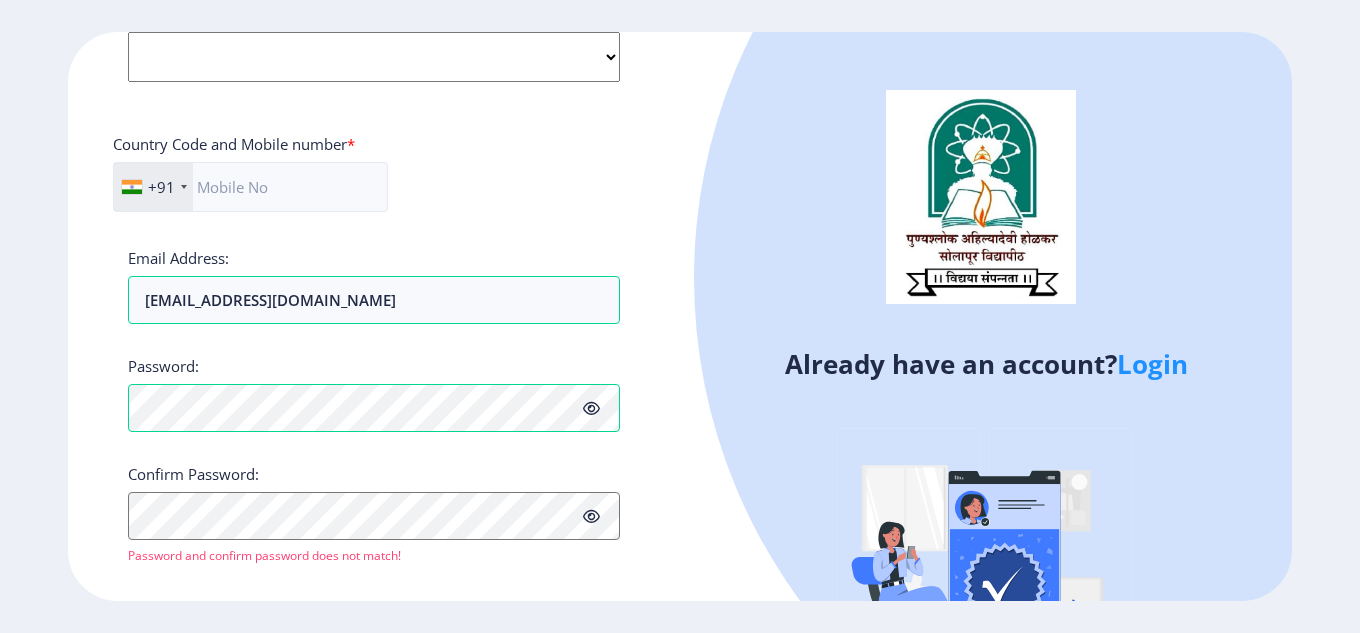 click 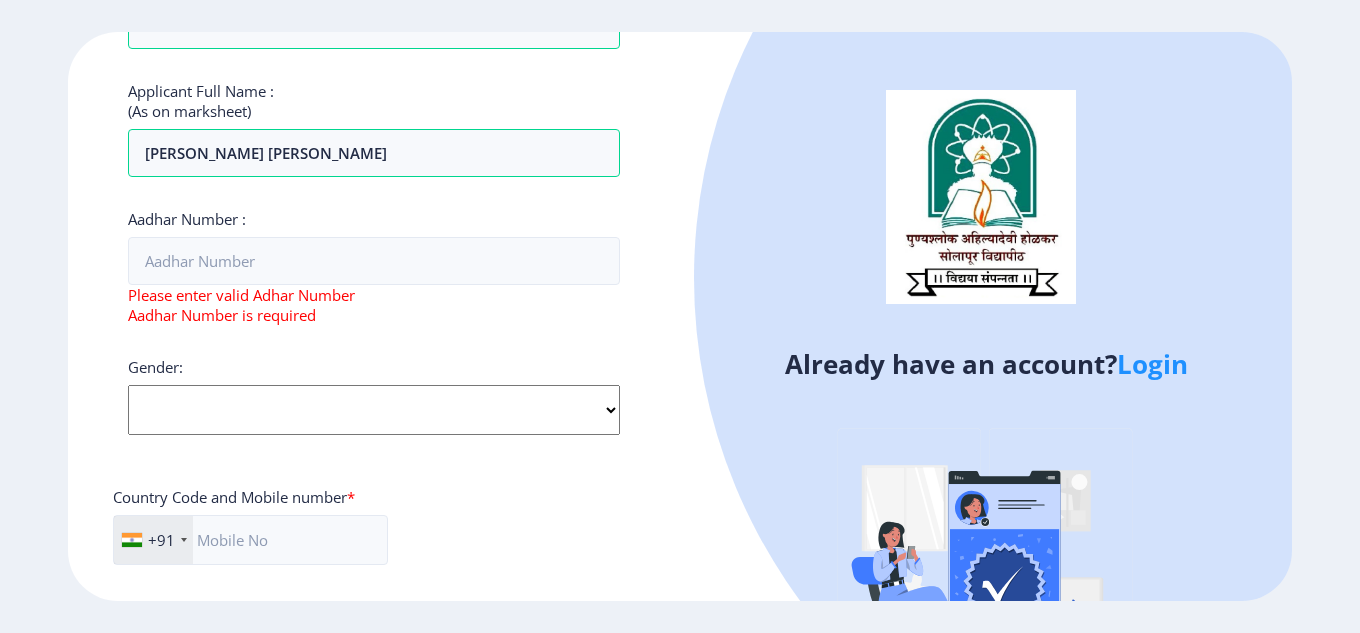 scroll, scrollTop: 463, scrollLeft: 0, axis: vertical 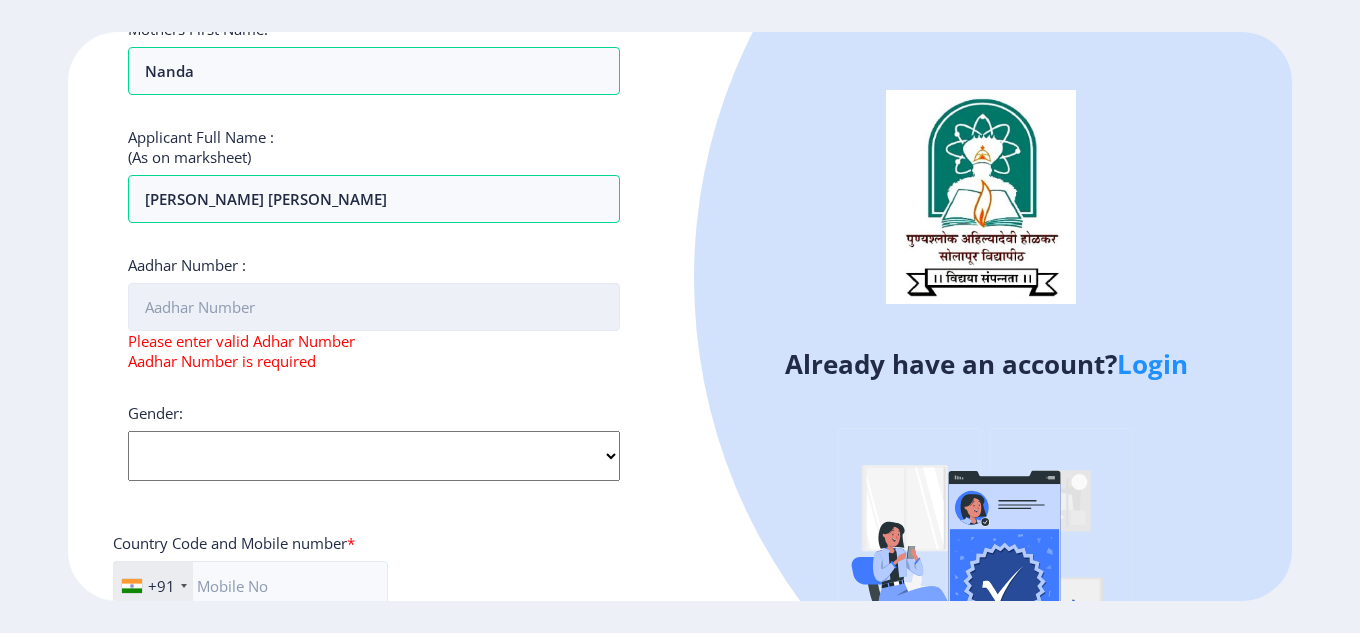 click on "Aadhar Number :" at bounding box center [374, 307] 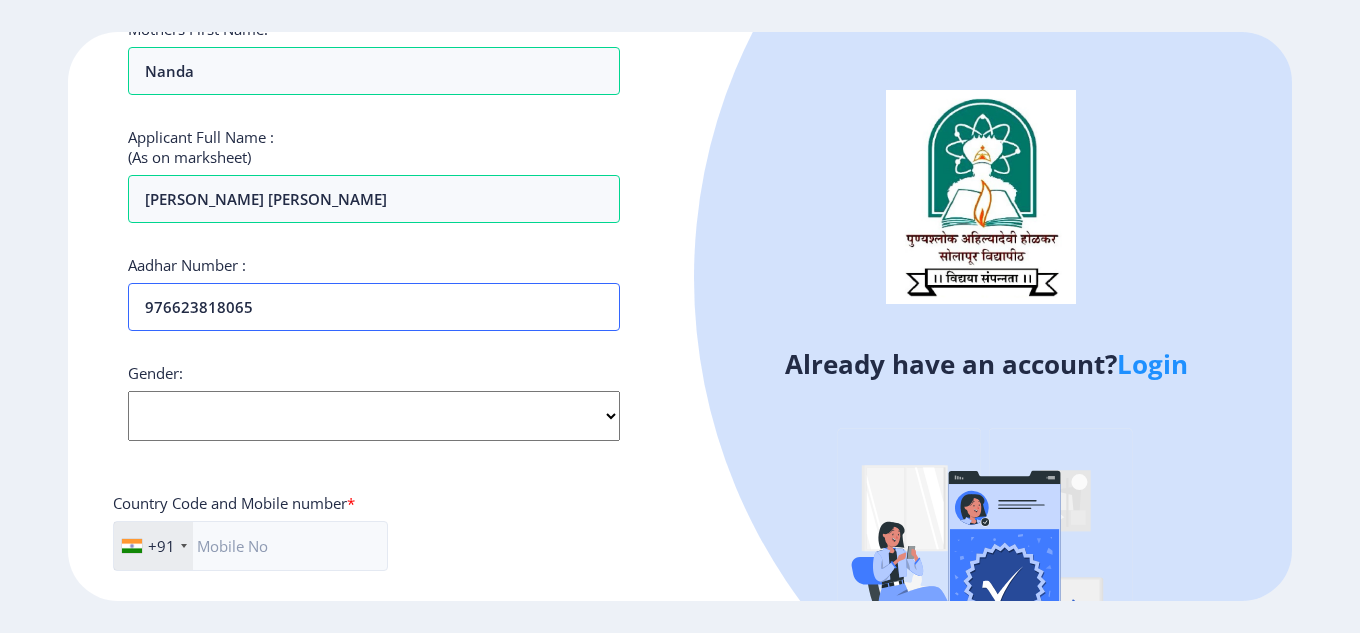 type on "976623818065" 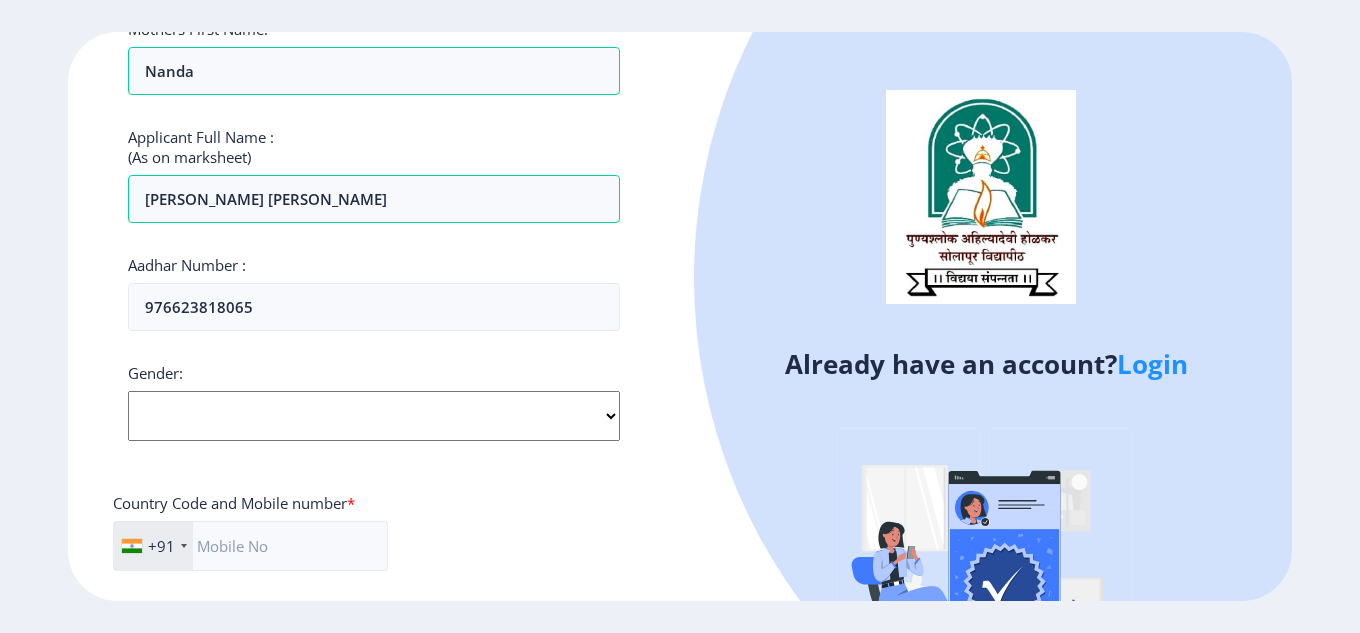 click on "Select Gender [DEMOGRAPHIC_DATA] [DEMOGRAPHIC_DATA] Other" 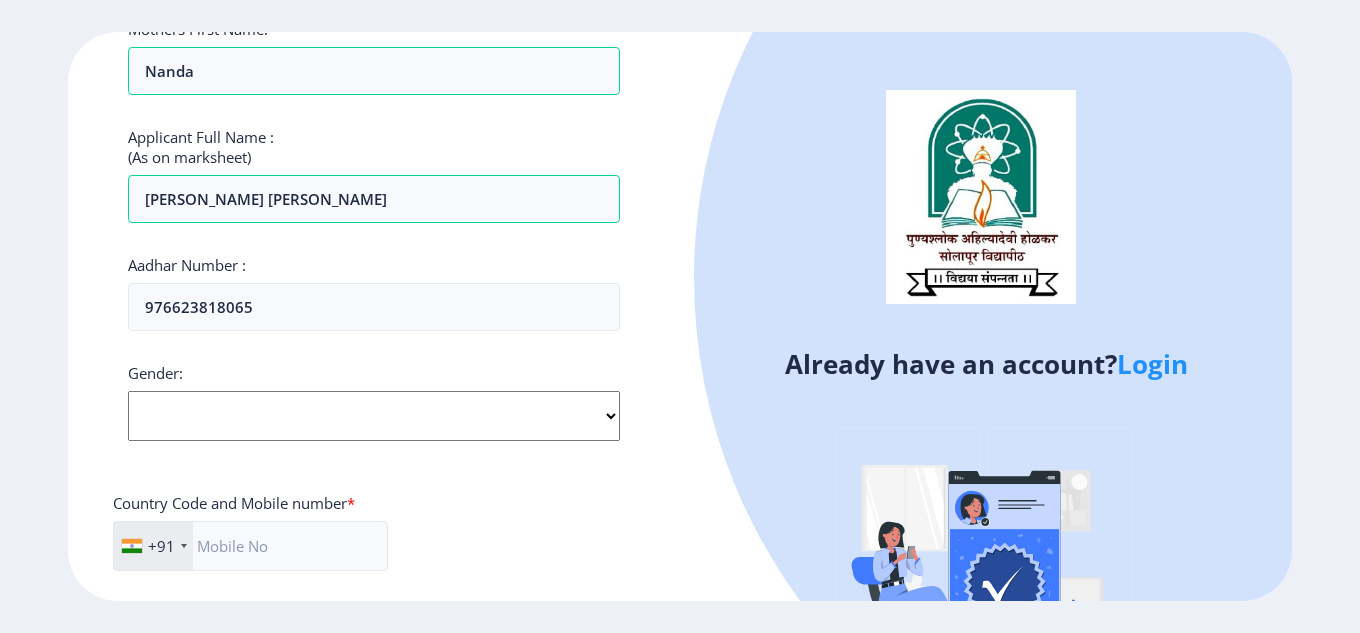select on "[DEMOGRAPHIC_DATA]" 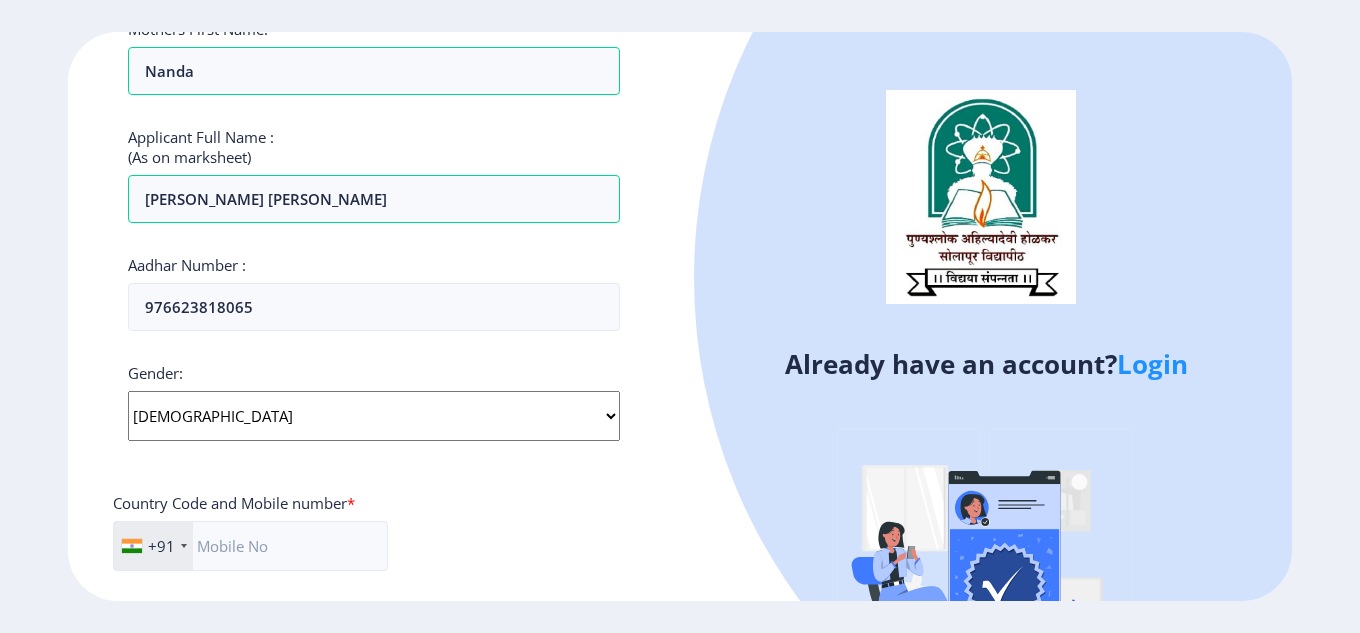 click on "Select Gender [DEMOGRAPHIC_DATA] [DEMOGRAPHIC_DATA] Other" 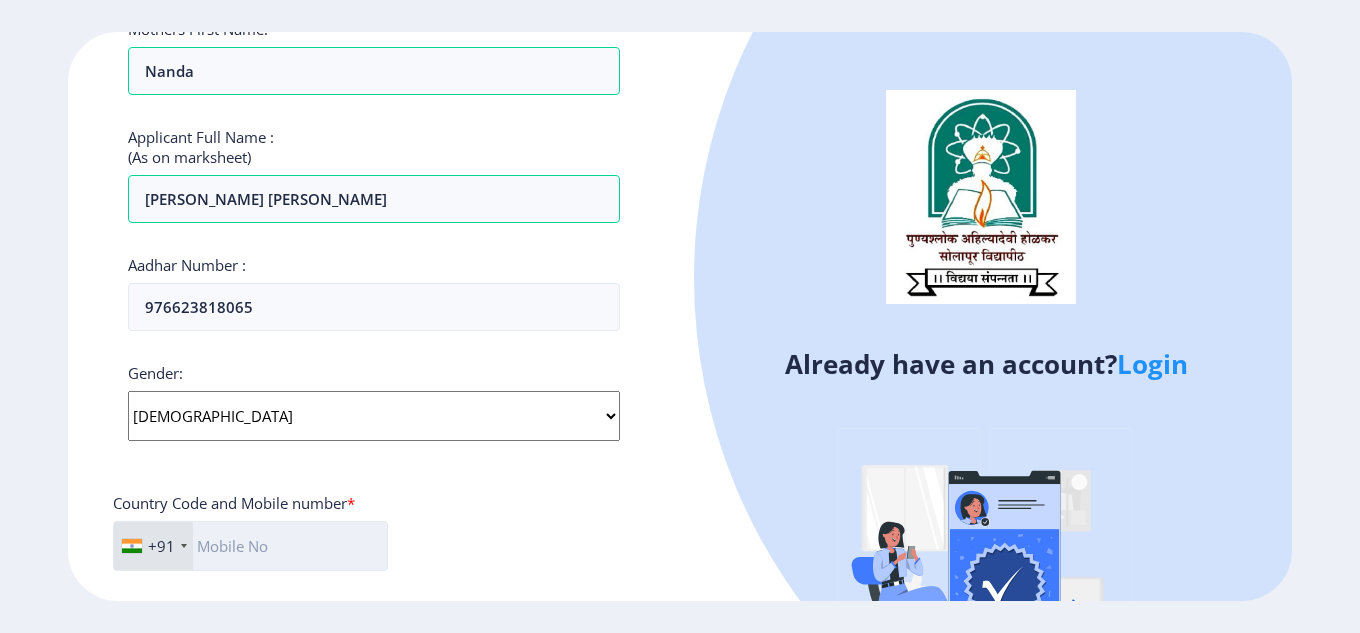 click 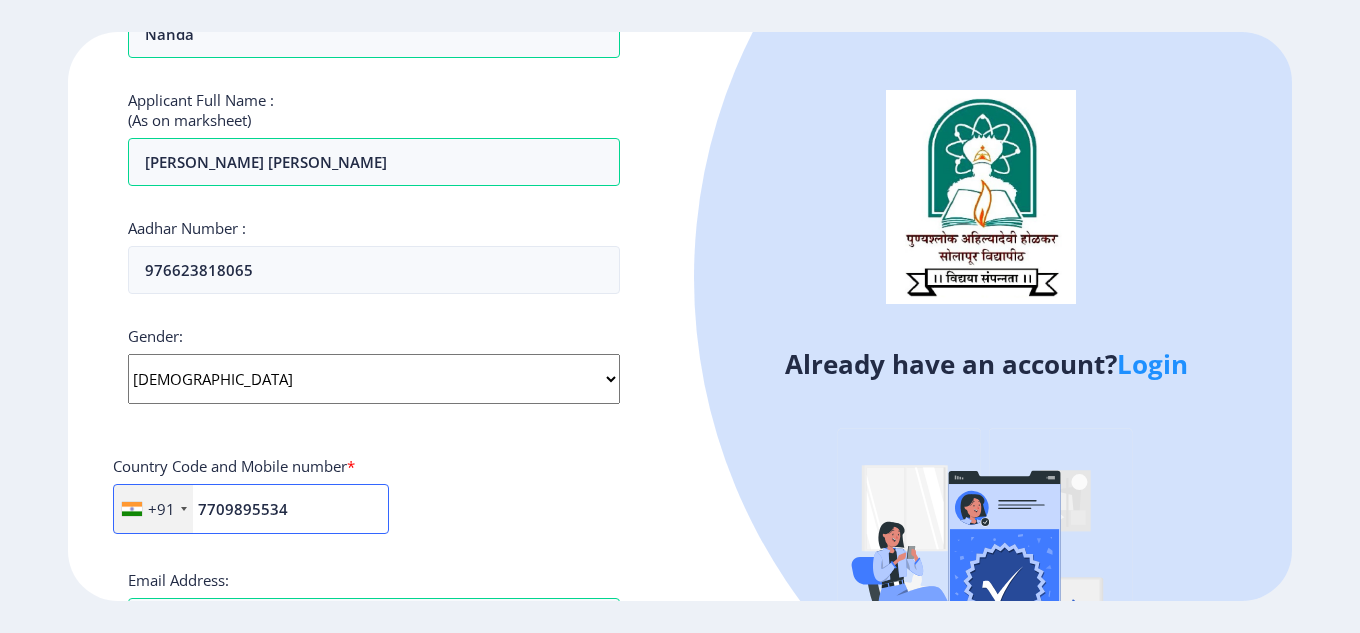 scroll, scrollTop: 870, scrollLeft: 0, axis: vertical 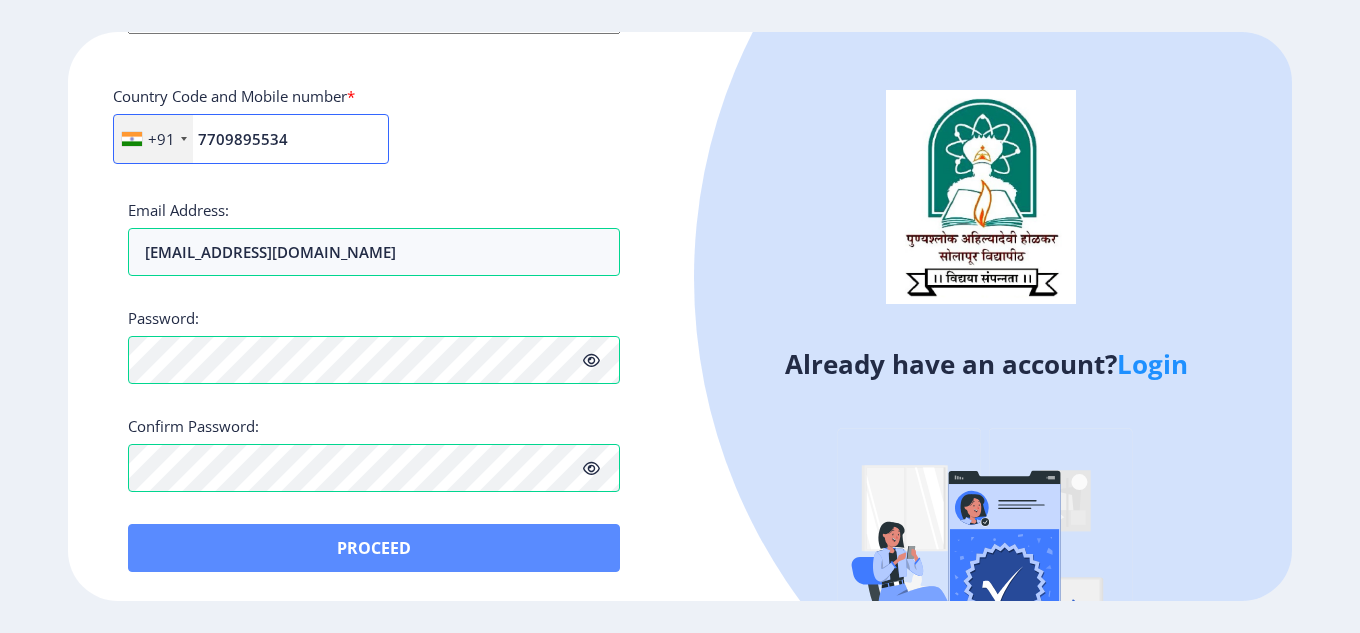 type on "7709895534" 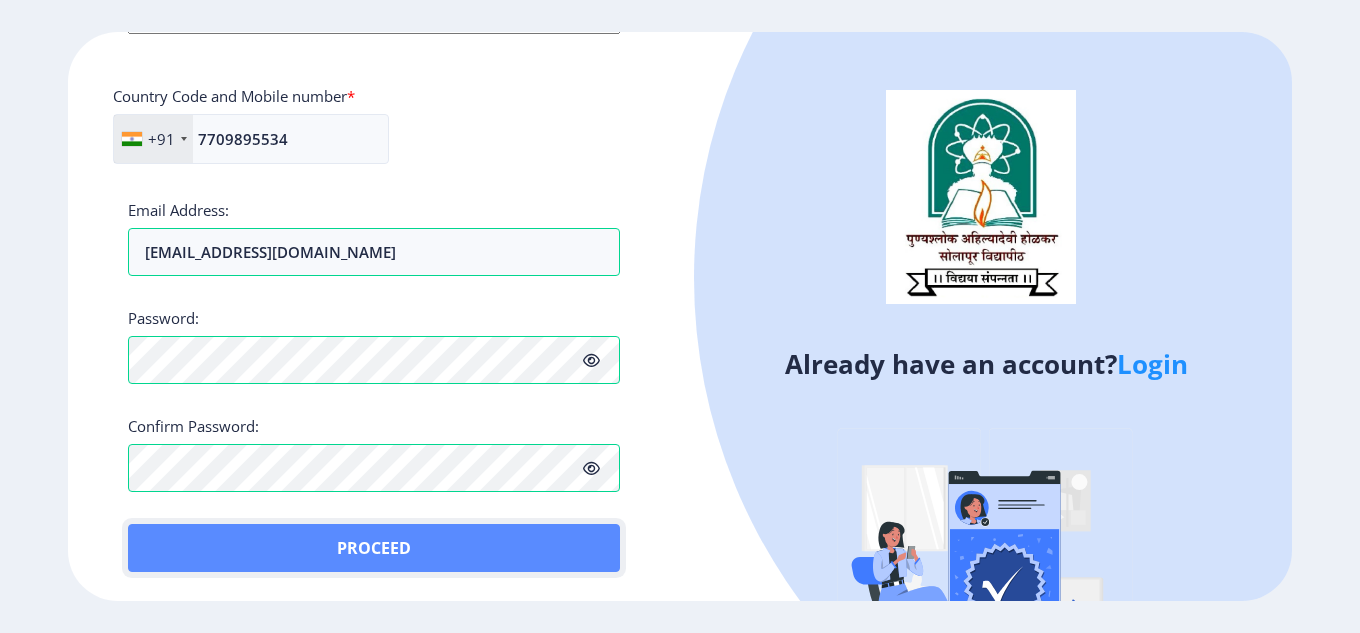 click on "Proceed" 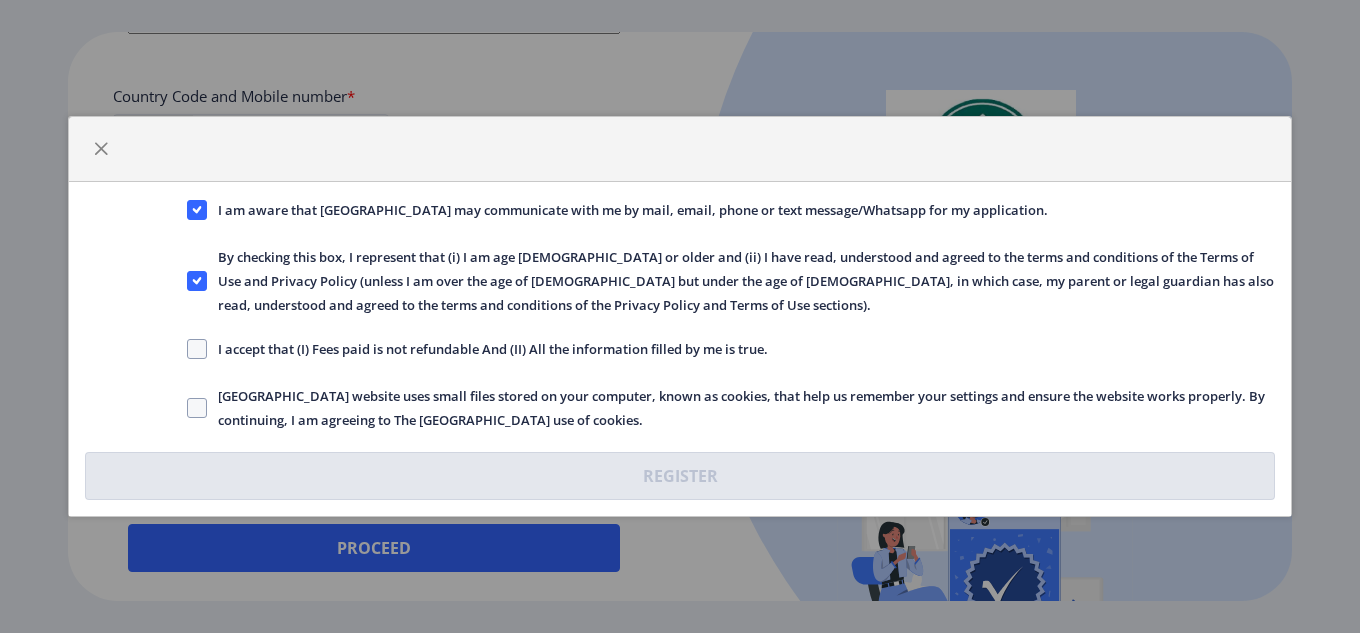 click on "I accept that (I) Fees paid is not refundable And (II) All the information filled by me is true." 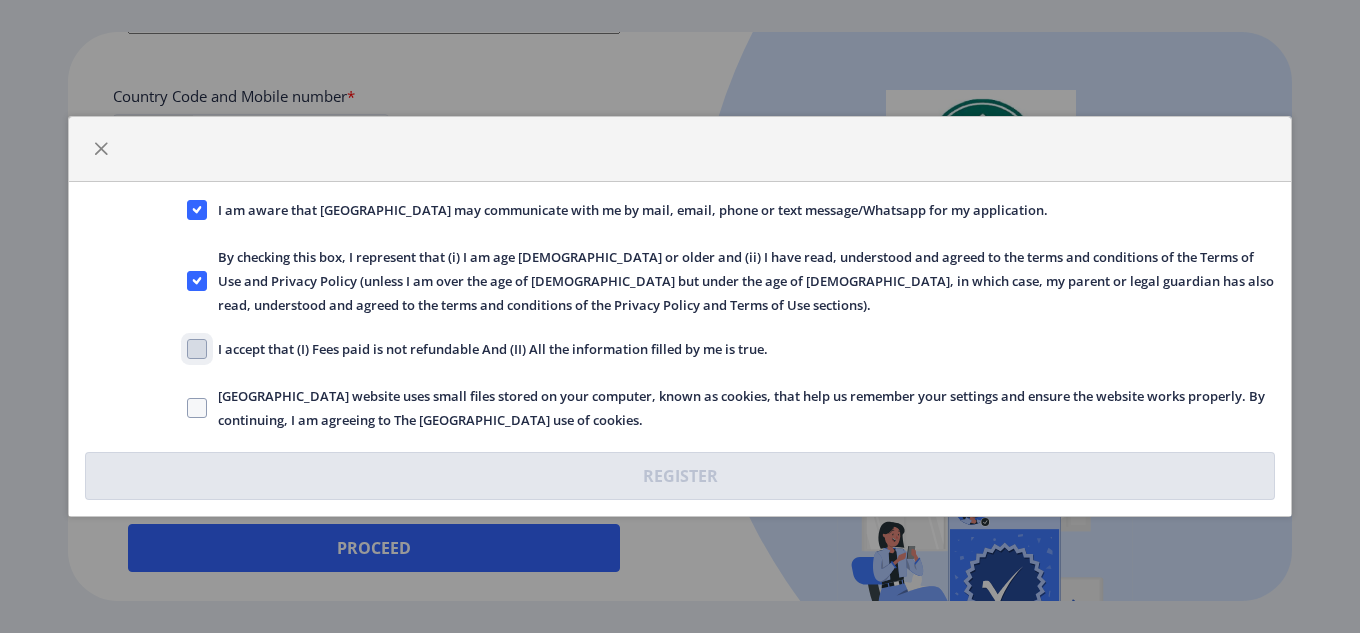click on "I accept that (I) Fees paid is not refundable And (II) All the information filled by me is true." 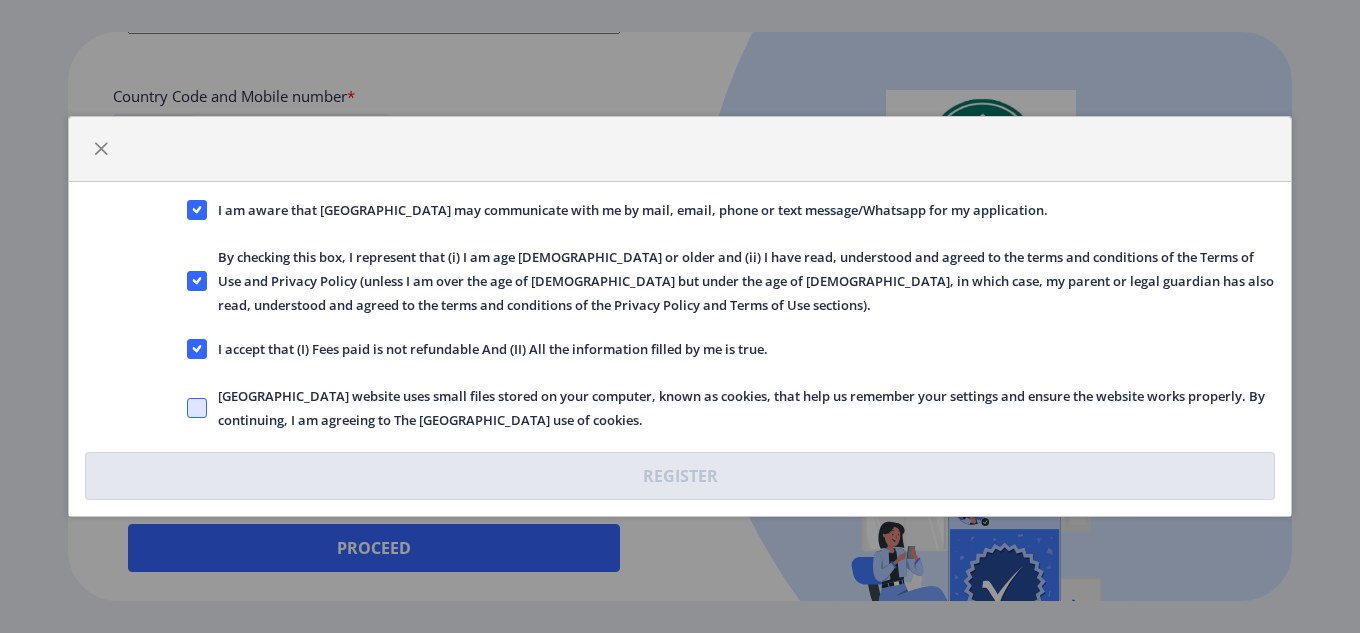 click 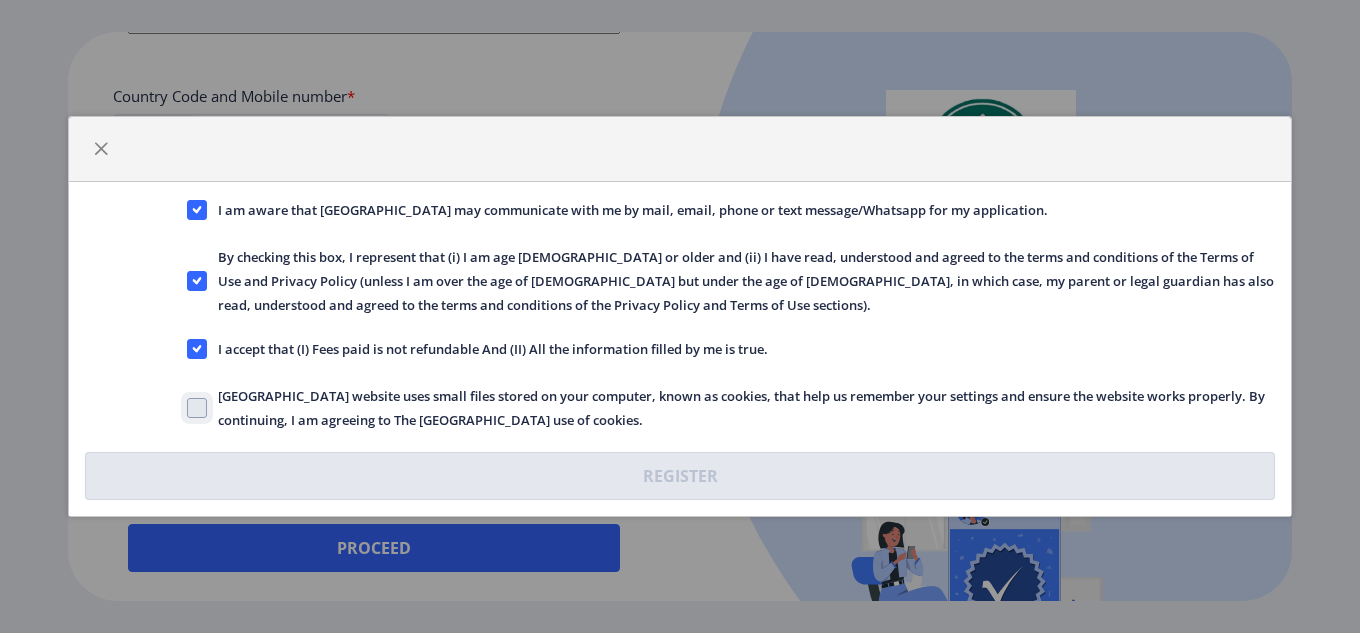 checkbox on "true" 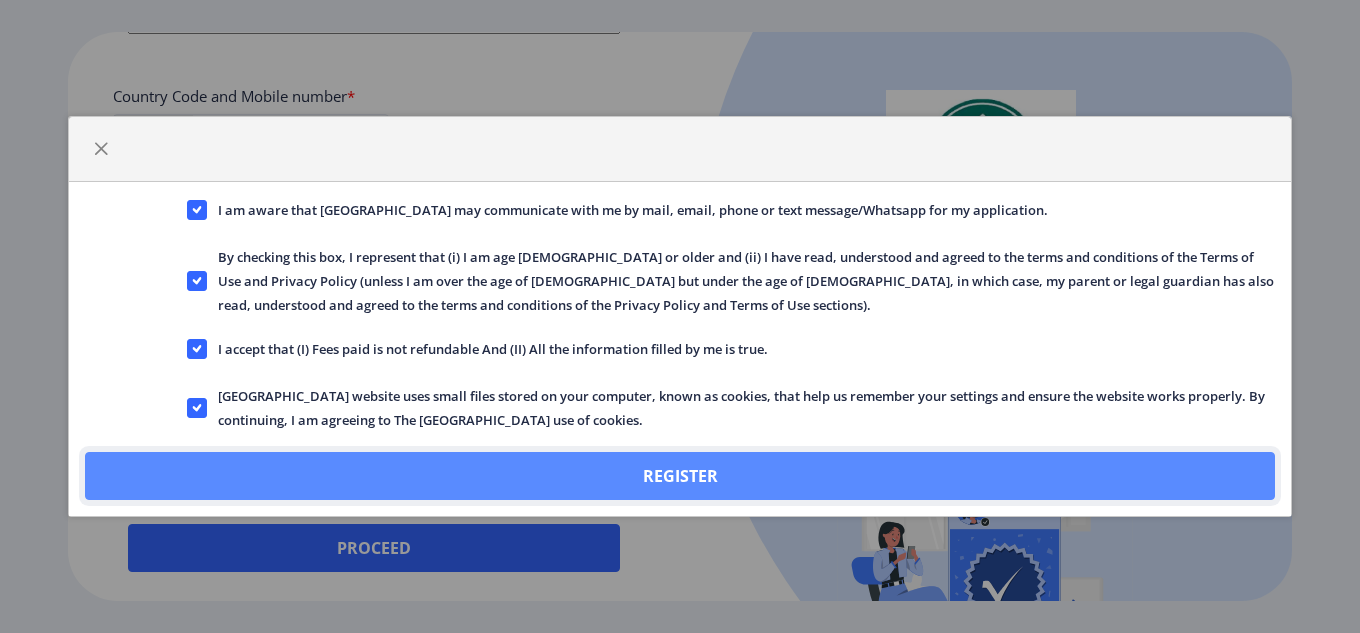 click on "Register" 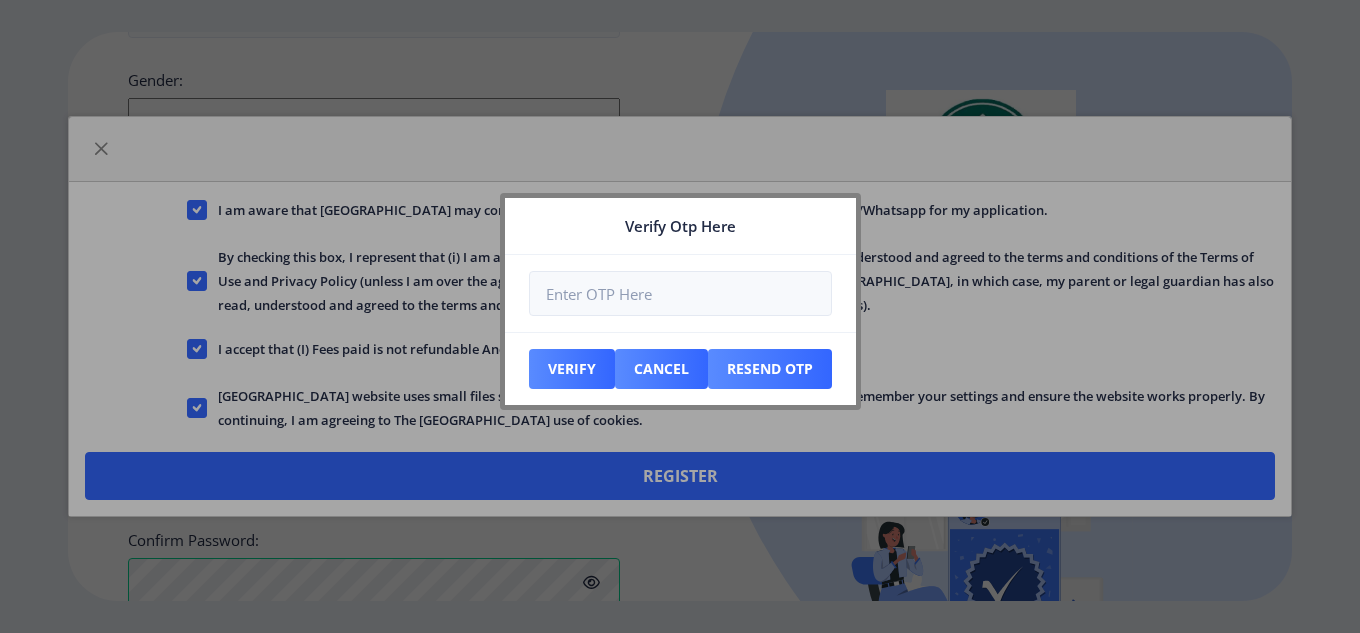 scroll, scrollTop: 984, scrollLeft: 0, axis: vertical 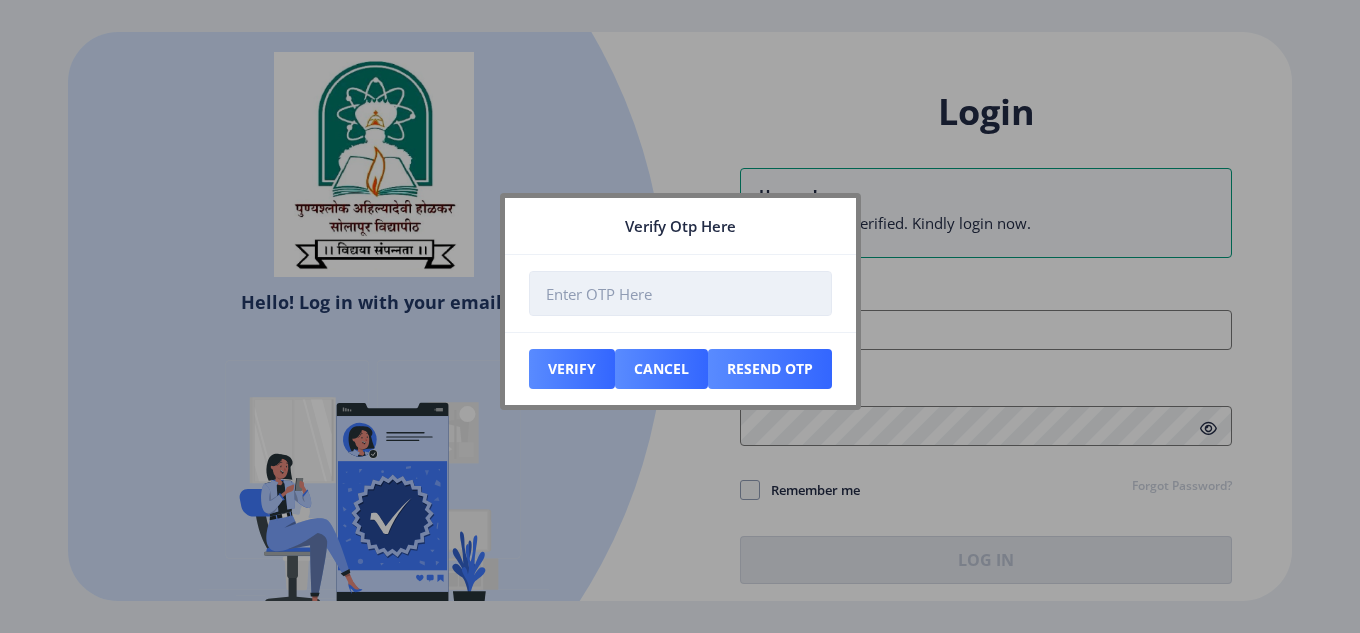 click at bounding box center (680, 293) 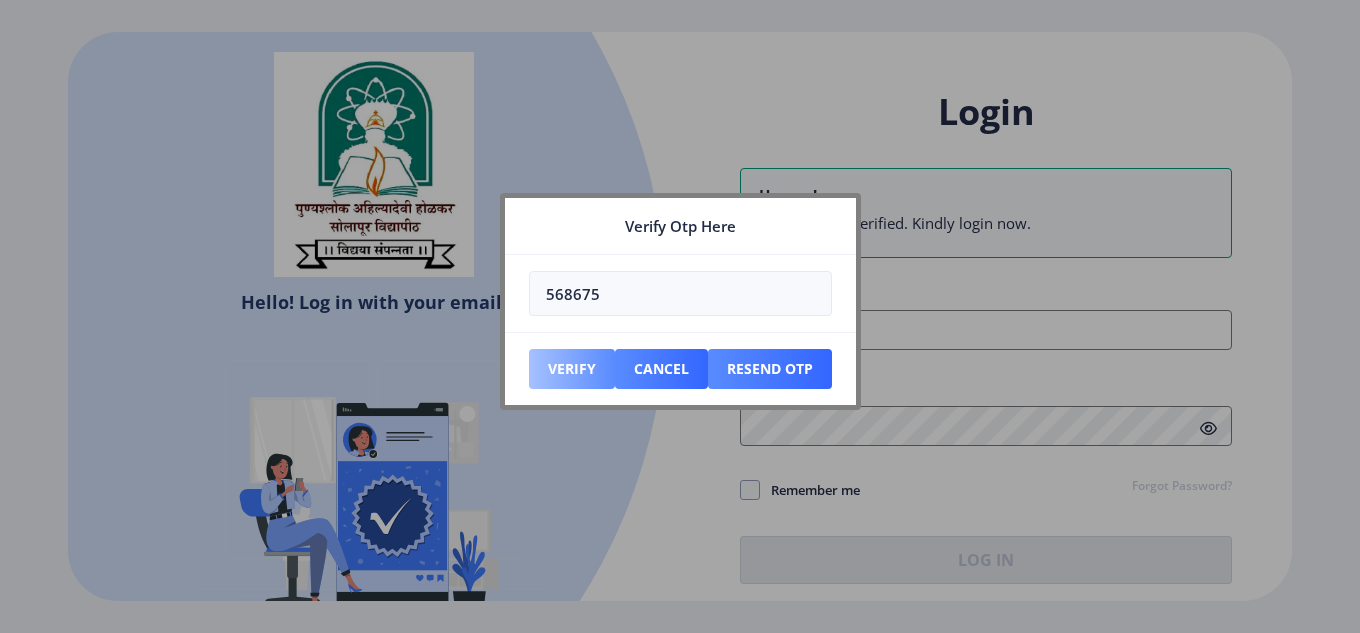 type on "568675" 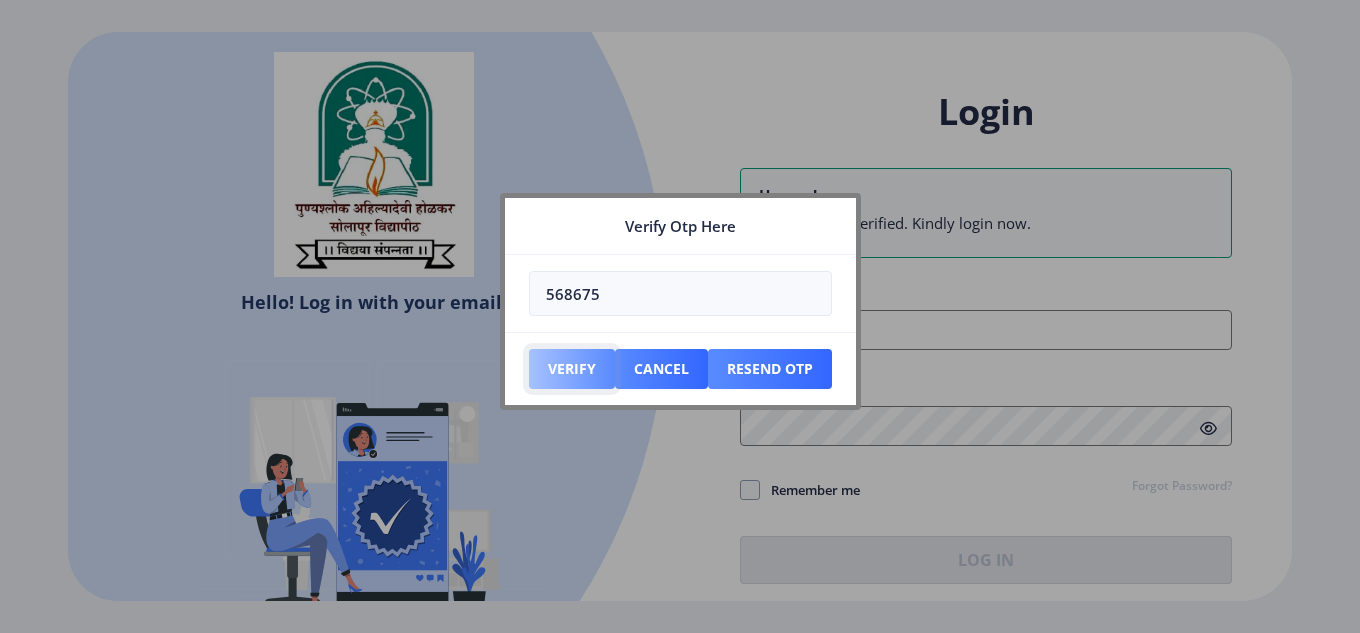 click on "Verify" at bounding box center (572, 369) 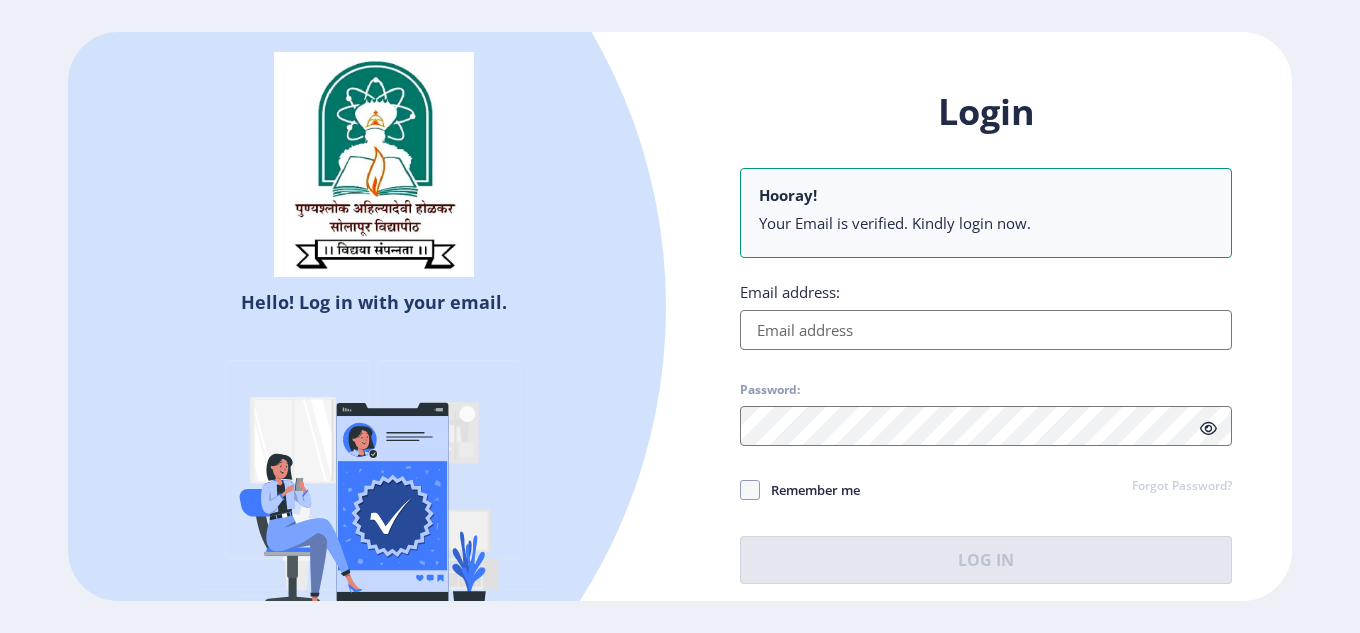 click on "Email address:" at bounding box center (986, 330) 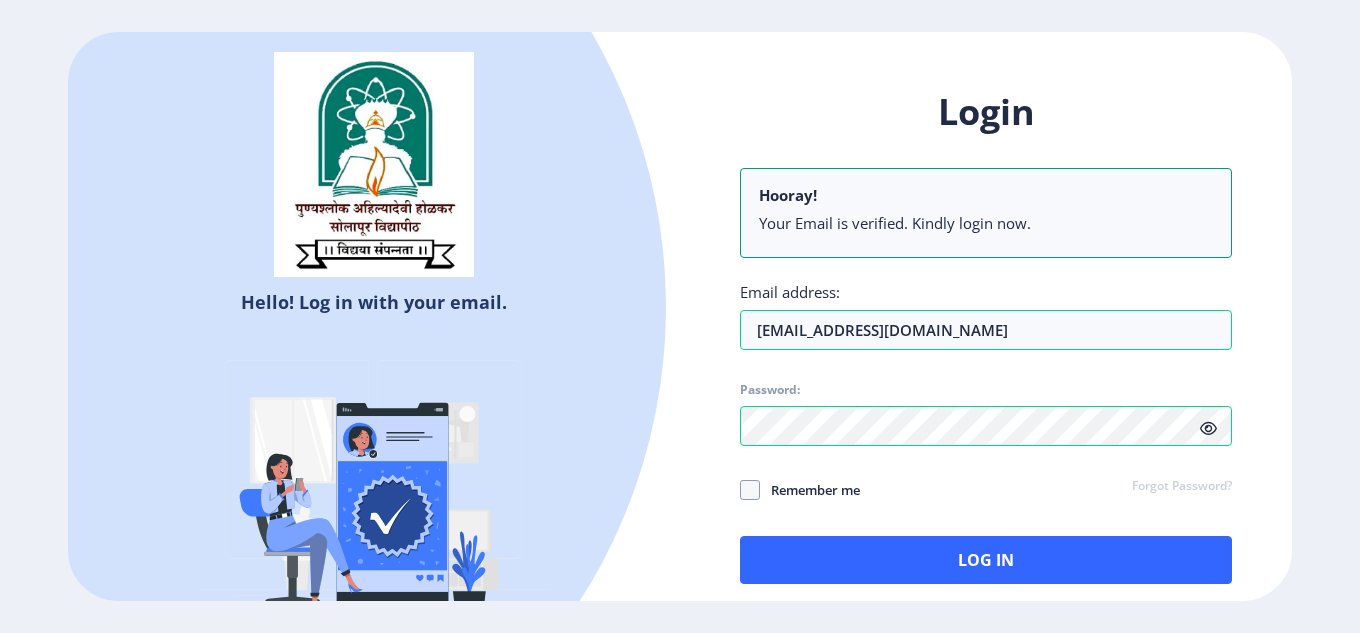 click 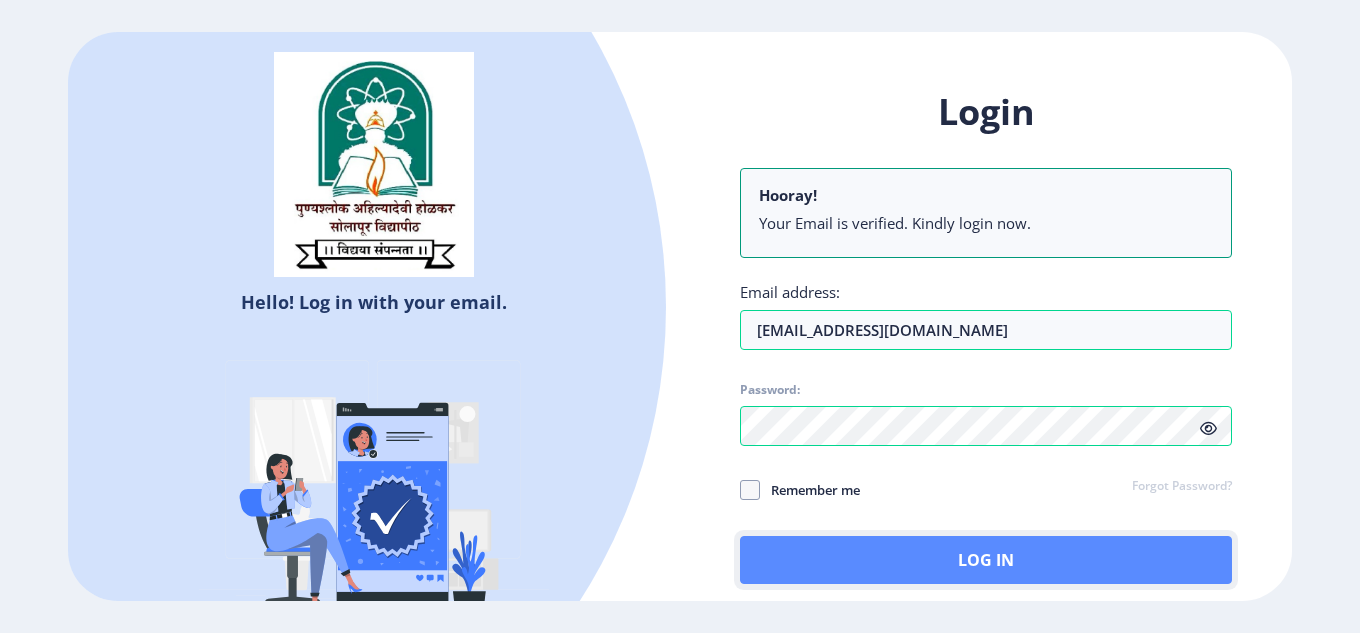 click on "Log In" 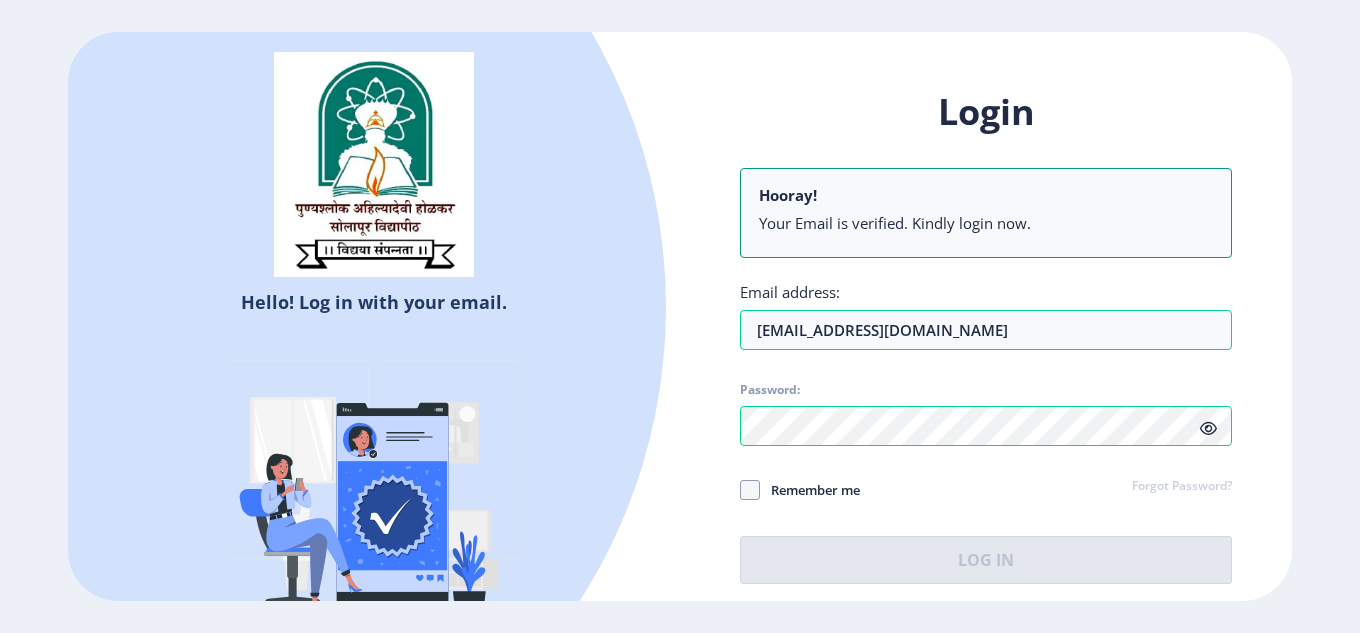 click on "Login Hooray! Your Email is verified. Kindly login now. Email address: [EMAIL_ADDRESS][DOMAIN_NAME] Password: Remember me Forgot Password?  Log In" 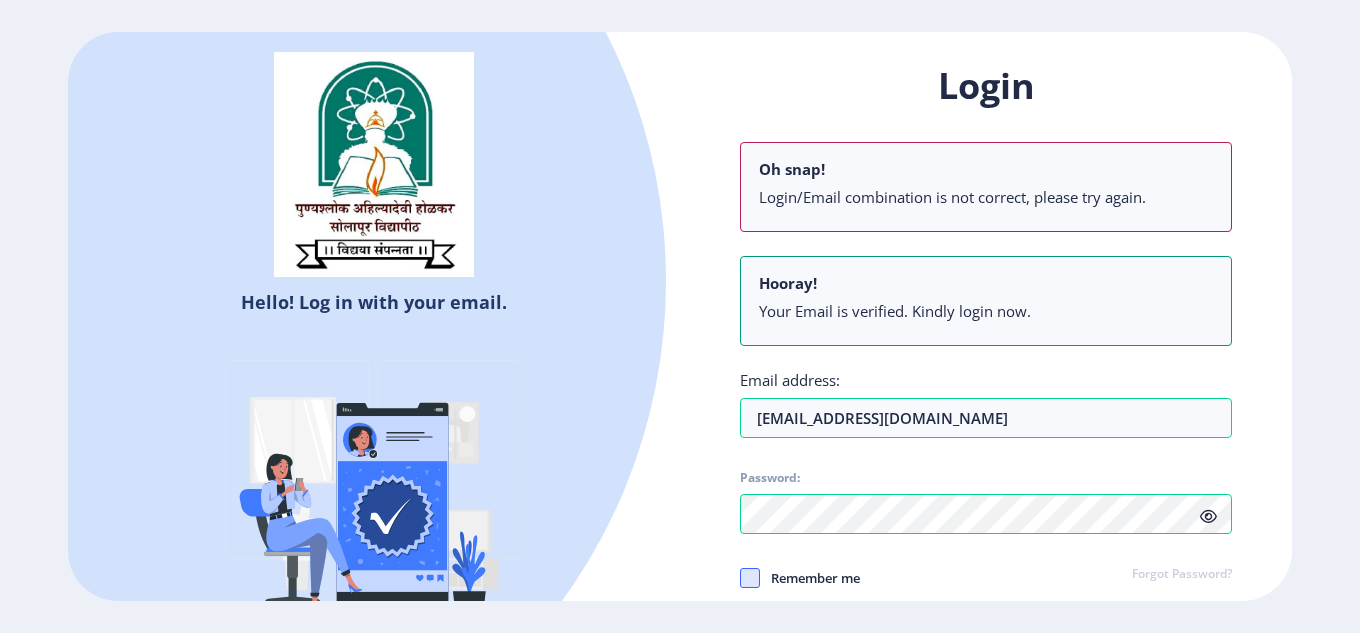 click 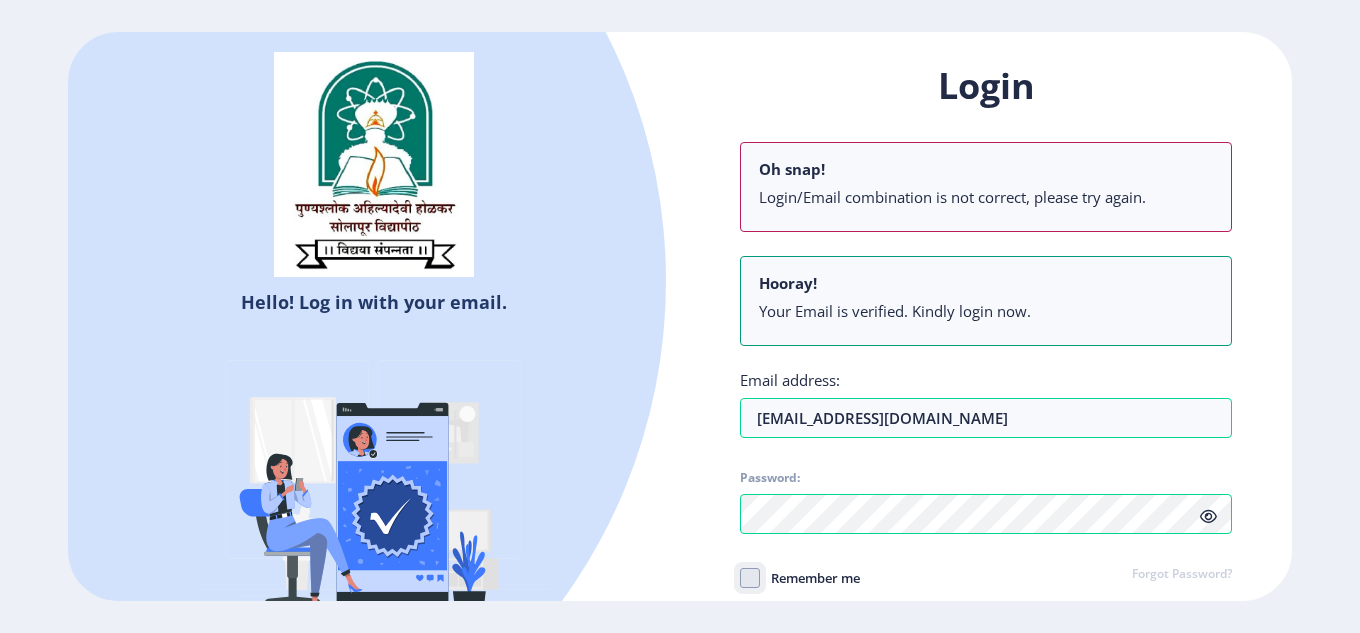 checkbox on "true" 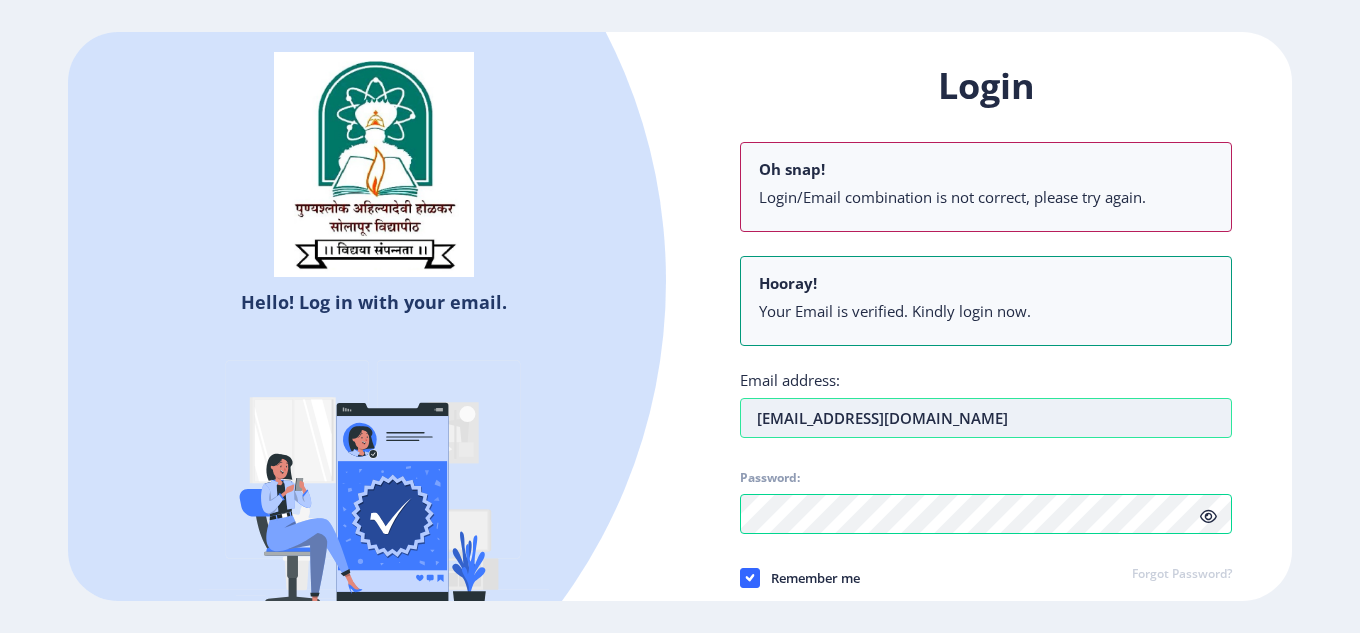 click on "[EMAIL_ADDRESS][DOMAIN_NAME]" at bounding box center (986, 418) 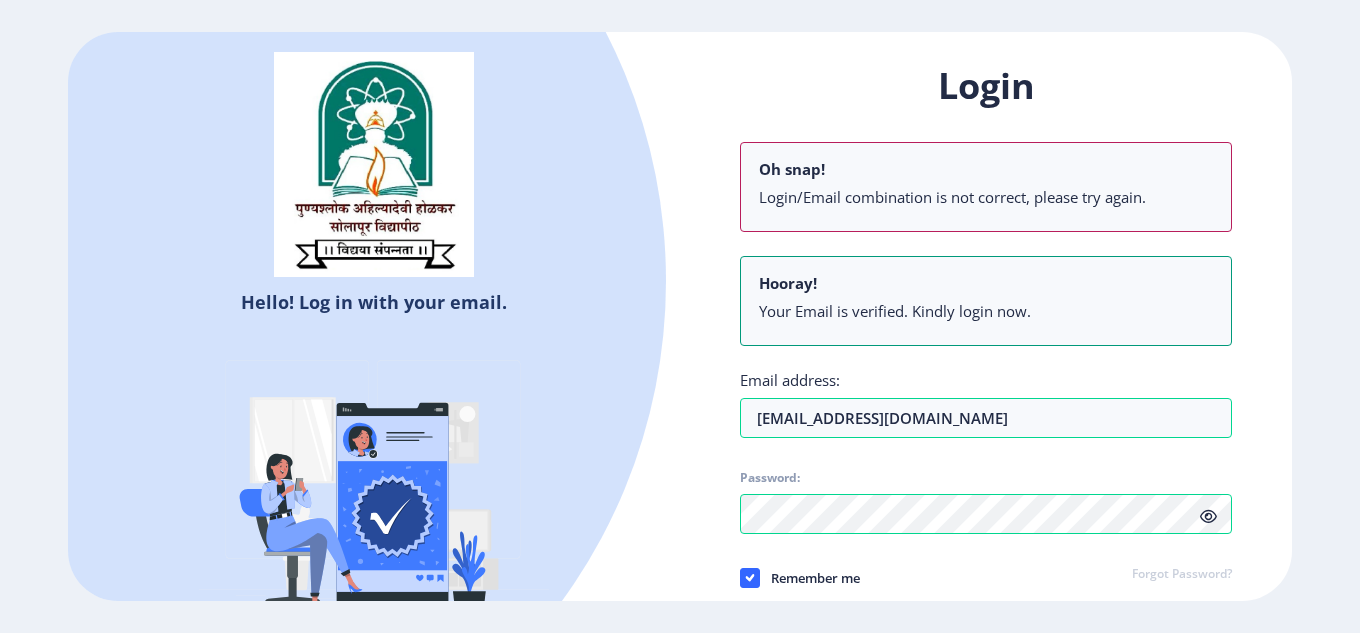 click on "Hello! Log in with your email. Don't have an account?  Register" 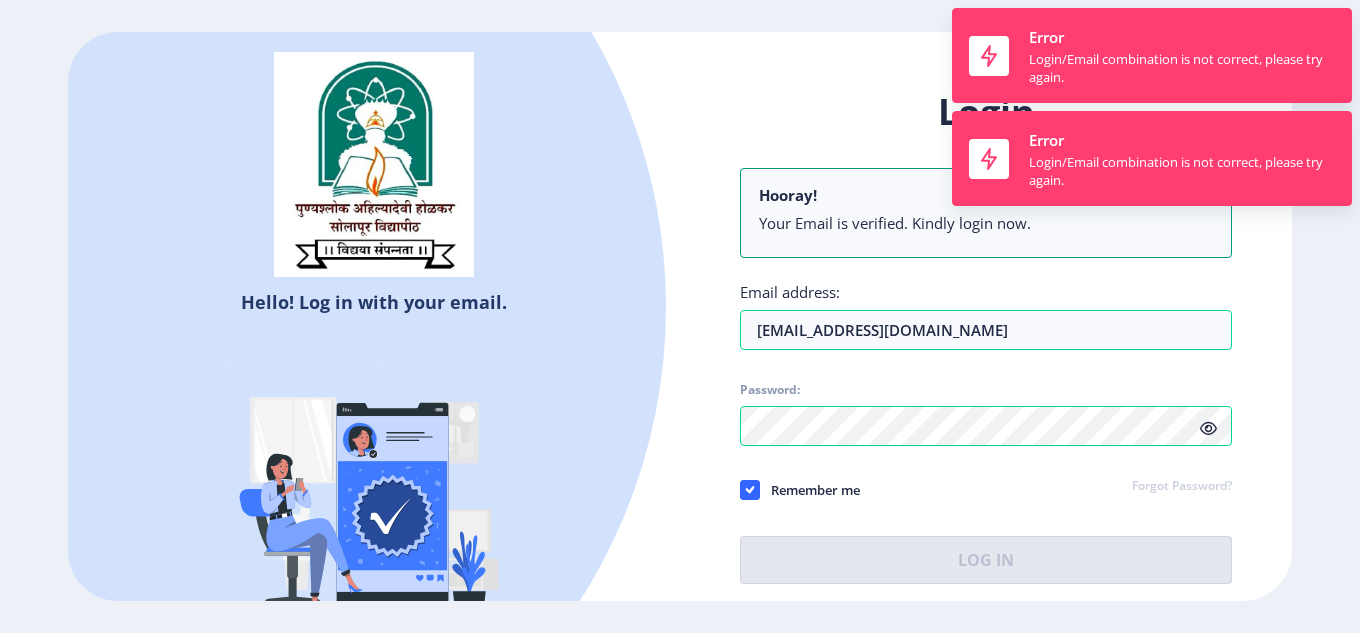 click 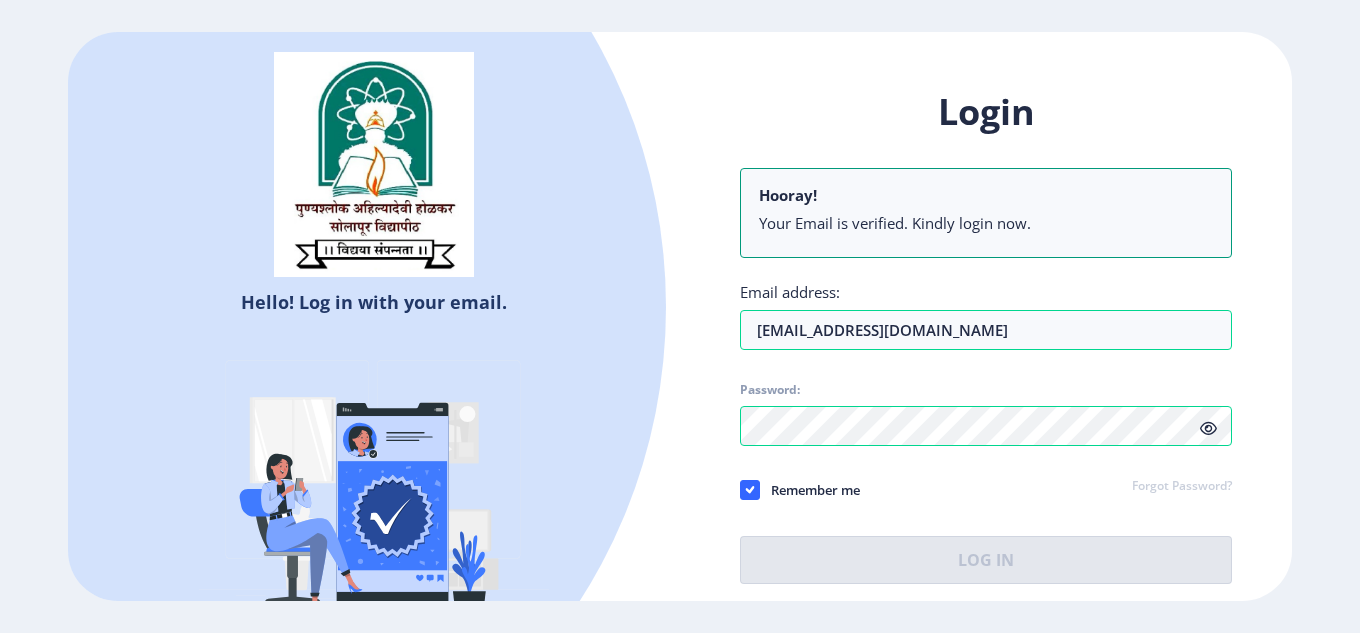 click on "Login Hooray! Your Email is verified. Kindly login now. Email address: [EMAIL_ADDRESS][DOMAIN_NAME] Password: Remember me Forgot Password?  Log In" 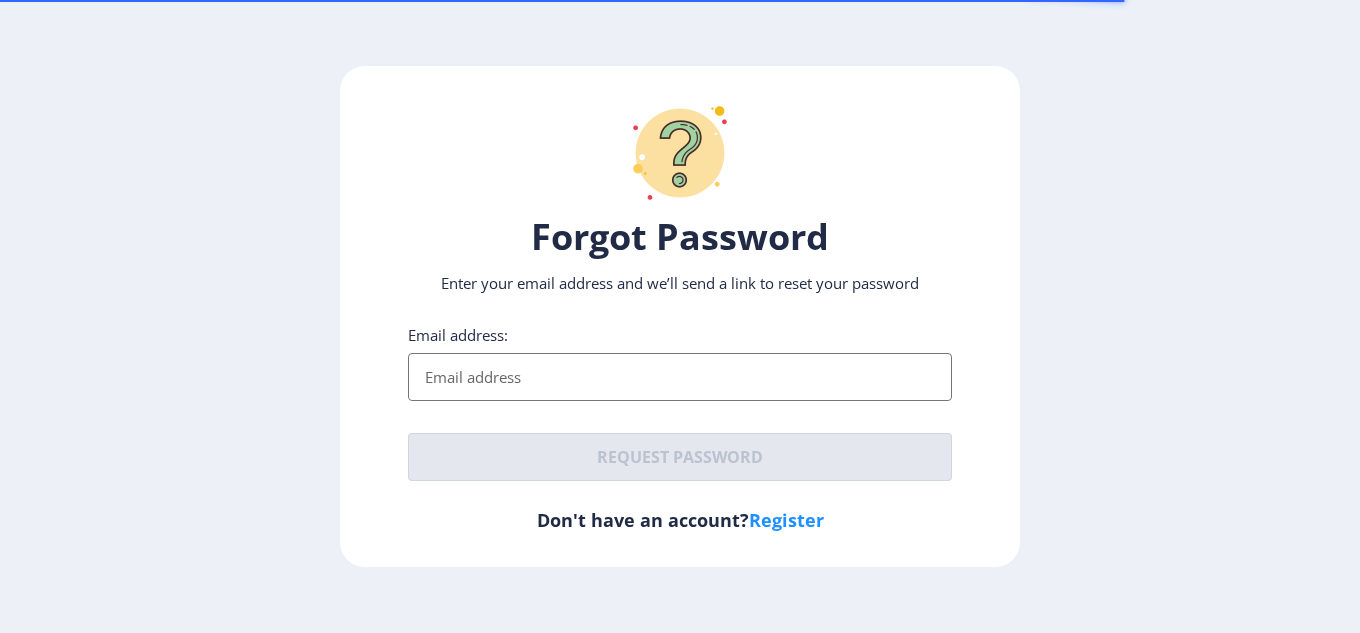click on "Email address:" at bounding box center [680, 377] 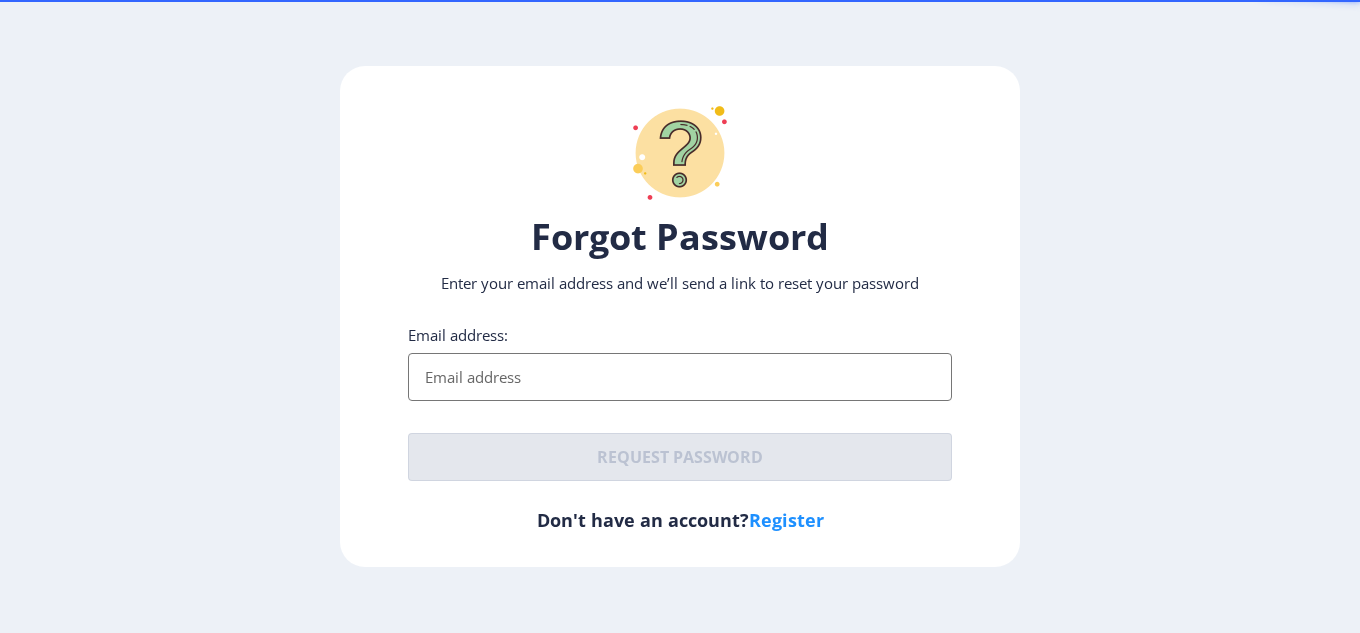 type on "[EMAIL_ADDRESS][DOMAIN_NAME]" 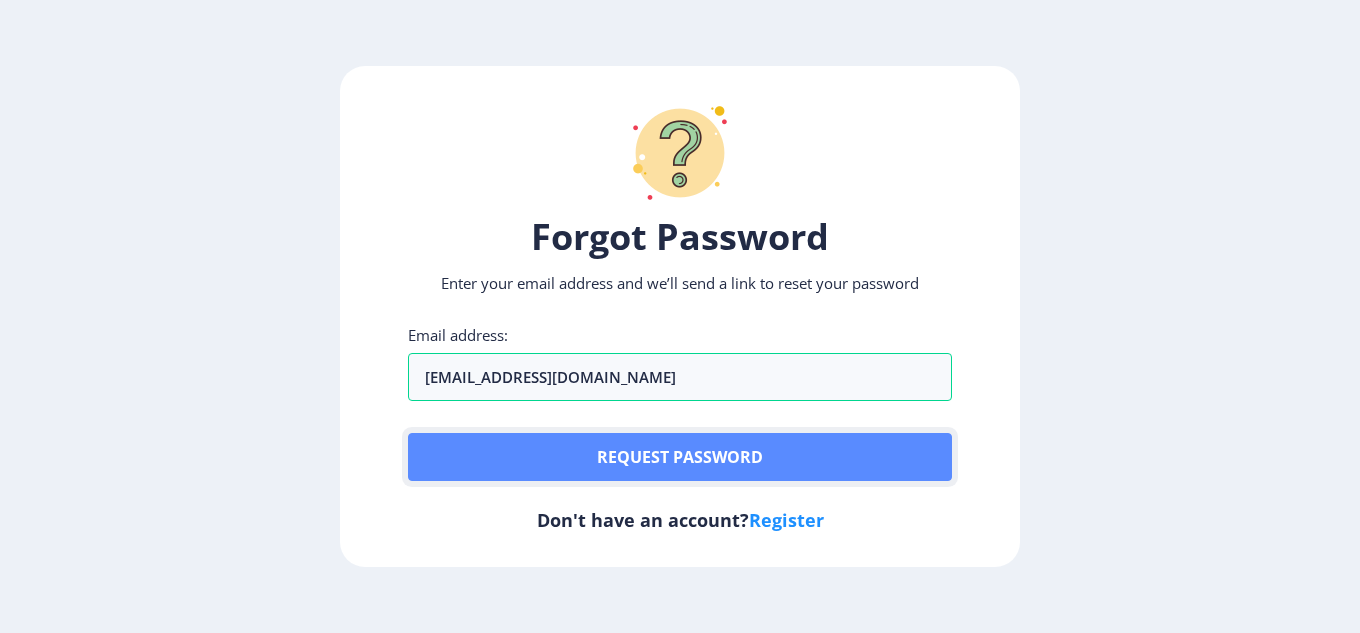 click on "Request password" 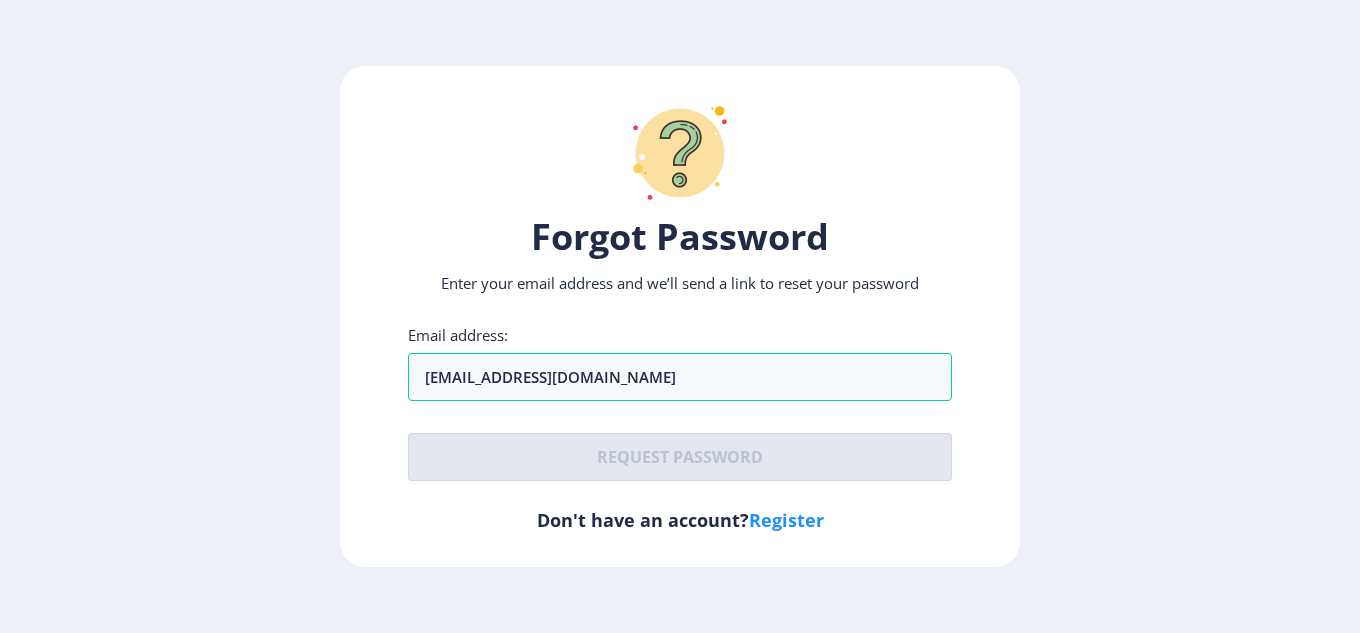 click on "Register" 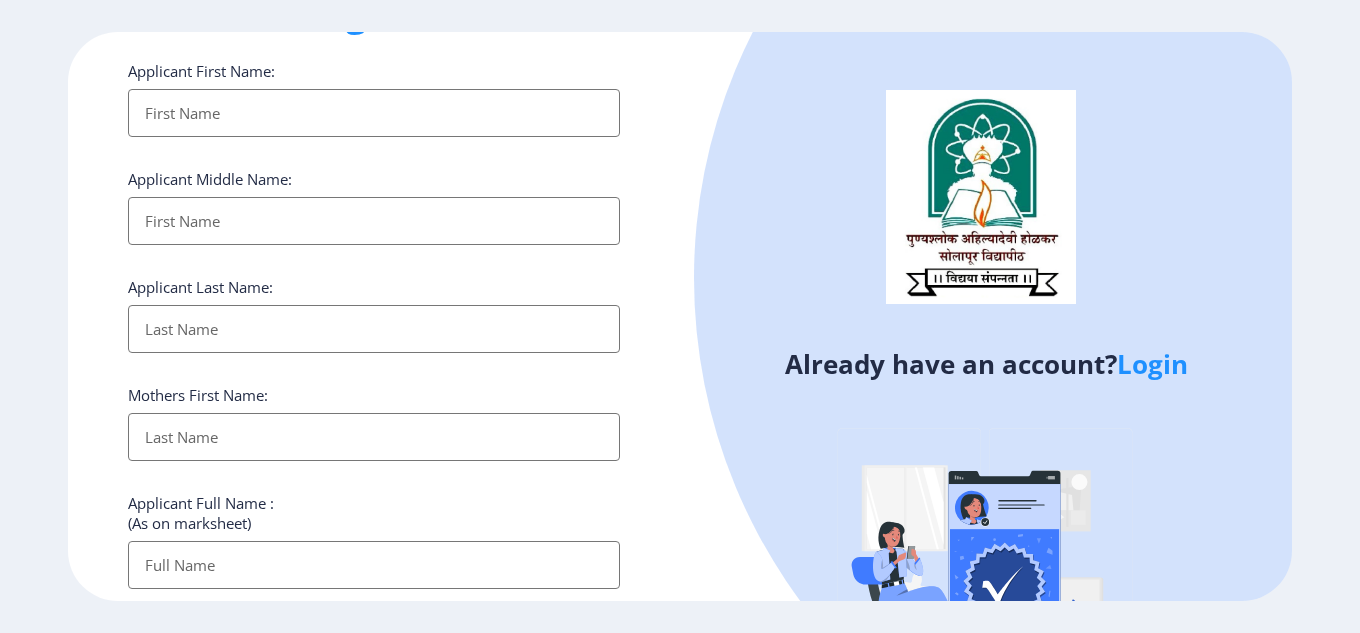 scroll, scrollTop: 0, scrollLeft: 0, axis: both 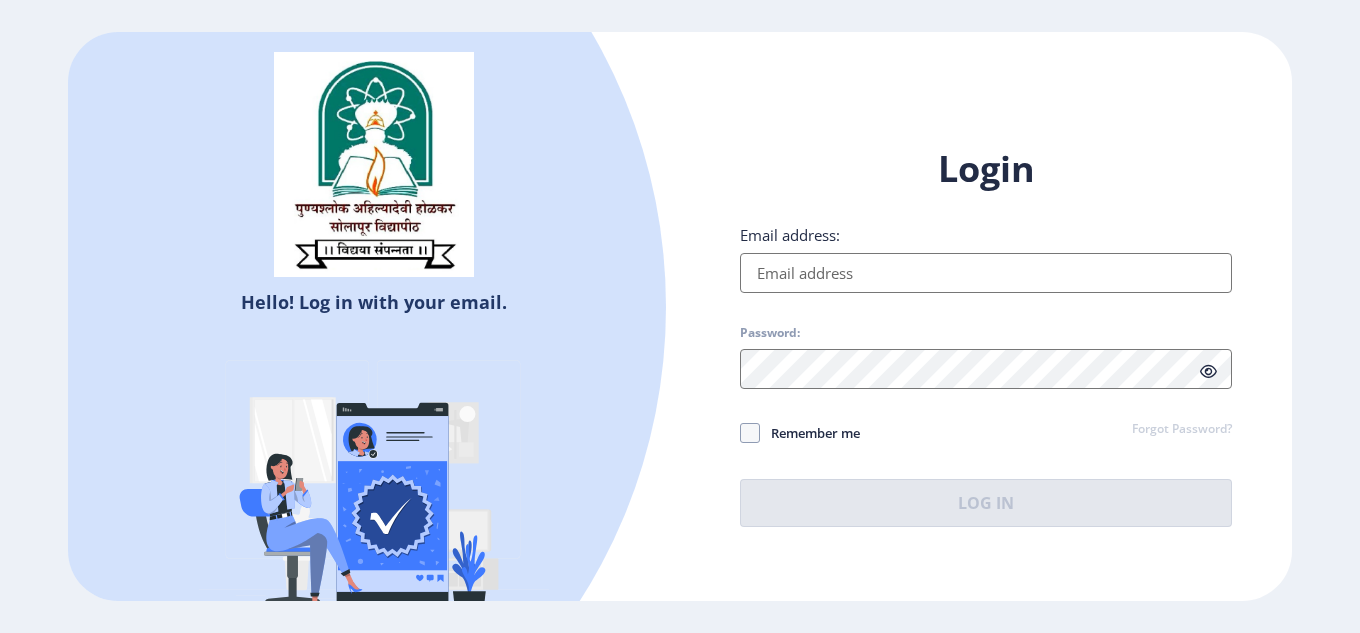 click on "Email address:" at bounding box center [986, 273] 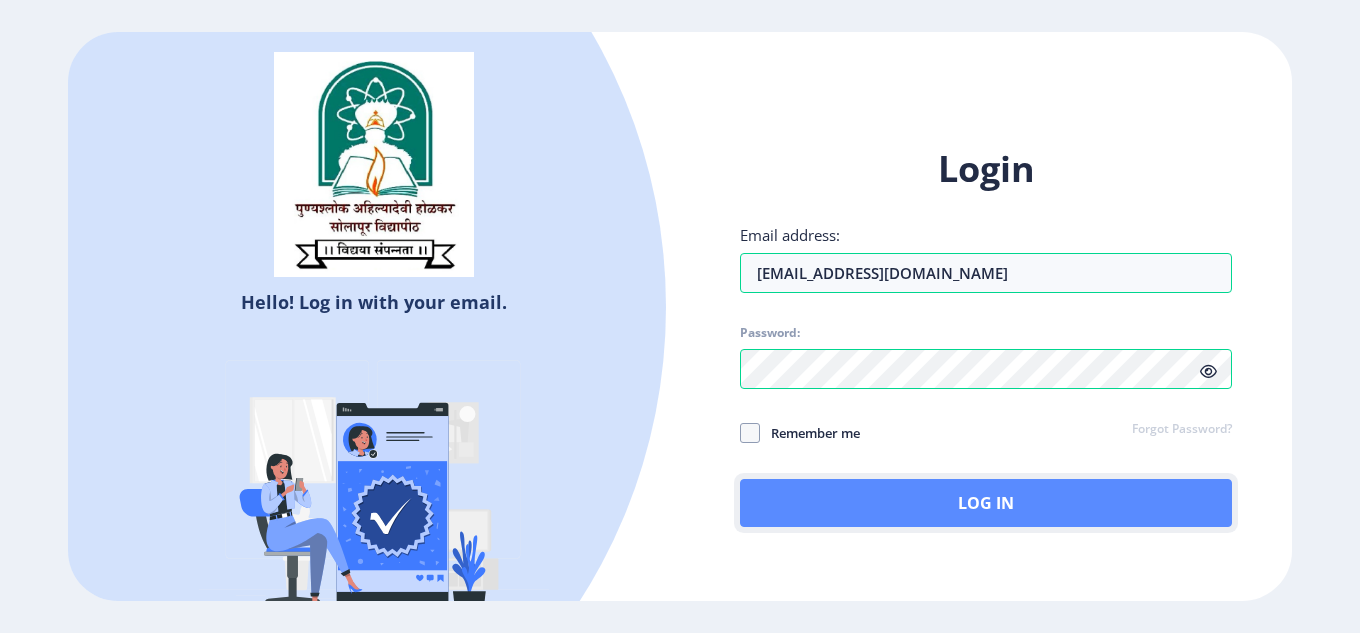click on "Log In" 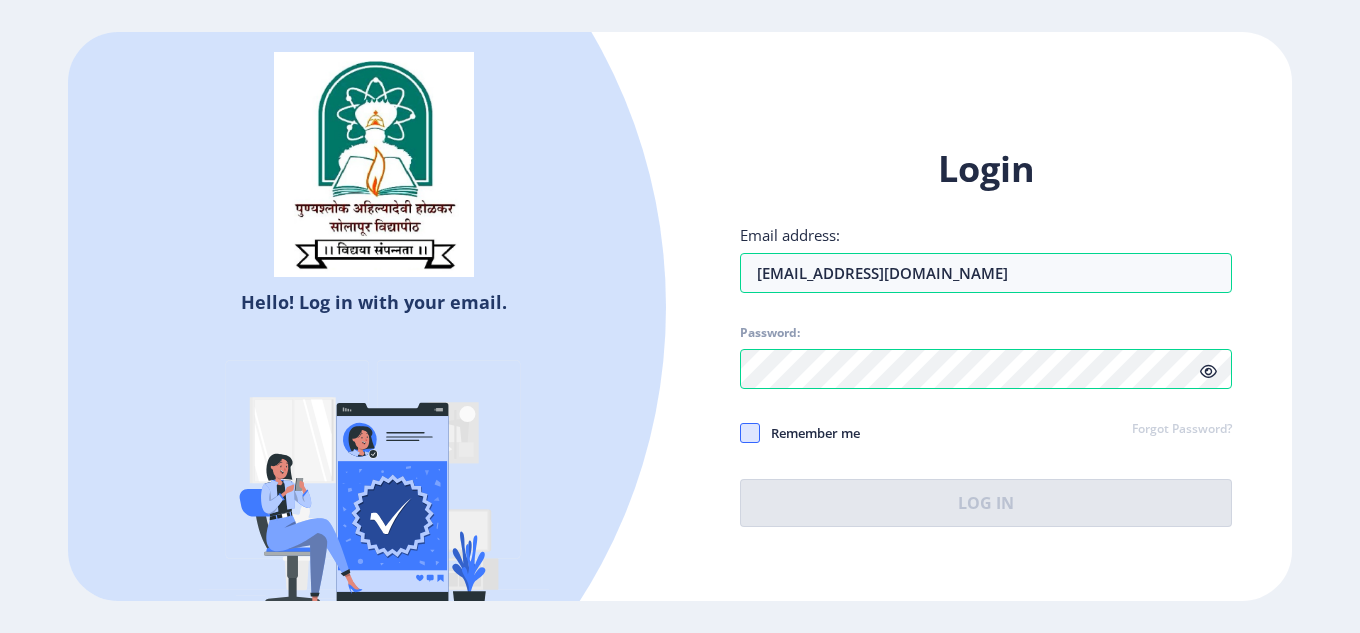 click 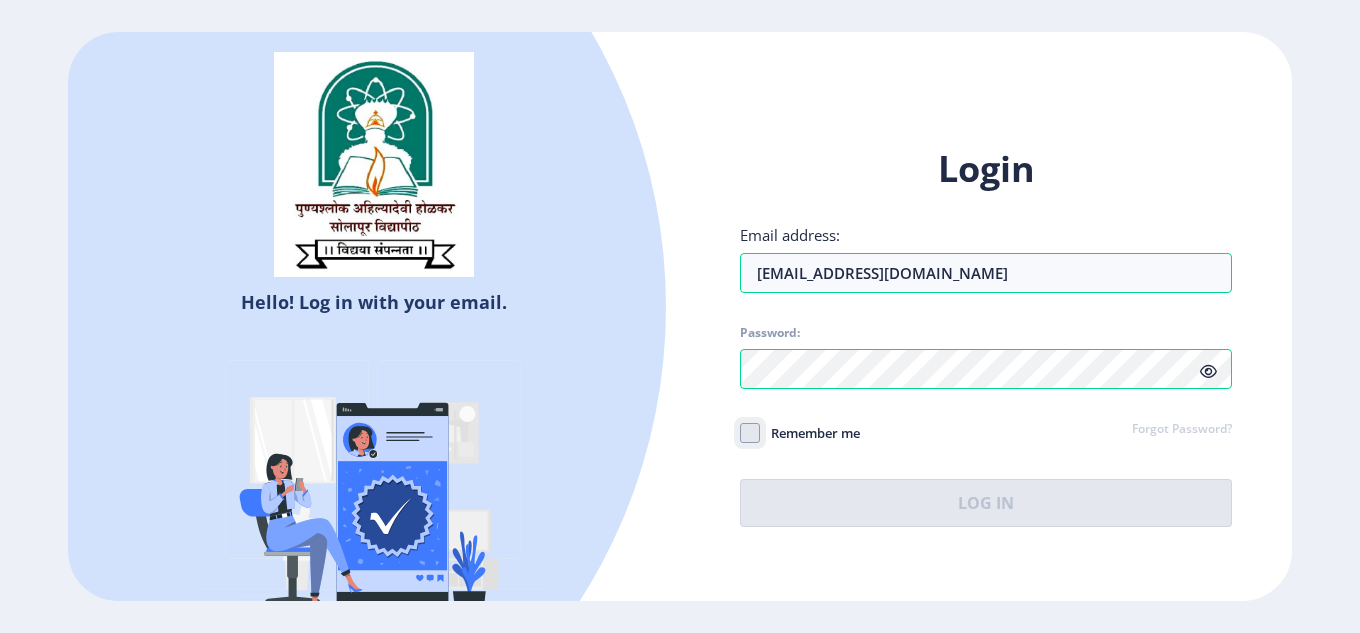 checkbox on "true" 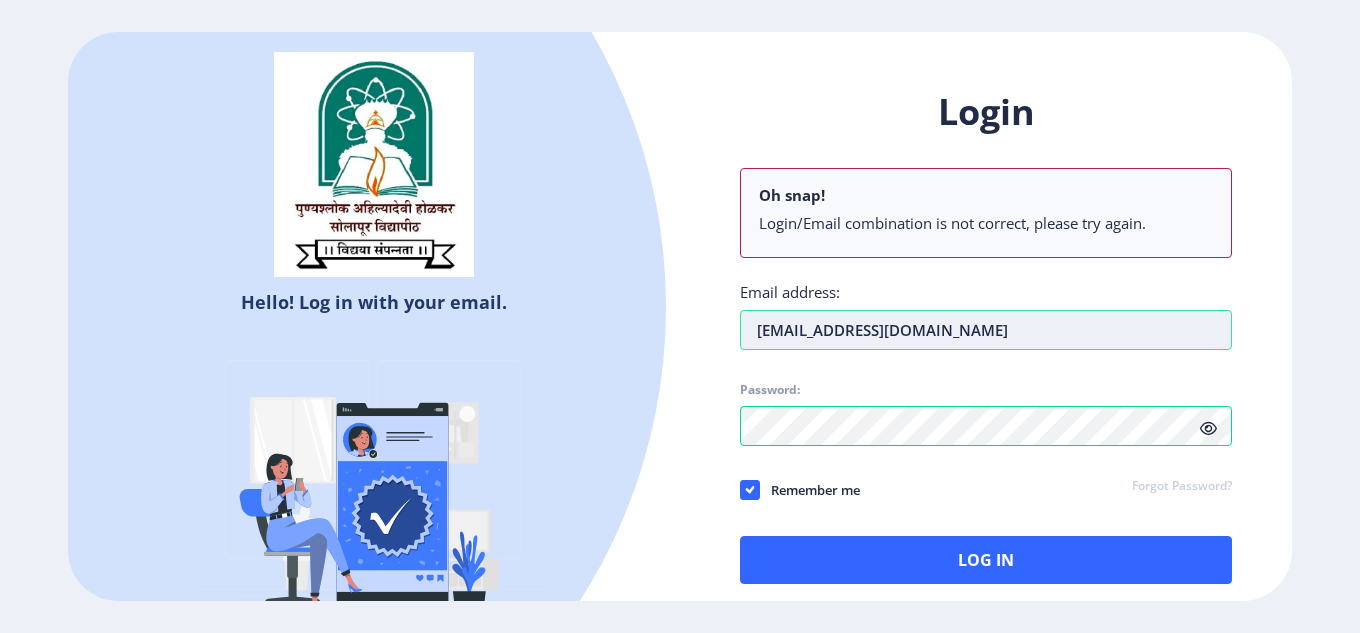 click on "[EMAIL_ADDRESS][DOMAIN_NAME]" at bounding box center (986, 330) 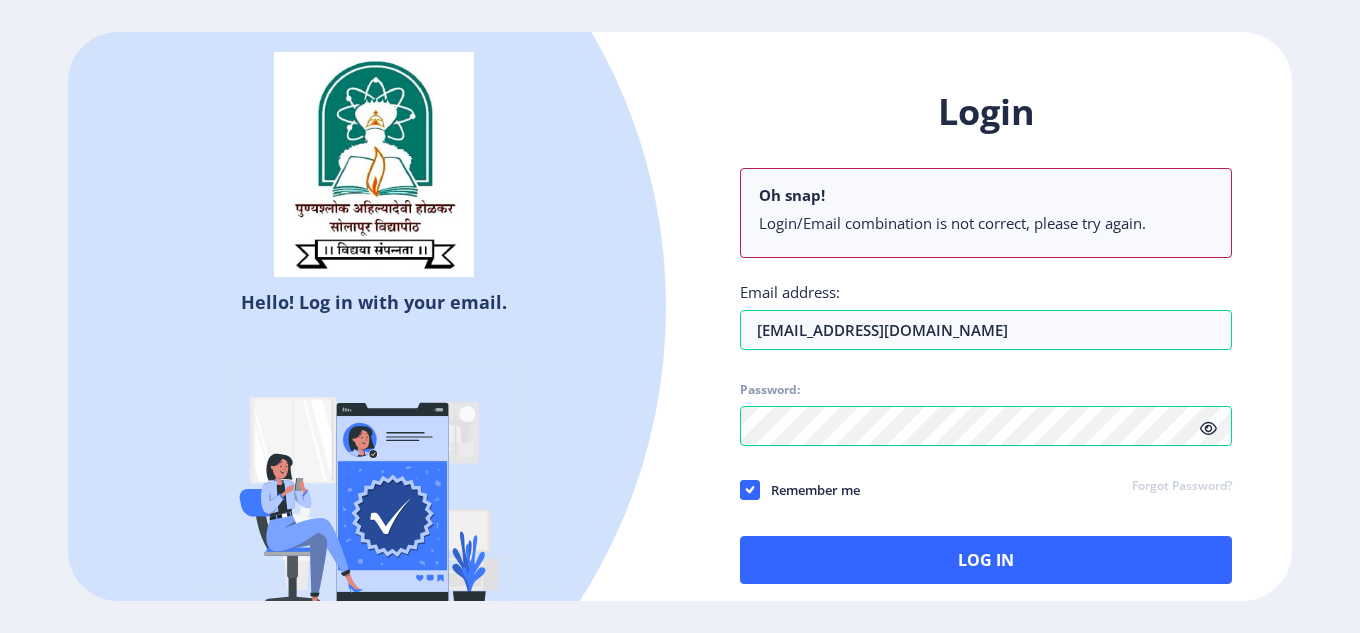 click 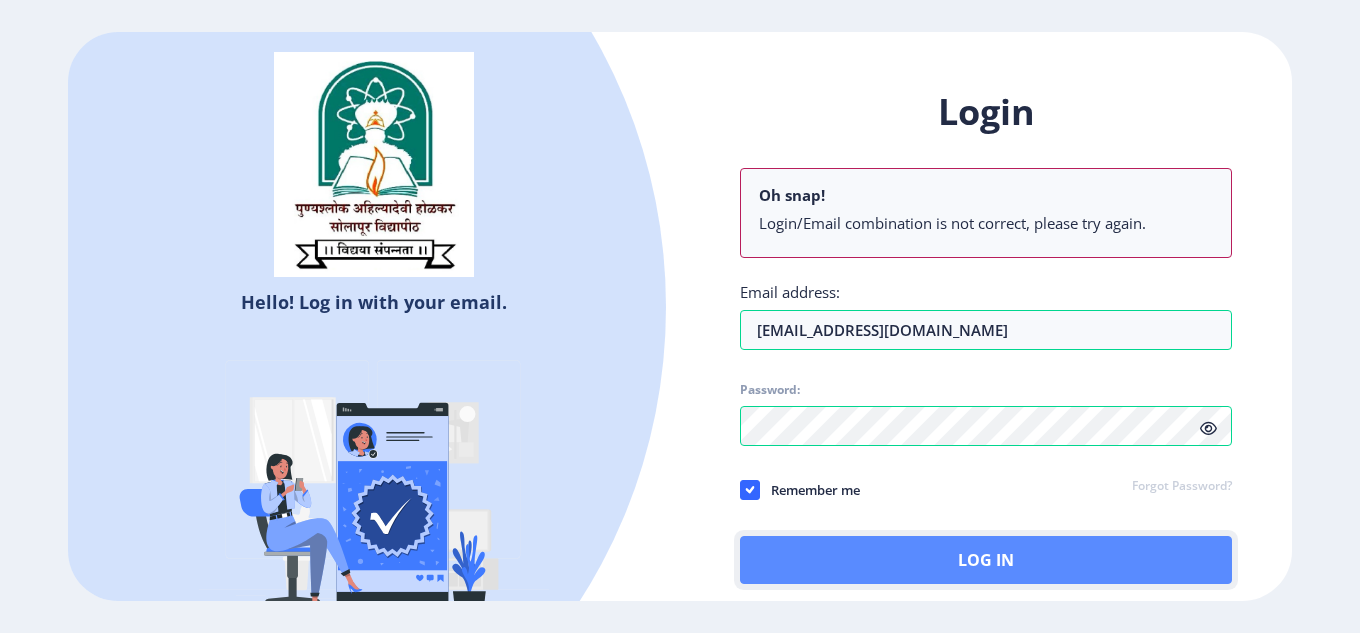 click on "Log In" 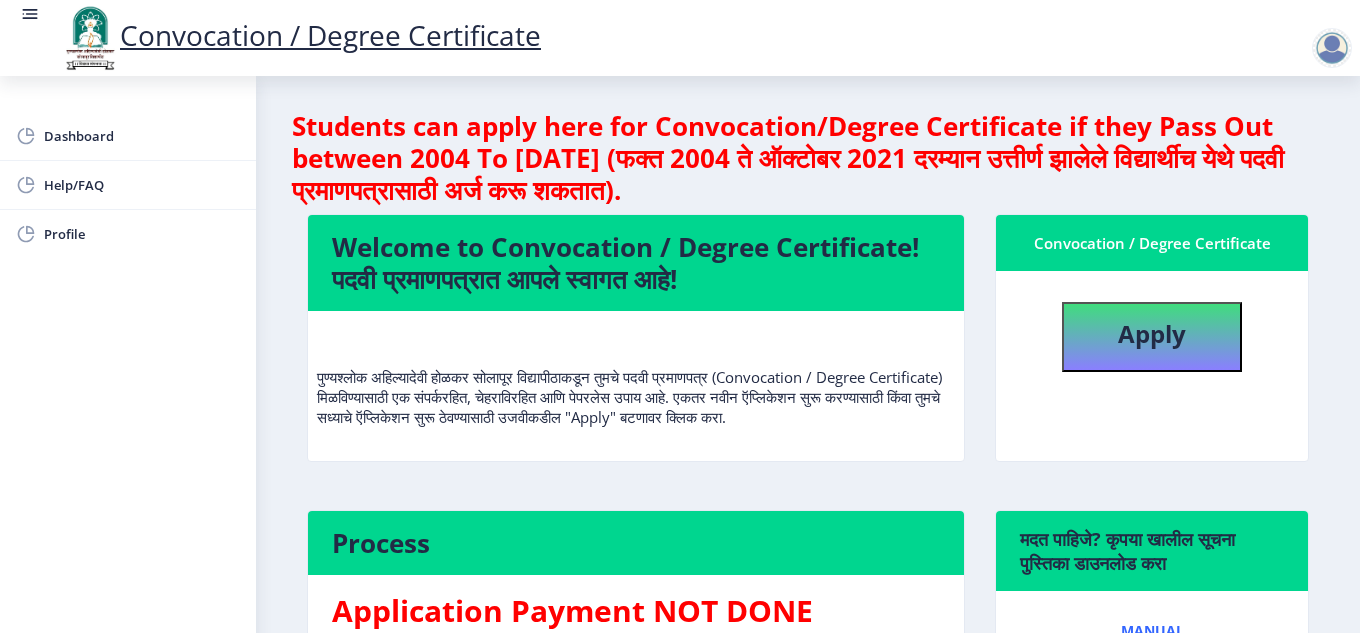 scroll, scrollTop: 0, scrollLeft: 0, axis: both 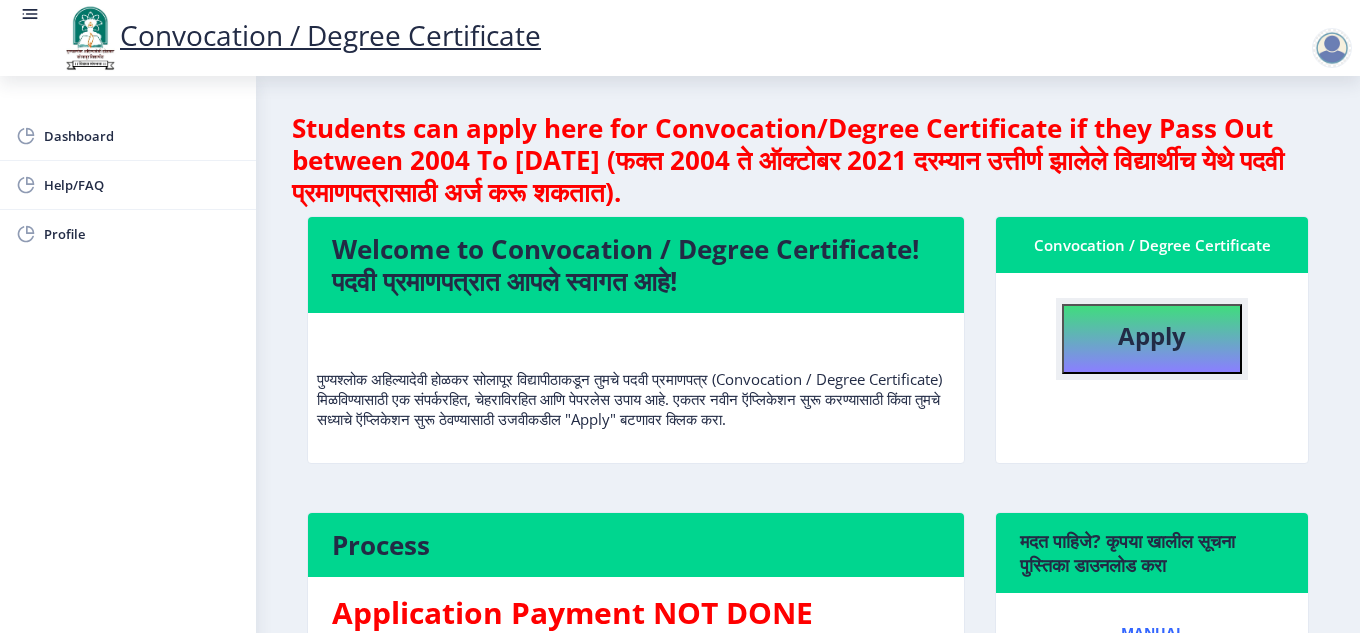 click on "Apply" 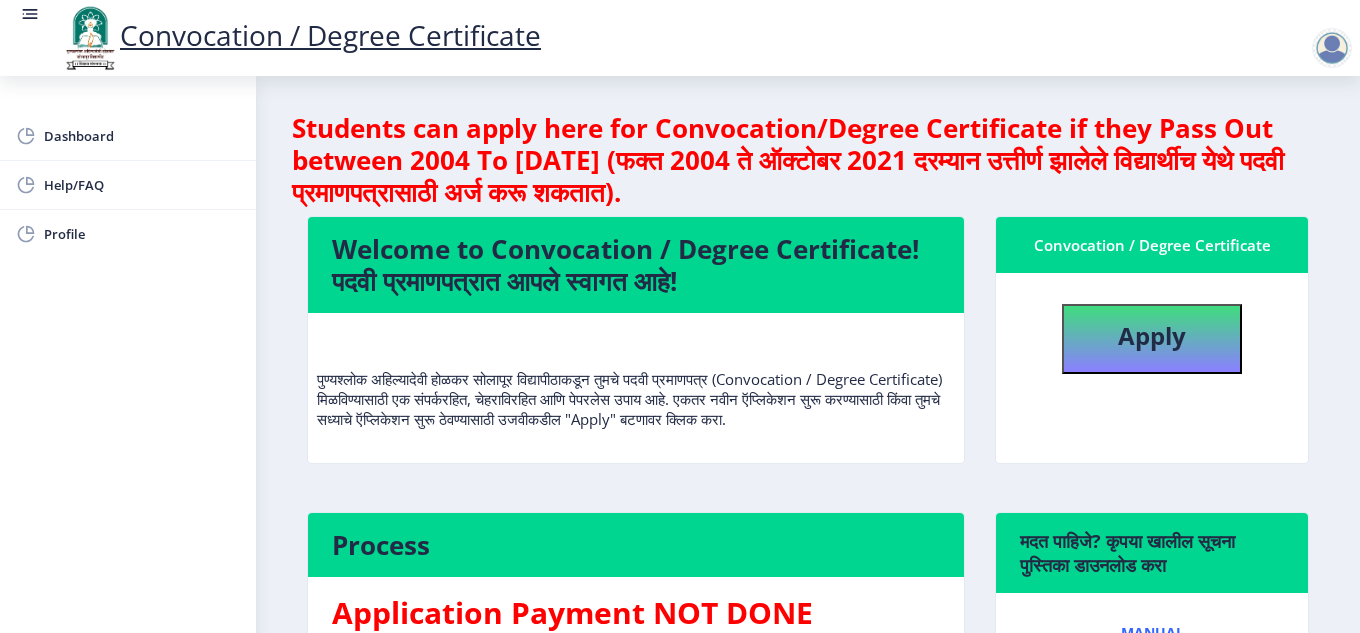 select 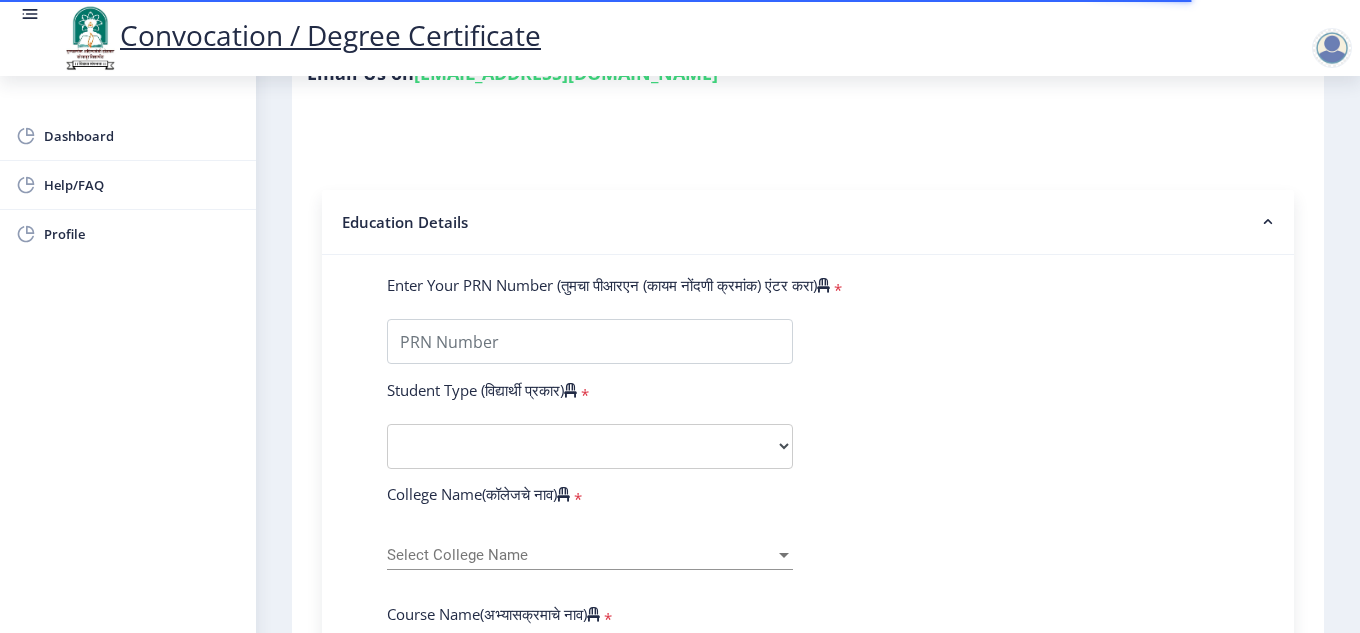 scroll, scrollTop: 500, scrollLeft: 0, axis: vertical 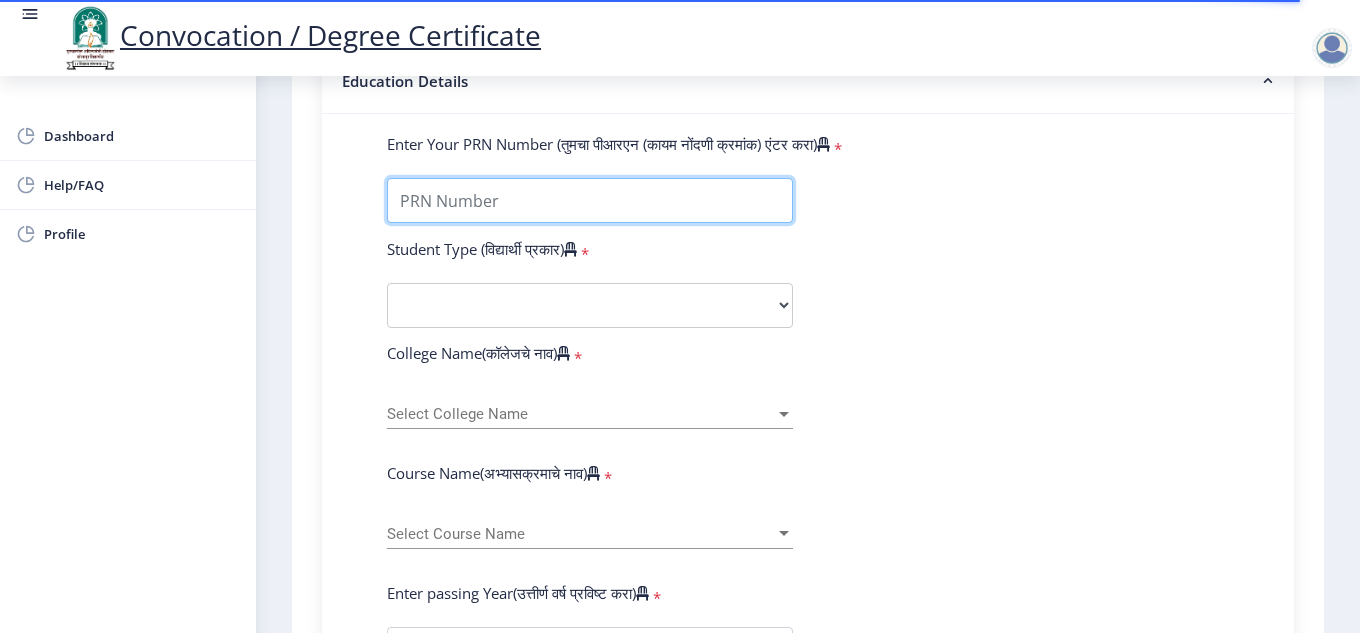 click on "Enter Your PRN Number (तुमचा पीआरएन (कायम नोंदणी क्रमांक) एंटर करा)" at bounding box center [590, 200] 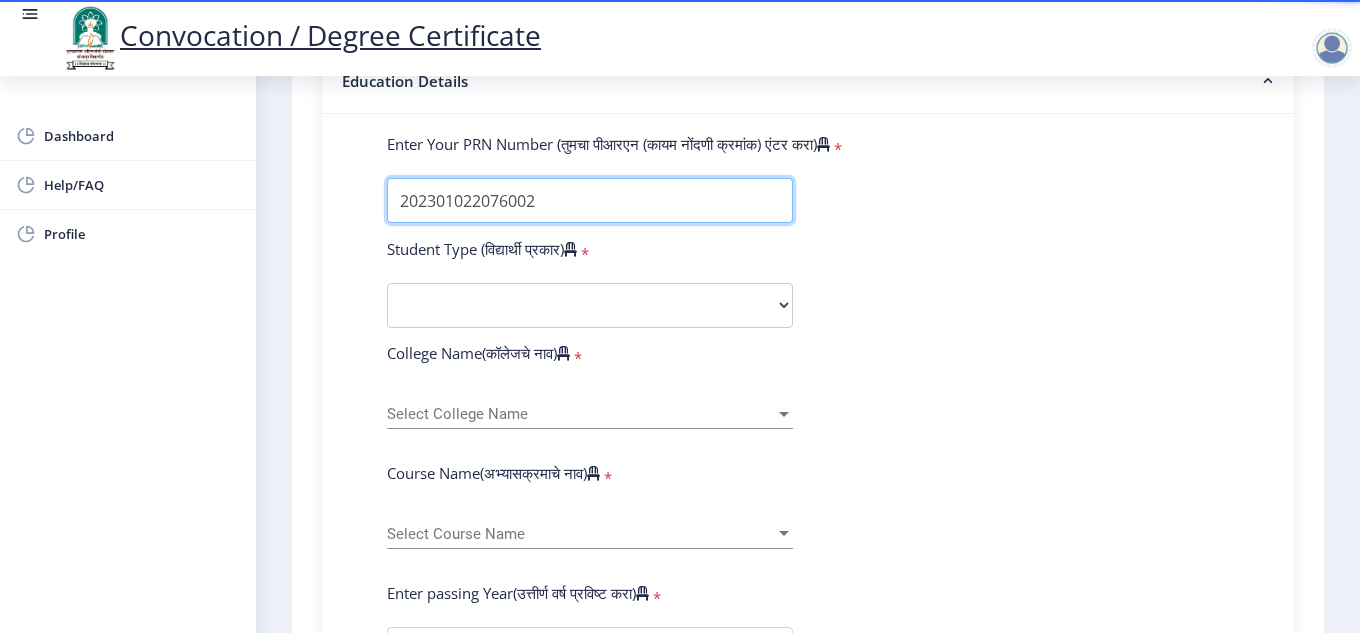 type on "202301022076002" 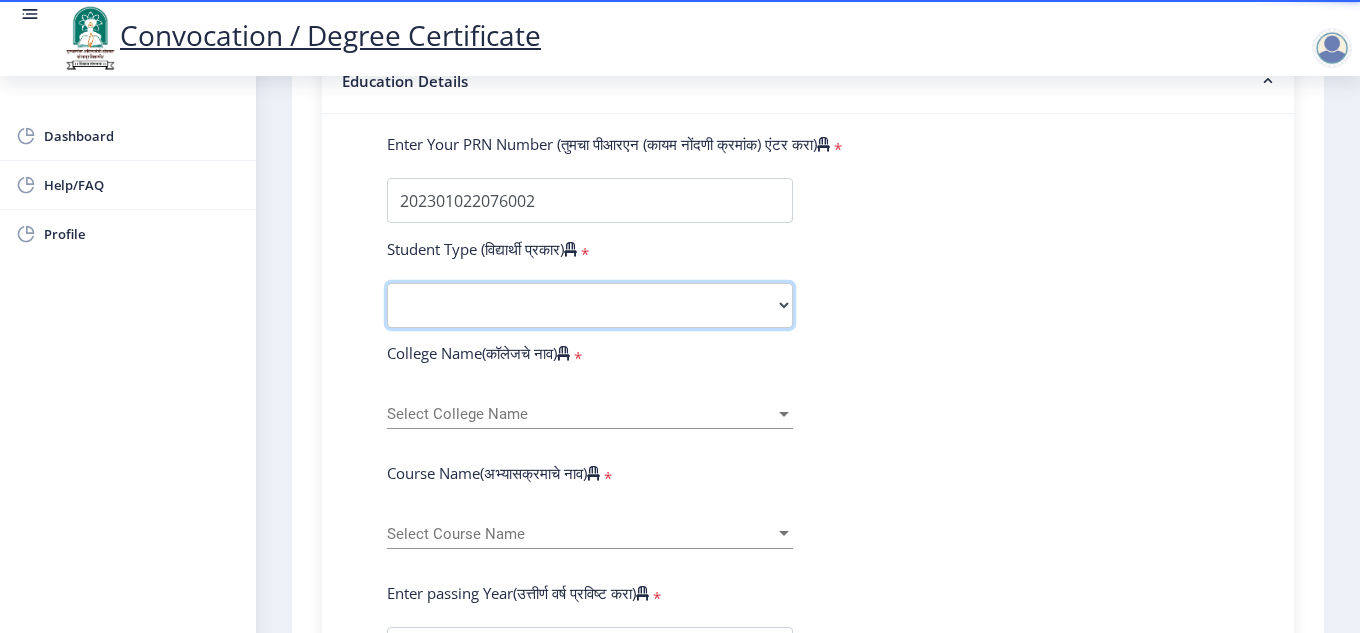click on "Select Student Type Regular External" at bounding box center [590, 305] 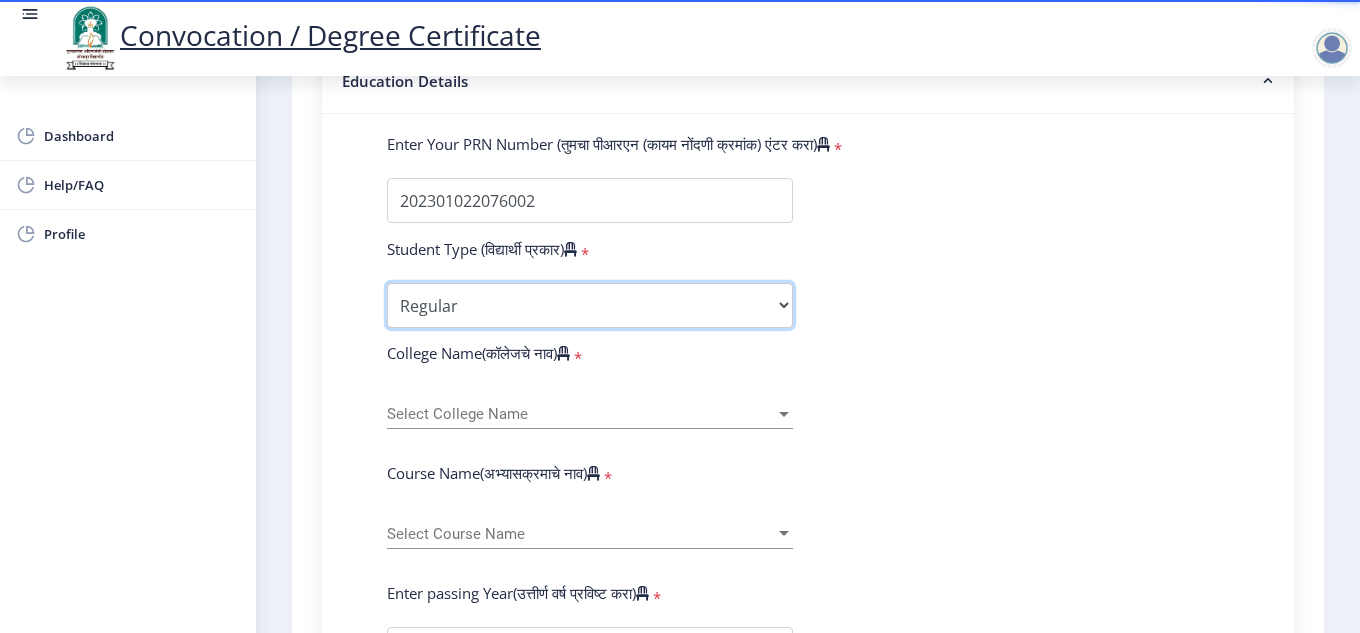 click on "Select Student Type Regular External" at bounding box center (590, 305) 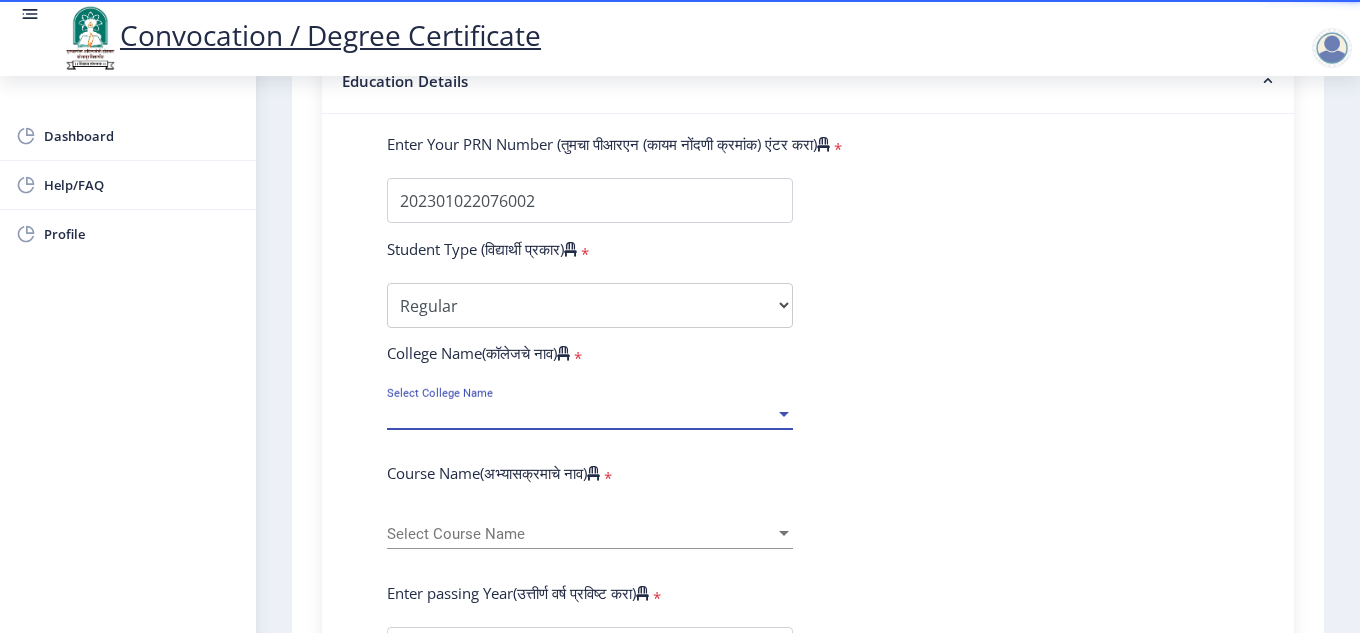 click on "Select College Name" at bounding box center [581, 414] 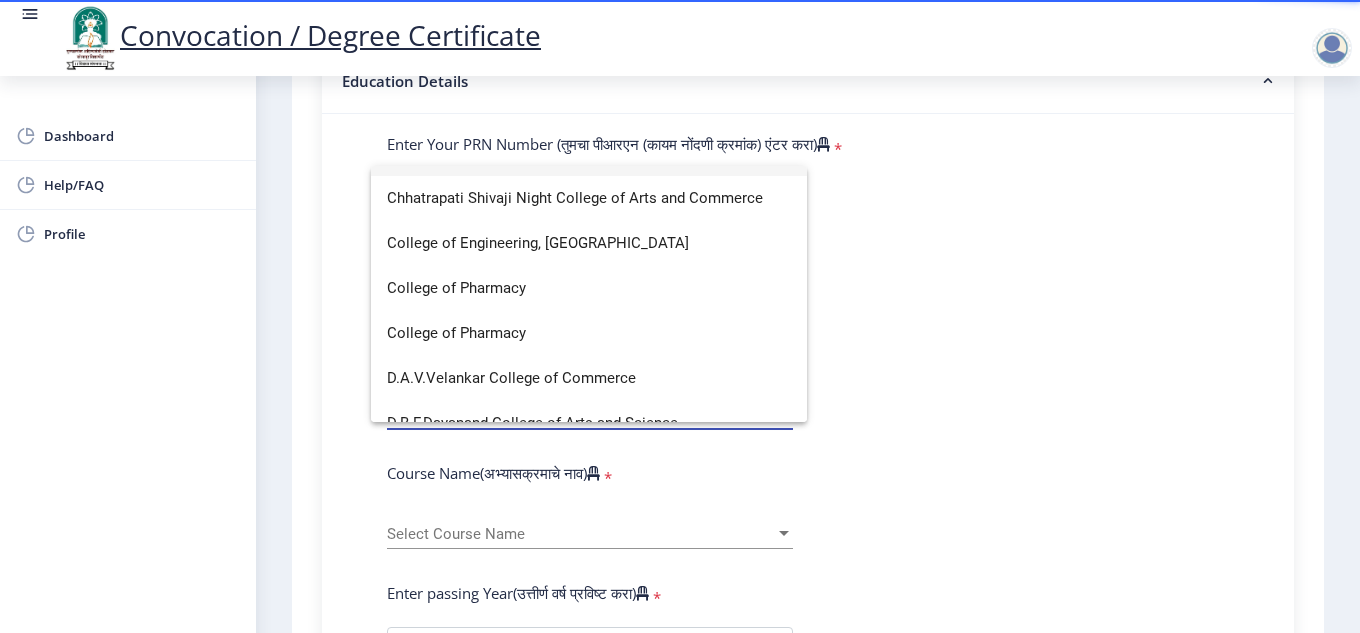 scroll, scrollTop: 900, scrollLeft: 0, axis: vertical 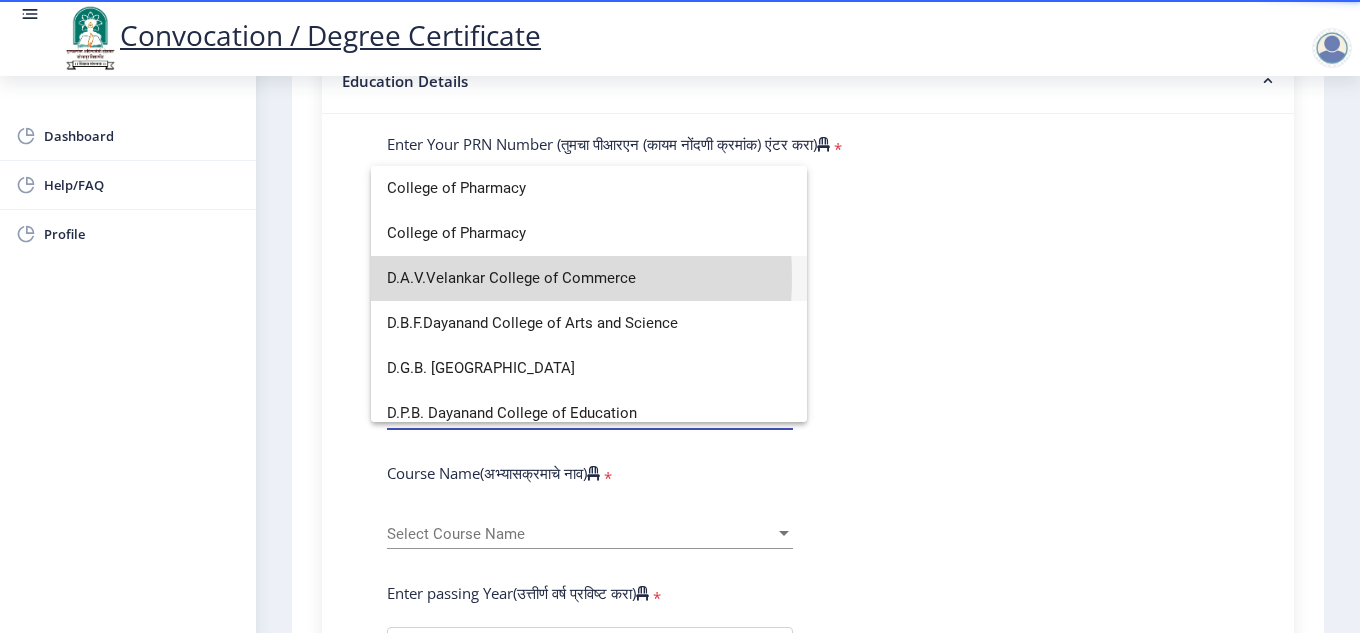 click on "D.A.V.Velankar College of Commerce" at bounding box center [589, 278] 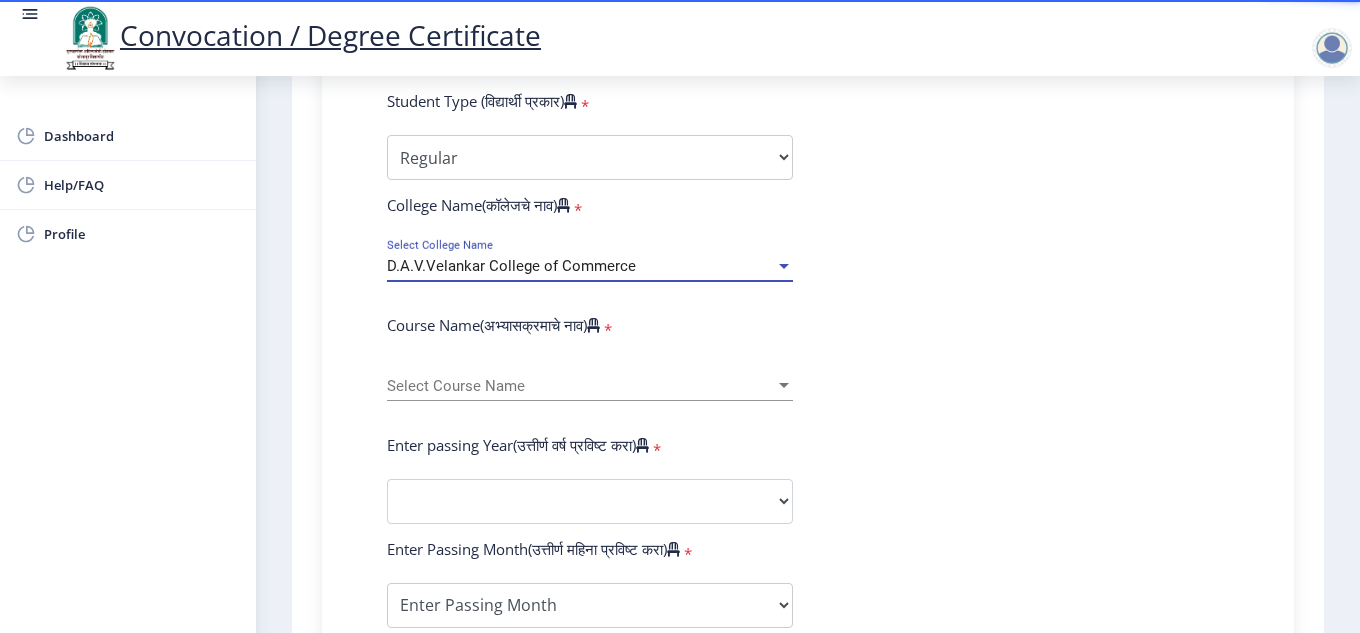 scroll, scrollTop: 700, scrollLeft: 0, axis: vertical 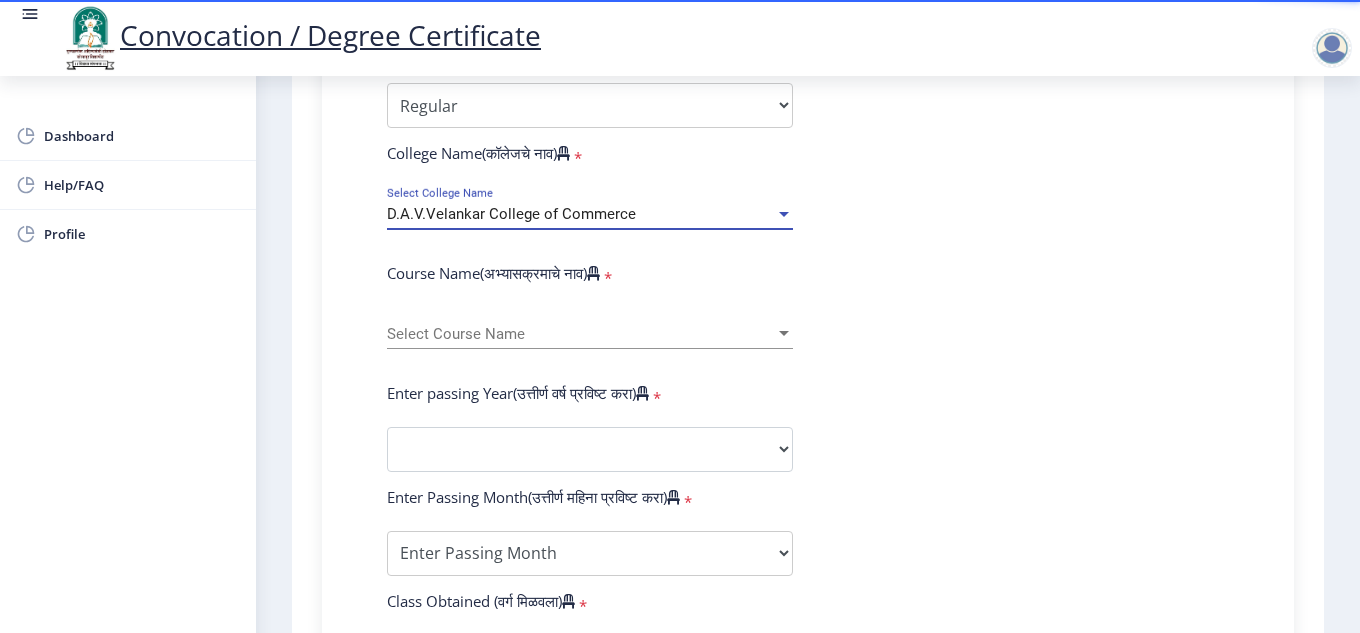 click on "Select Course Name" at bounding box center (581, 334) 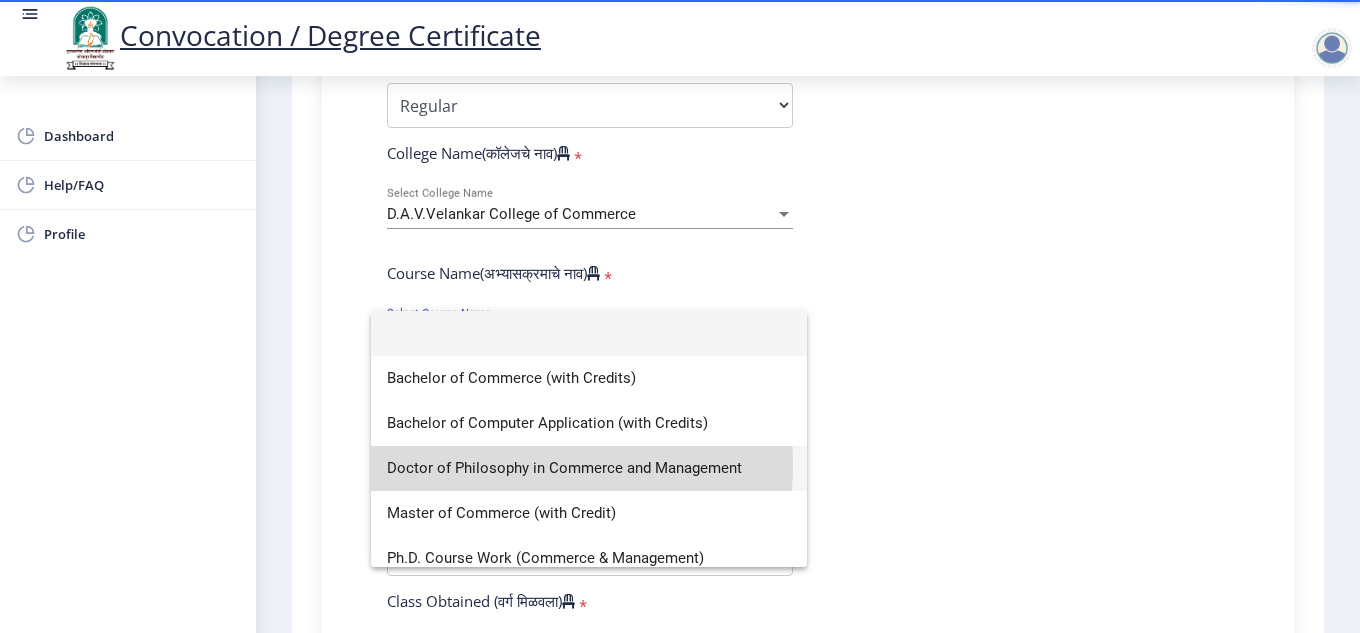 click on "Doctor of Philosophy in Commerce and Management" at bounding box center [589, 468] 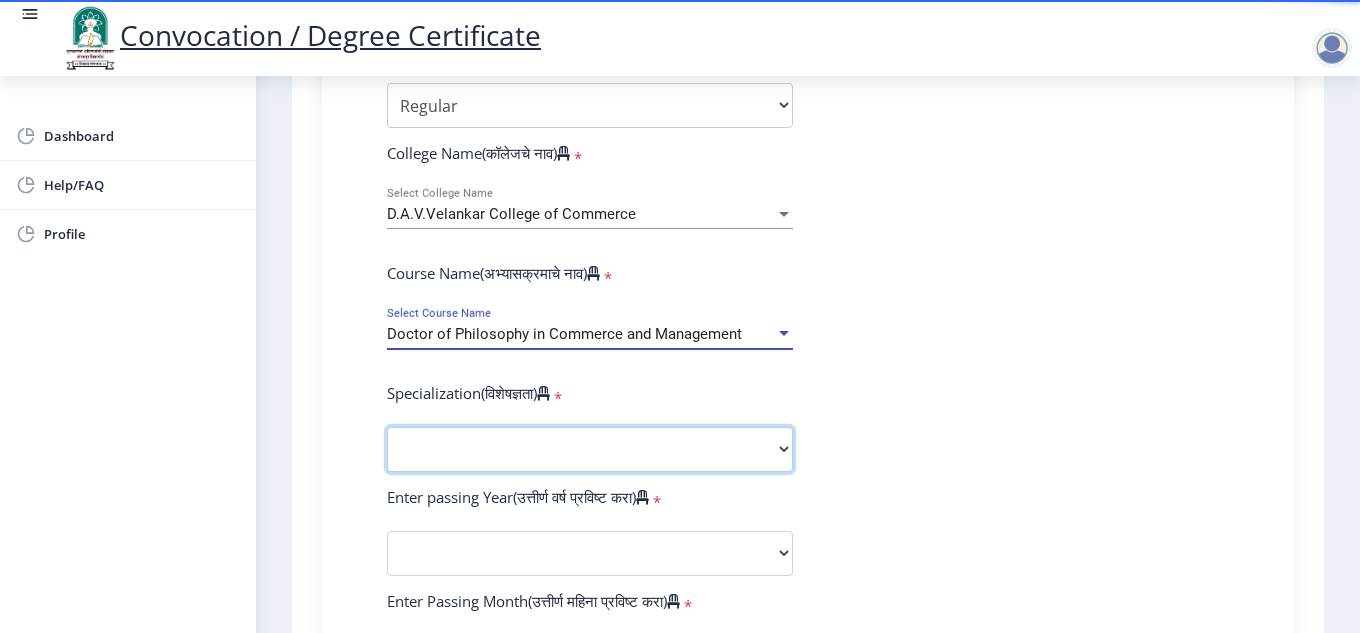 click on "Specialization English Ancient Indian History Culture & Archaeology Hindi Marathi Economics History Political Science Applied Geology Computer Science & Engineering Geology Mechanical Engineering Sociology Statistics Zoology Commerce Botany Mass Communication Social Work Law Education Geography Chemistry Electronics Physics Biotechnology Other" at bounding box center [590, 449] 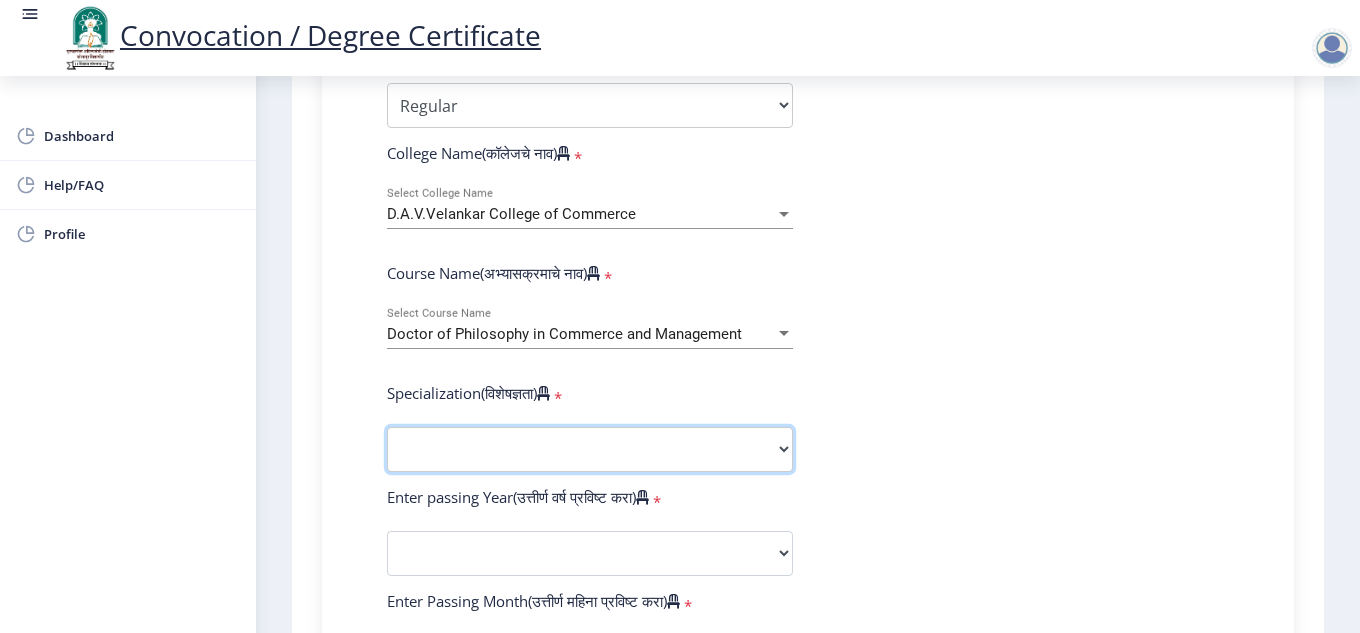 select on "Commerce" 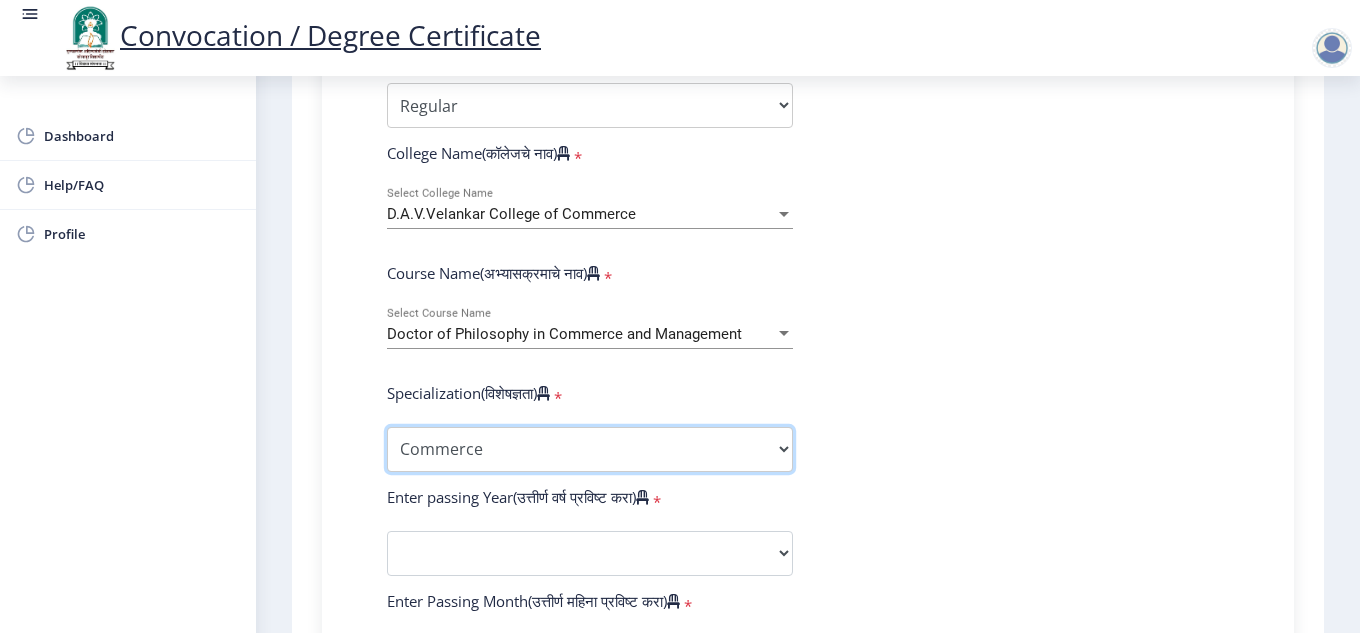 click on "Specialization English Ancient Indian History Culture & Archaeology Hindi Marathi Economics History Political Science Applied Geology Computer Science & Engineering Geology Mechanical Engineering Sociology Statistics Zoology Commerce Botany Mass Communication Social Work Law Education Geography Chemistry Electronics Physics Biotechnology Other" at bounding box center [590, 449] 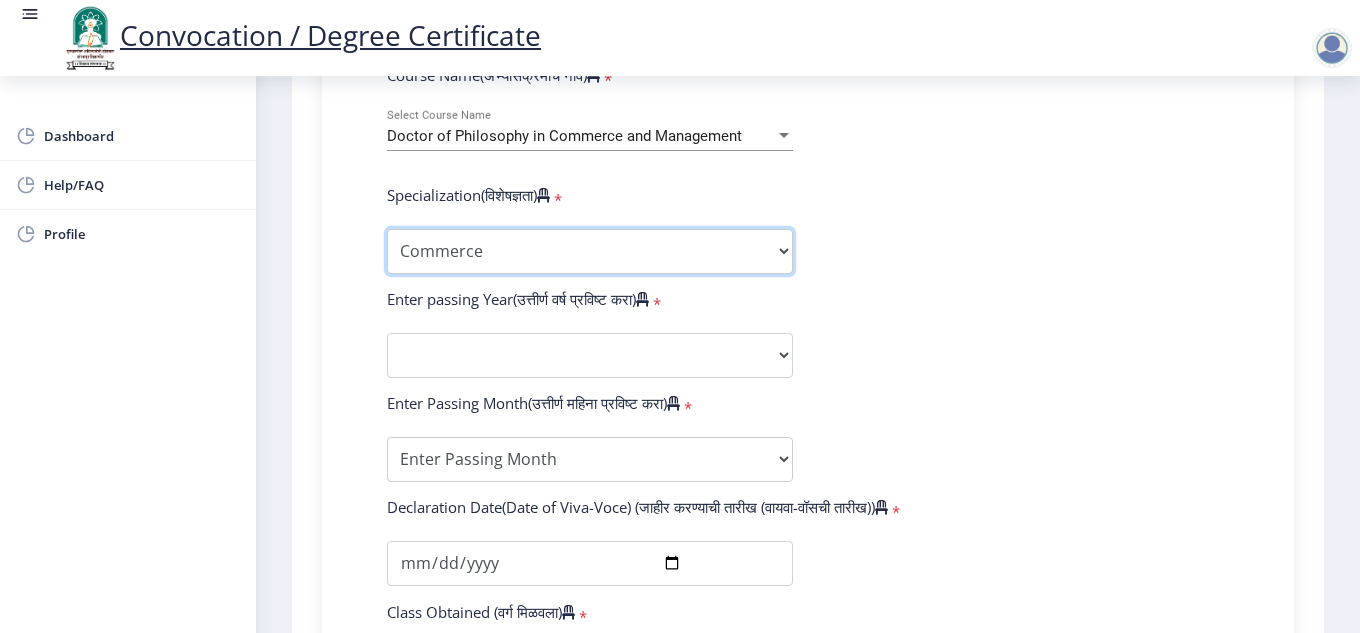scroll, scrollTop: 900, scrollLeft: 0, axis: vertical 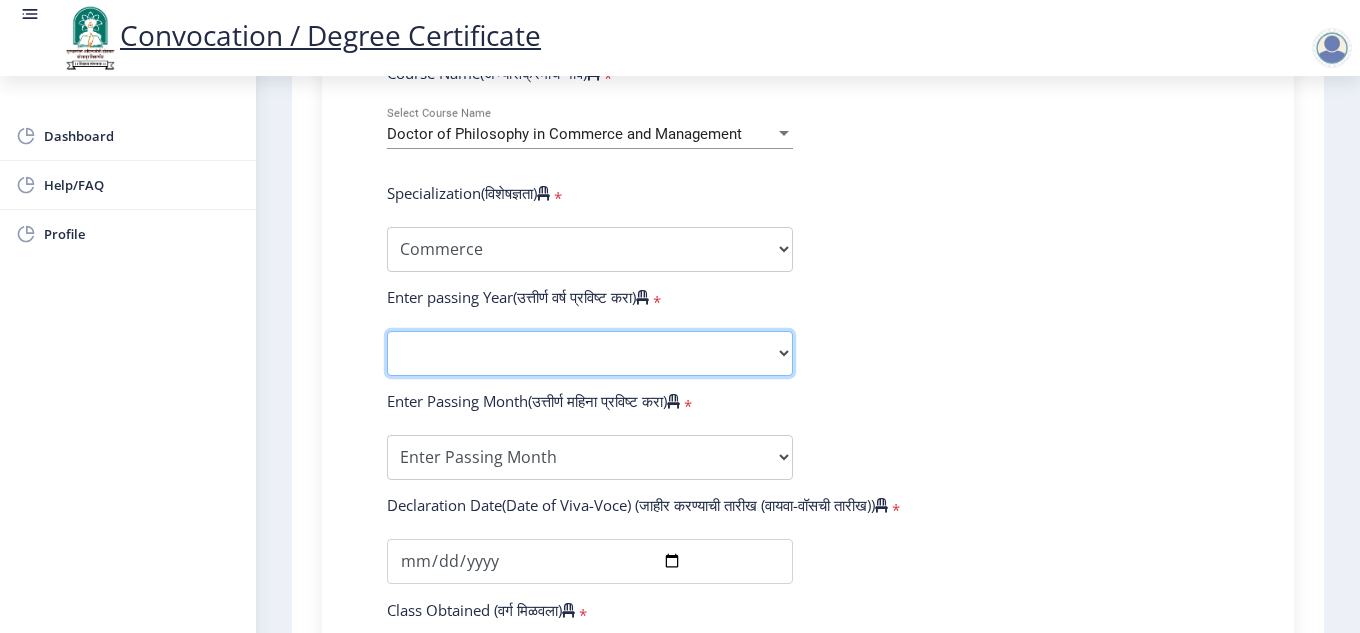 click on "2025   2024   2023   2022   2021   2020   2019   2018   2017   2016   2015   2014   2013   2012   2011   2010   2009   2008   2007   2006   2005   2004   2003   2002   2001   2000   1999   1998   1997   1996   1995   1994   1993   1992   1991   1990   1989   1988   1987   1986   1985   1984   1983   1982   1981   1980   1979   1978   1977   1976" 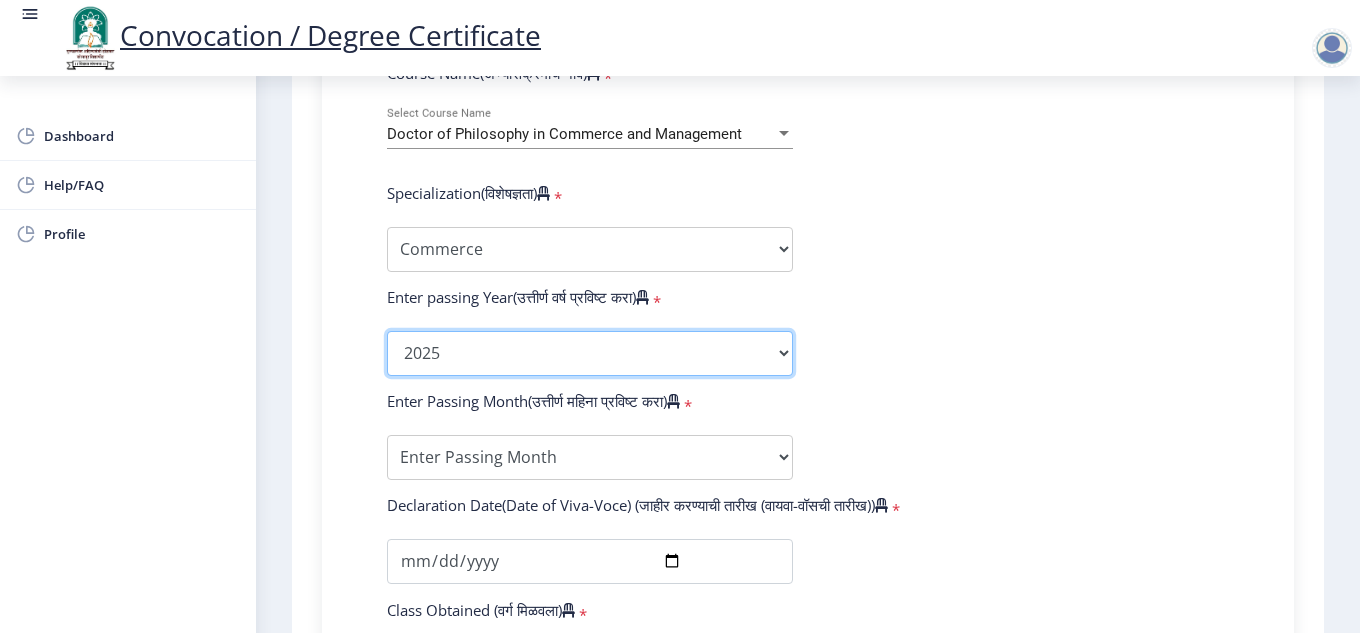 click on "2025   2024   2023   2022   2021   2020   2019   2018   2017   2016   2015   2014   2013   2012   2011   2010   2009   2008   2007   2006   2005   2004   2003   2002   2001   2000   1999   1998   1997   1996   1995   1994   1993   1992   1991   1990   1989   1988   1987   1986   1985   1984   1983   1982   1981   1980   1979   1978   1977   1976" 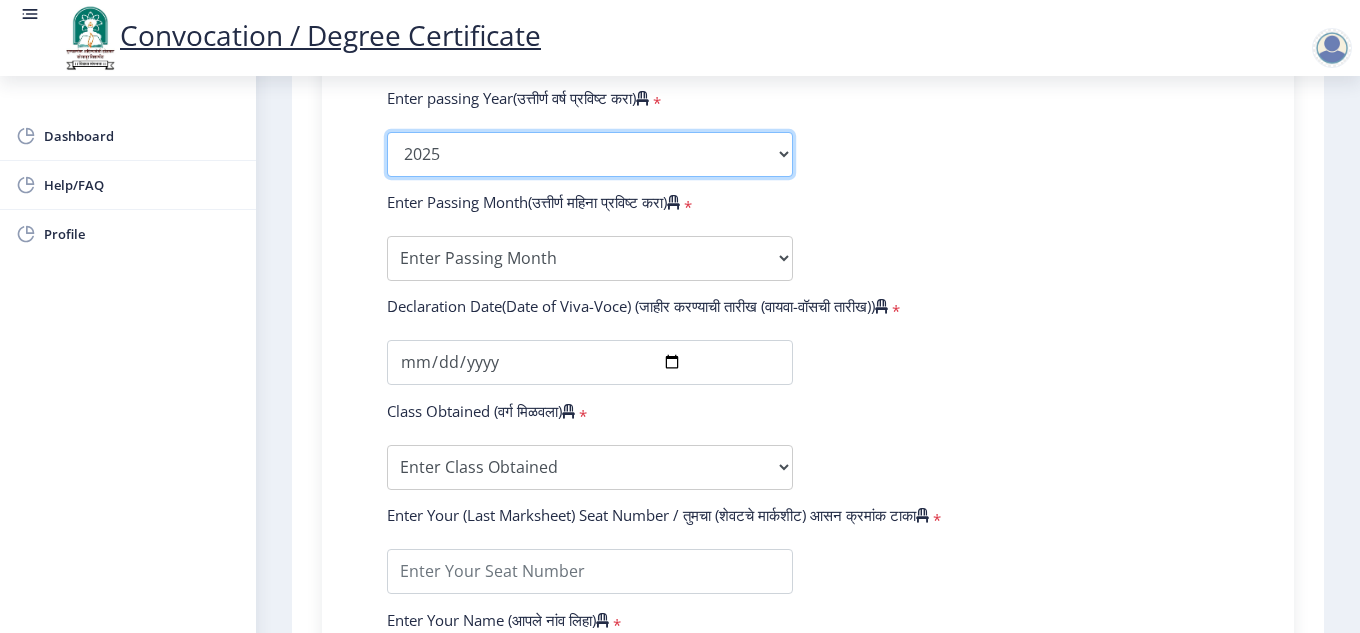 scroll, scrollTop: 1100, scrollLeft: 0, axis: vertical 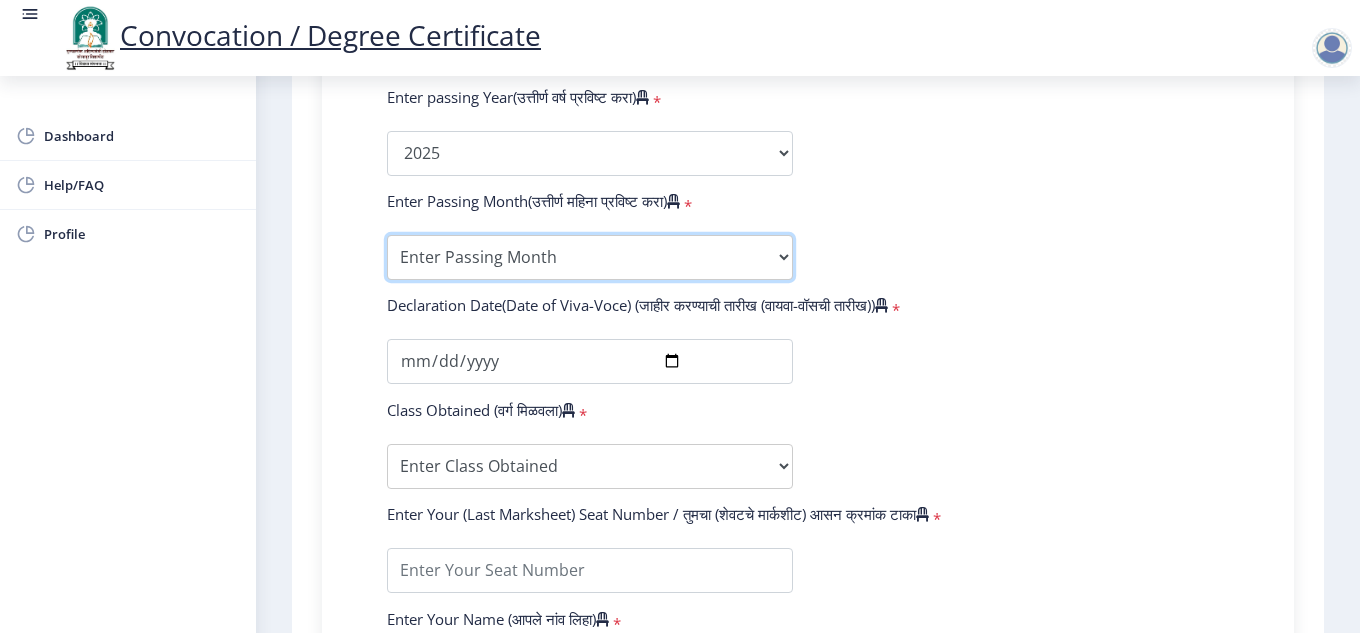 click on "Enter Passing Month March April May October November December" at bounding box center [590, 257] 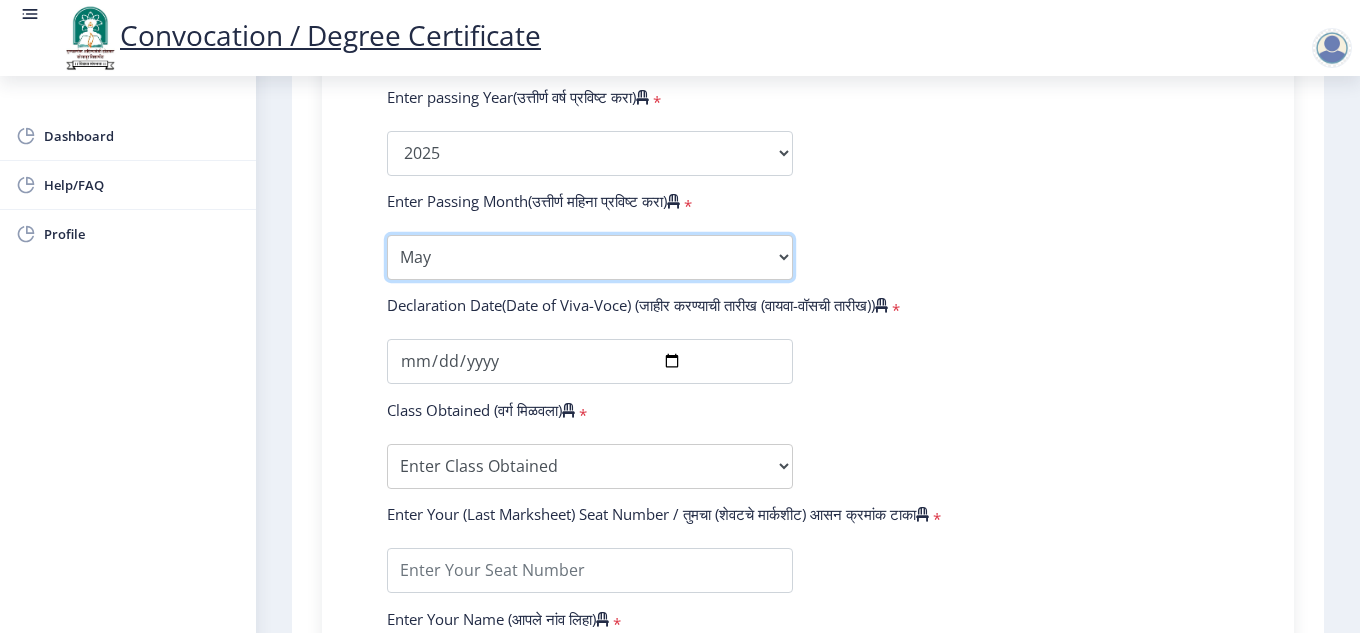 click on "Enter Passing Month March April May October November December" at bounding box center (590, 257) 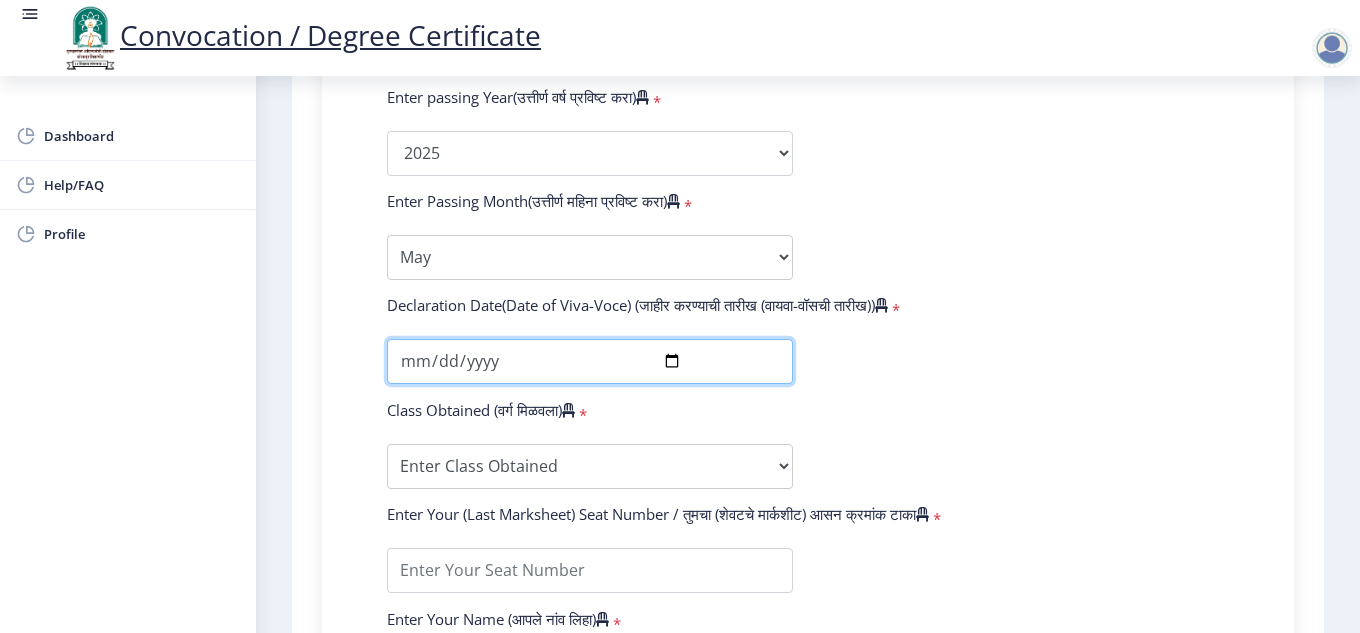 click at bounding box center [590, 361] 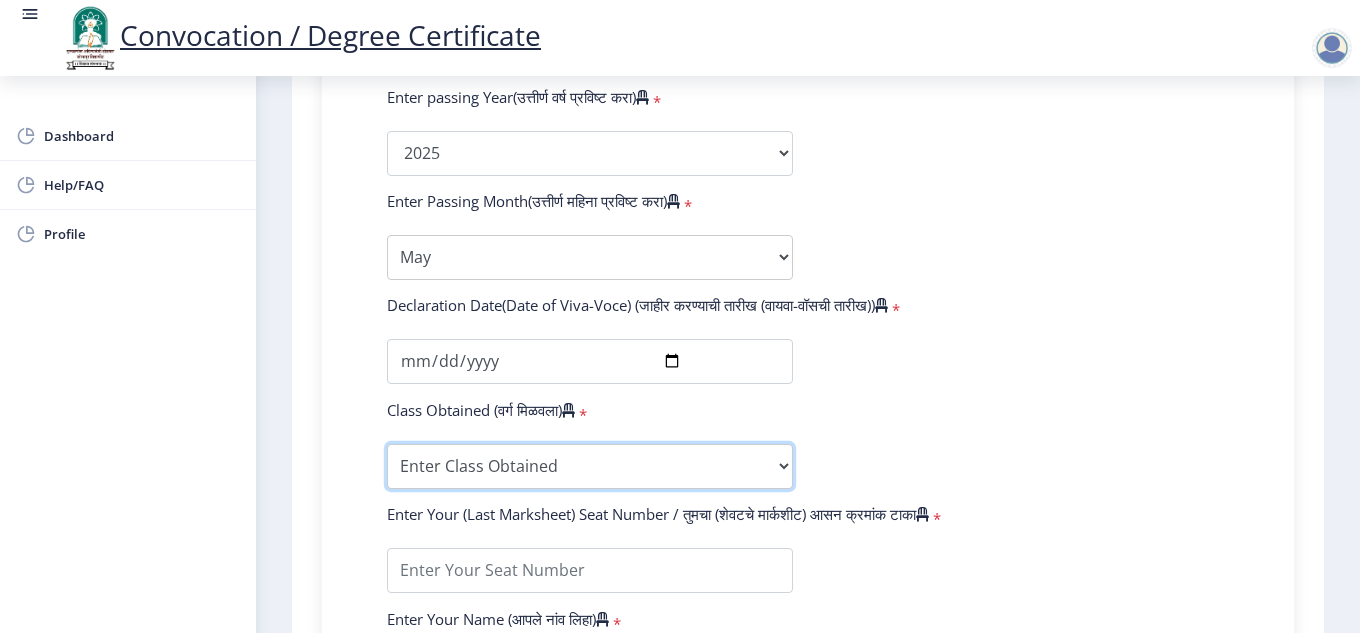 click on "Enter Class Obtained FIRST CLASS WITH DISTINCTION FIRST CLASS HIGHER SECOND CLASS SECOND CLASS PASS CLASS Grade O Grade A+ Grade A Grade B+ Grade B Grade C+ Grade C Grade D Grade E" at bounding box center [590, 466] 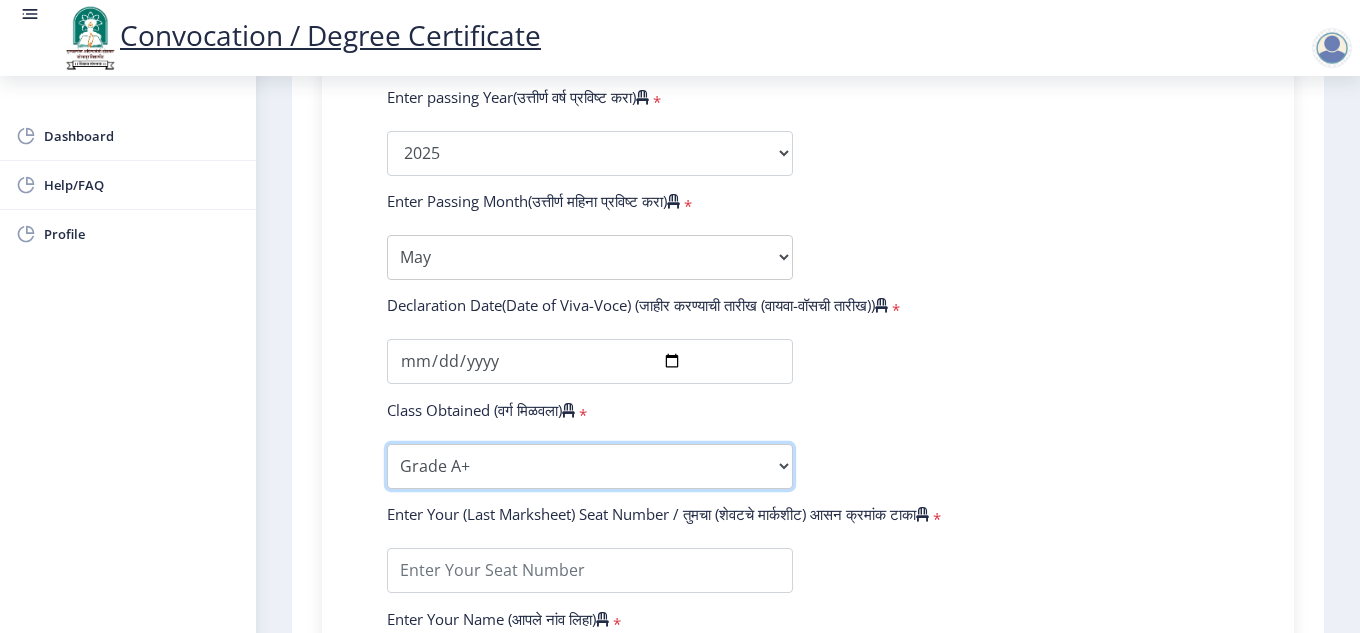 click on "Enter Class Obtained FIRST CLASS WITH DISTINCTION FIRST CLASS HIGHER SECOND CLASS SECOND CLASS PASS CLASS Grade O Grade A+ Grade A Grade B+ Grade B Grade C+ Grade C Grade D Grade E" at bounding box center (590, 466) 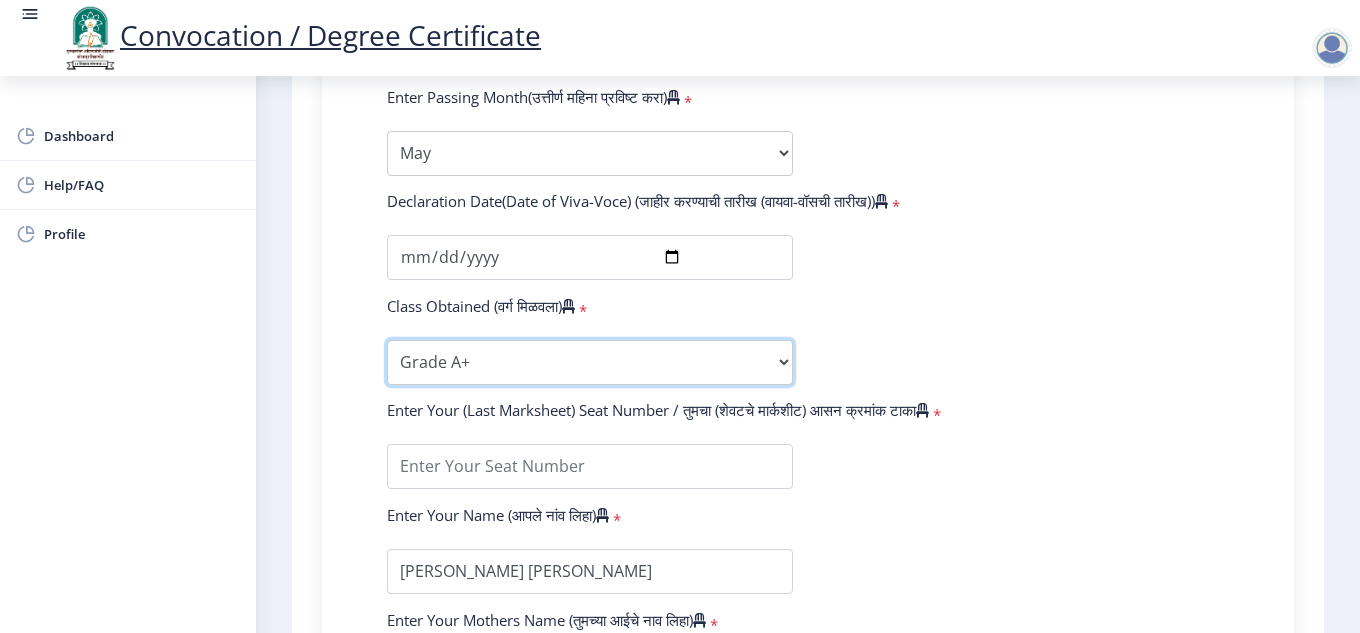 scroll, scrollTop: 1500, scrollLeft: 0, axis: vertical 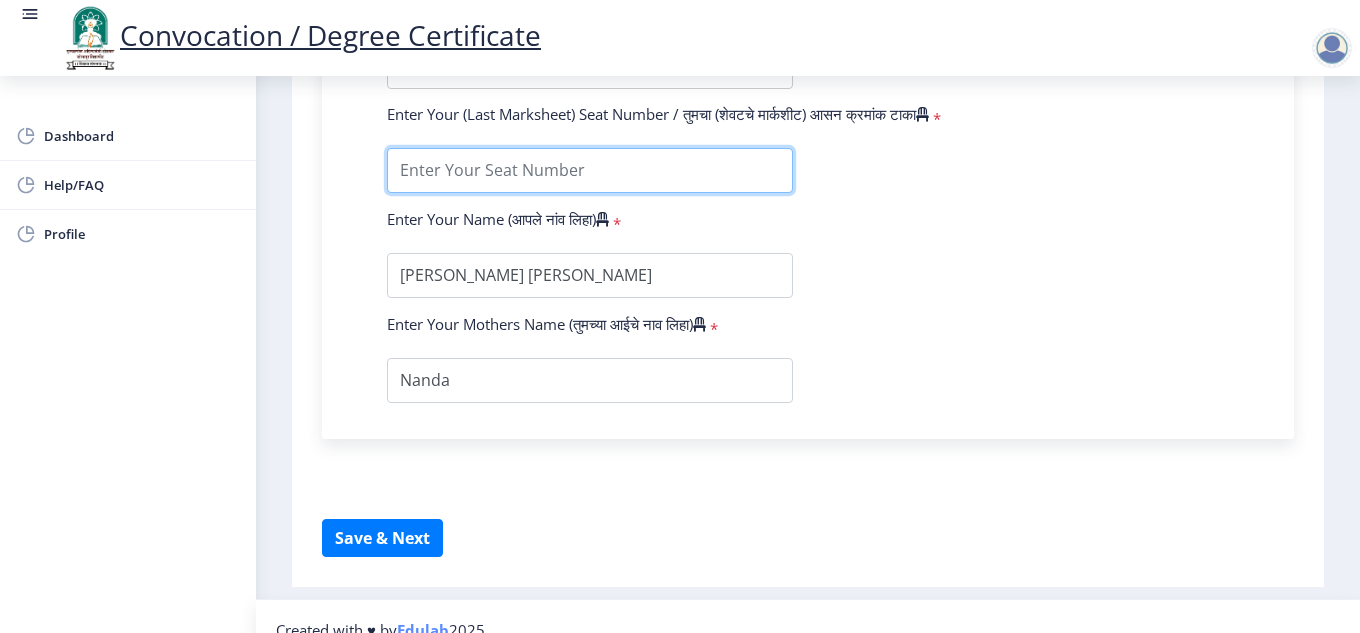 click at bounding box center (590, 170) 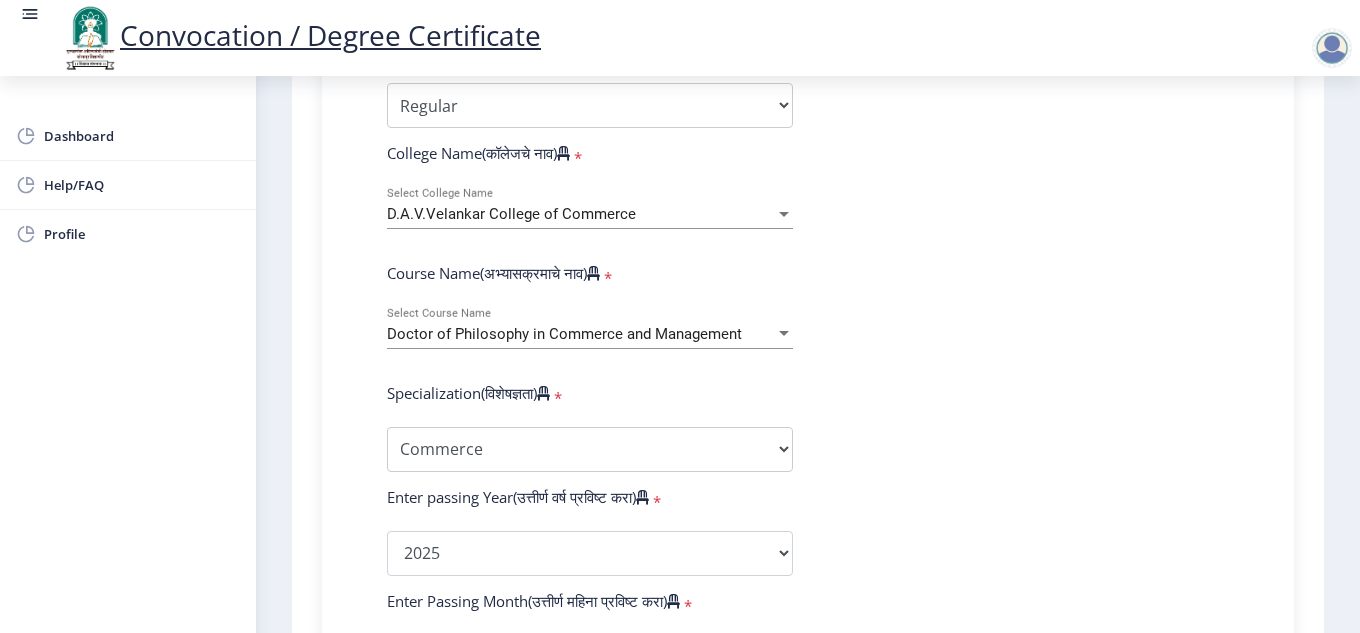 scroll, scrollTop: 800, scrollLeft: 0, axis: vertical 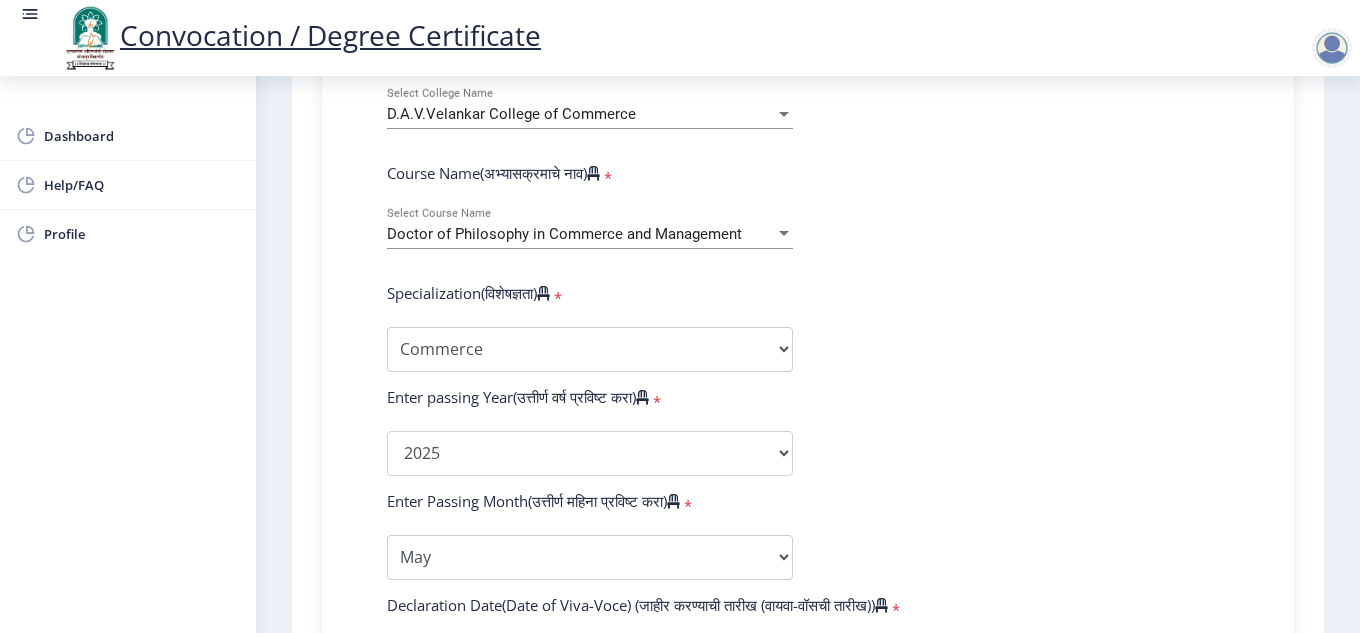 type on "202202126" 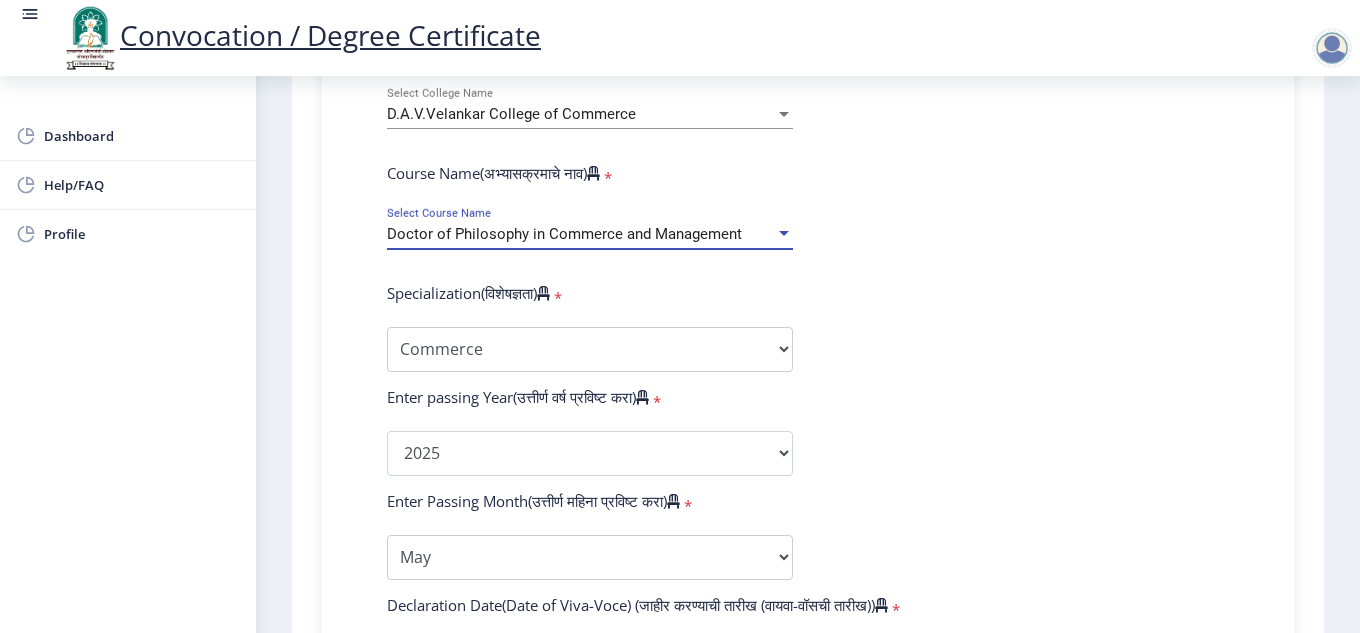 click on "Doctor of Philosophy in Commerce and Management" at bounding box center (564, 234) 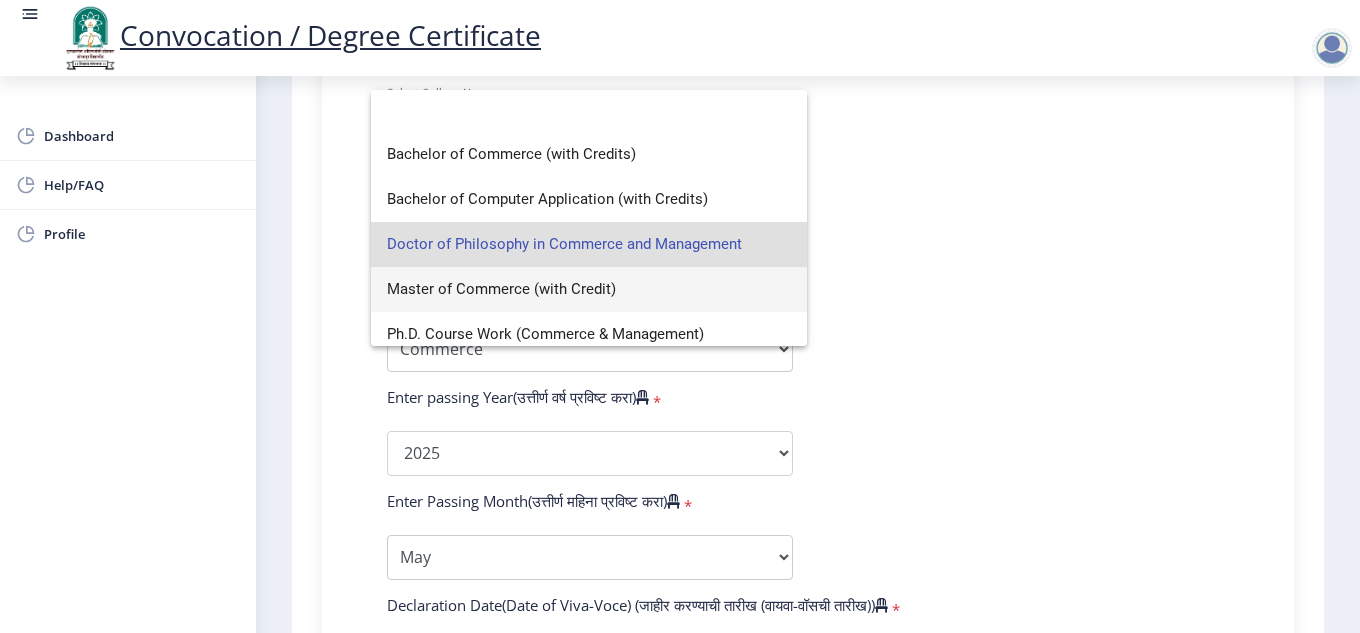 scroll, scrollTop: 0, scrollLeft: 0, axis: both 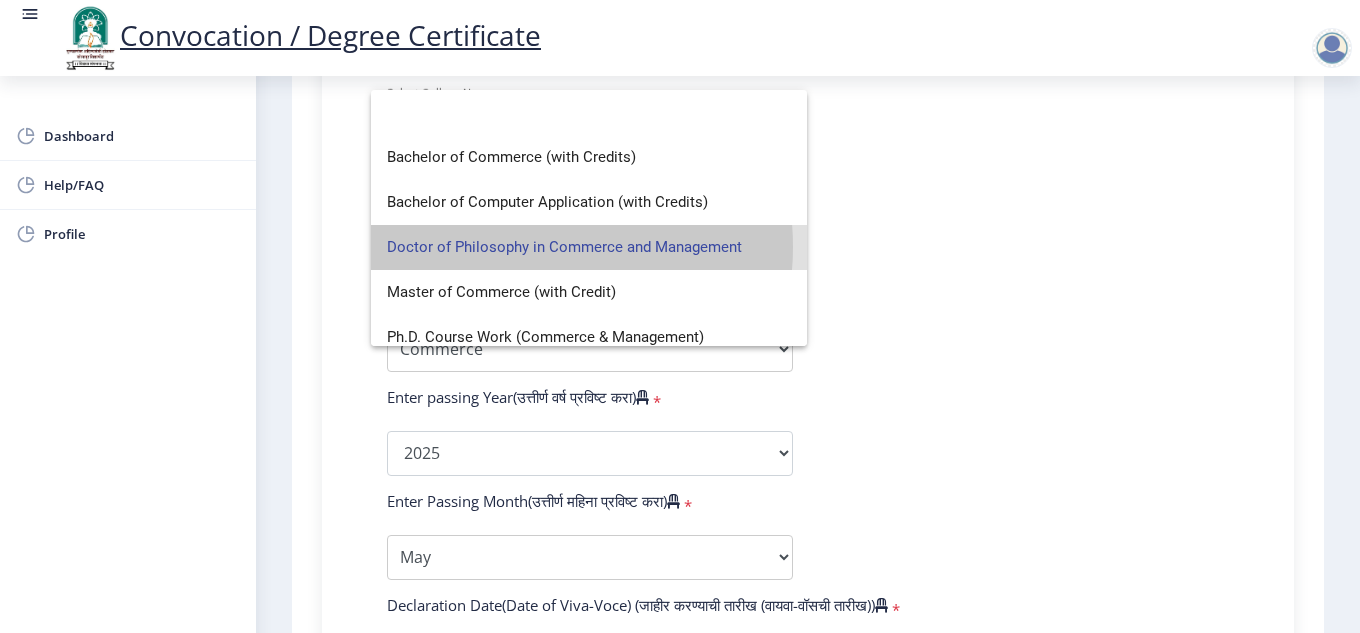 click on "Doctor of Philosophy in Commerce and Management" at bounding box center [589, 247] 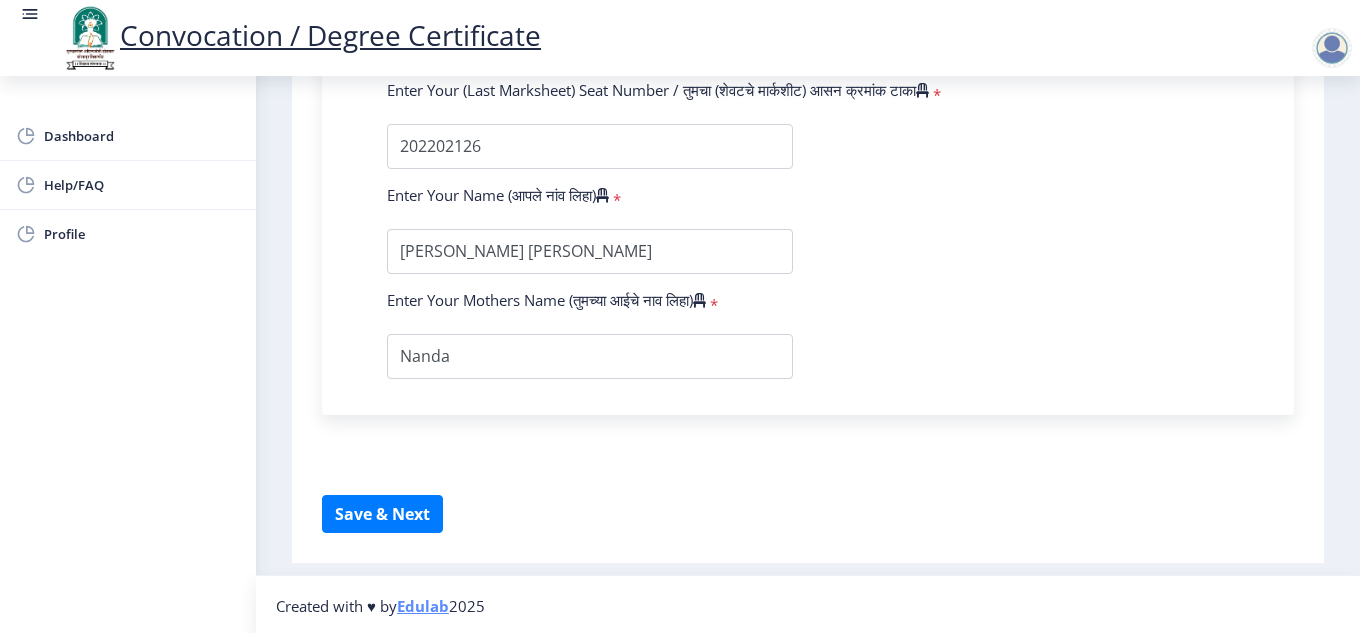 scroll, scrollTop: 1526, scrollLeft: 0, axis: vertical 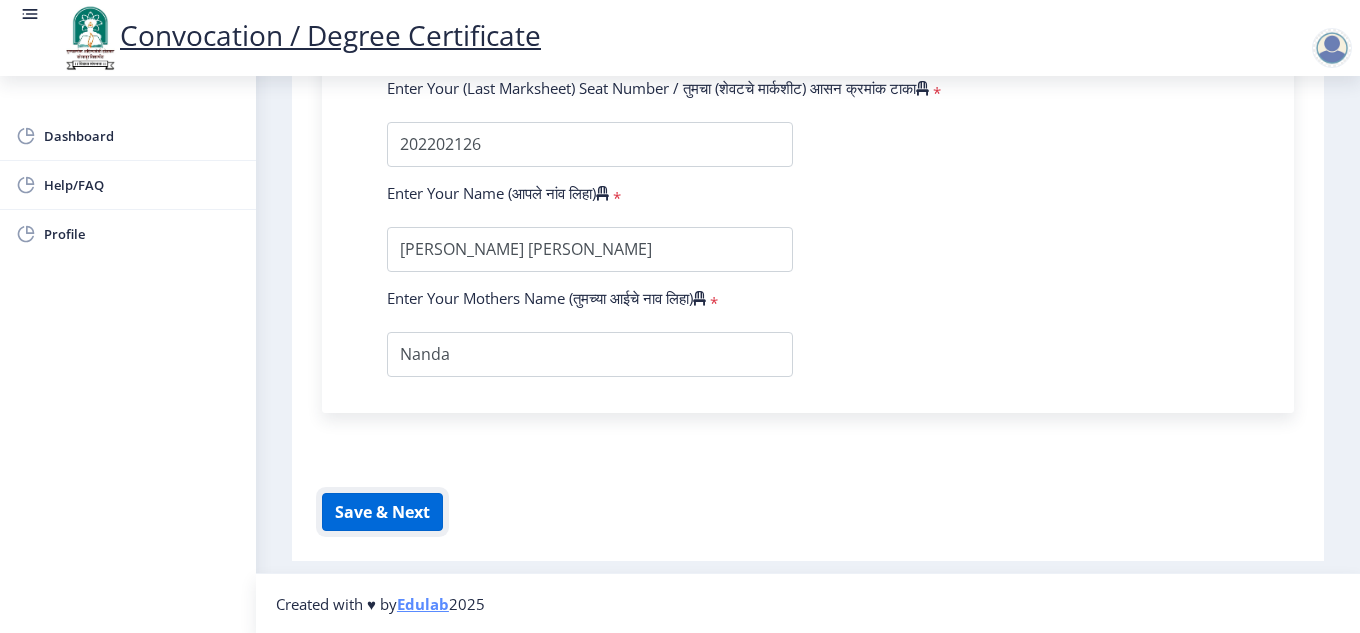 click on "Save & Next" 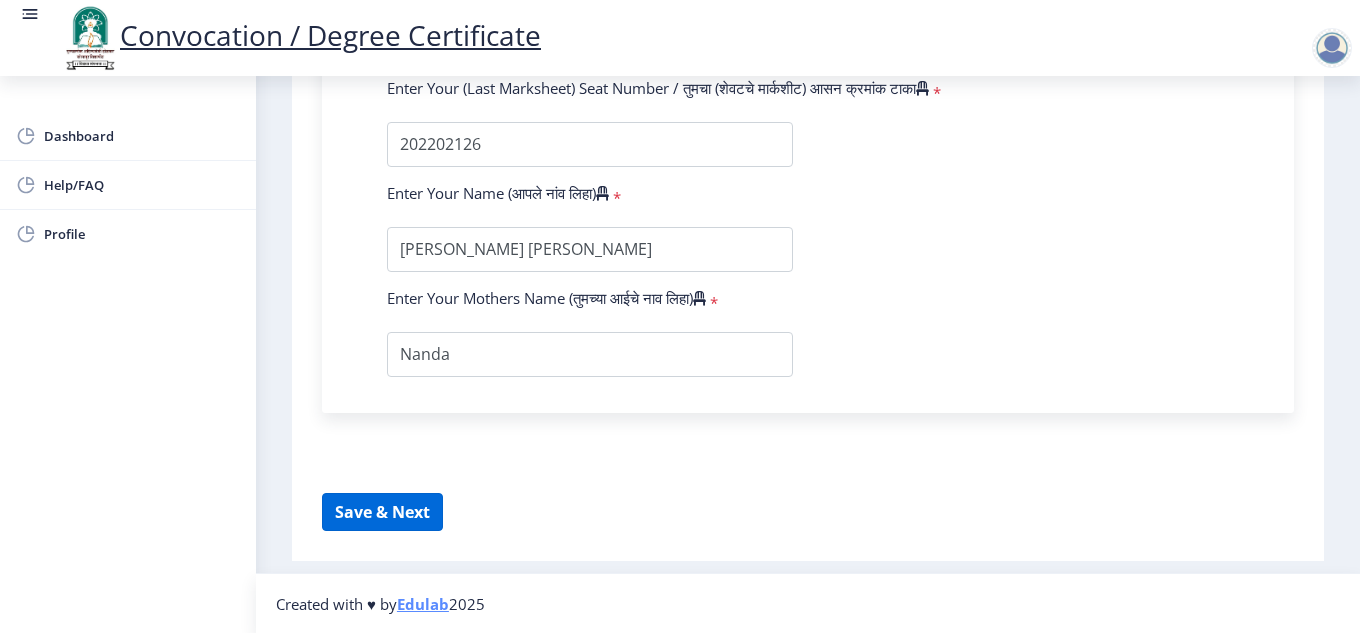 select 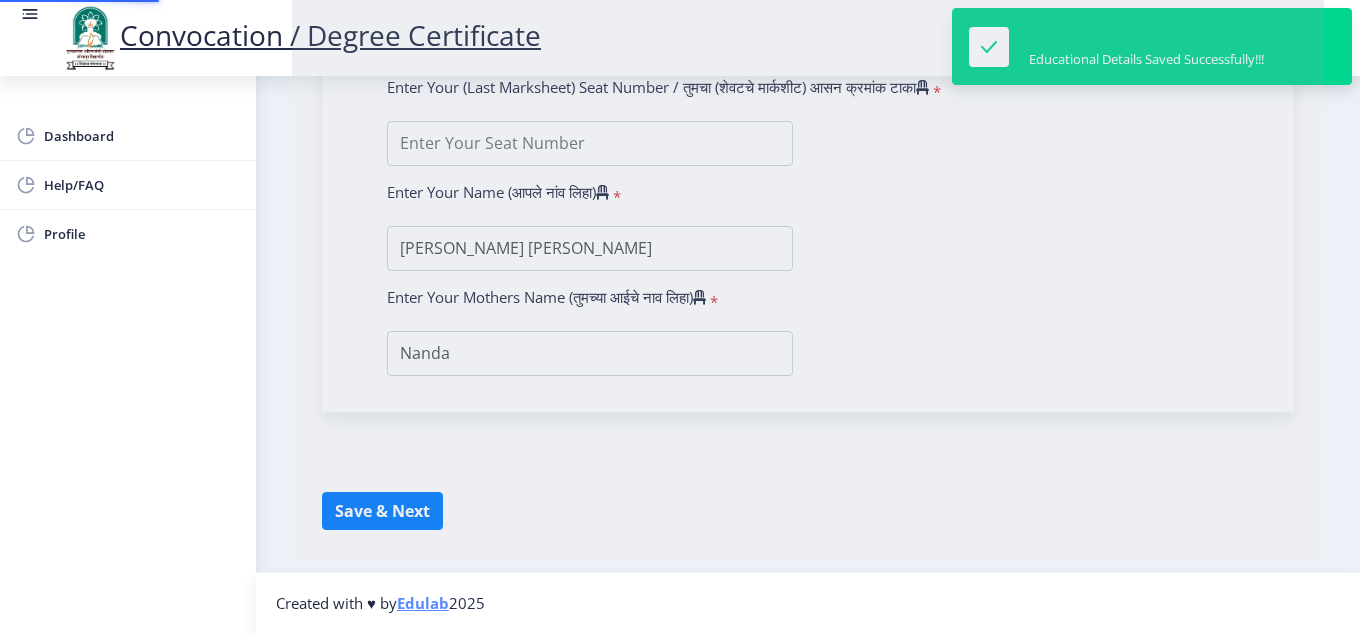 scroll, scrollTop: 0, scrollLeft: 0, axis: both 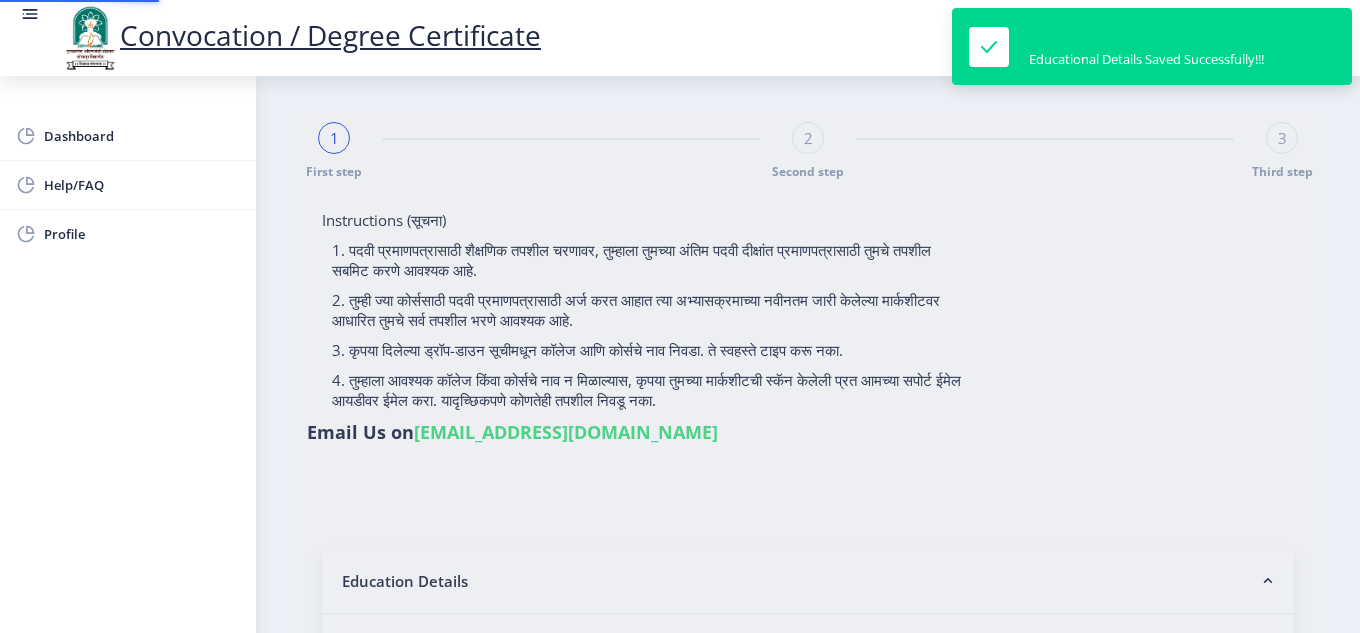 select on "Grade A+" 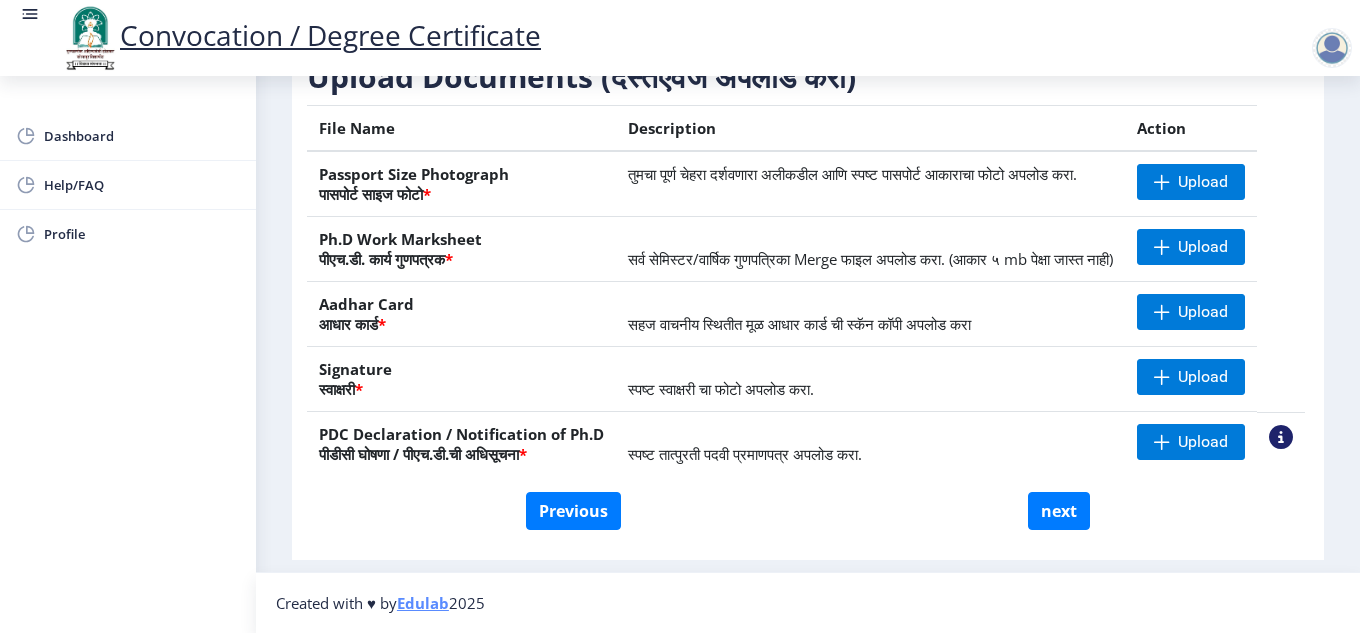 scroll, scrollTop: 397, scrollLeft: 0, axis: vertical 